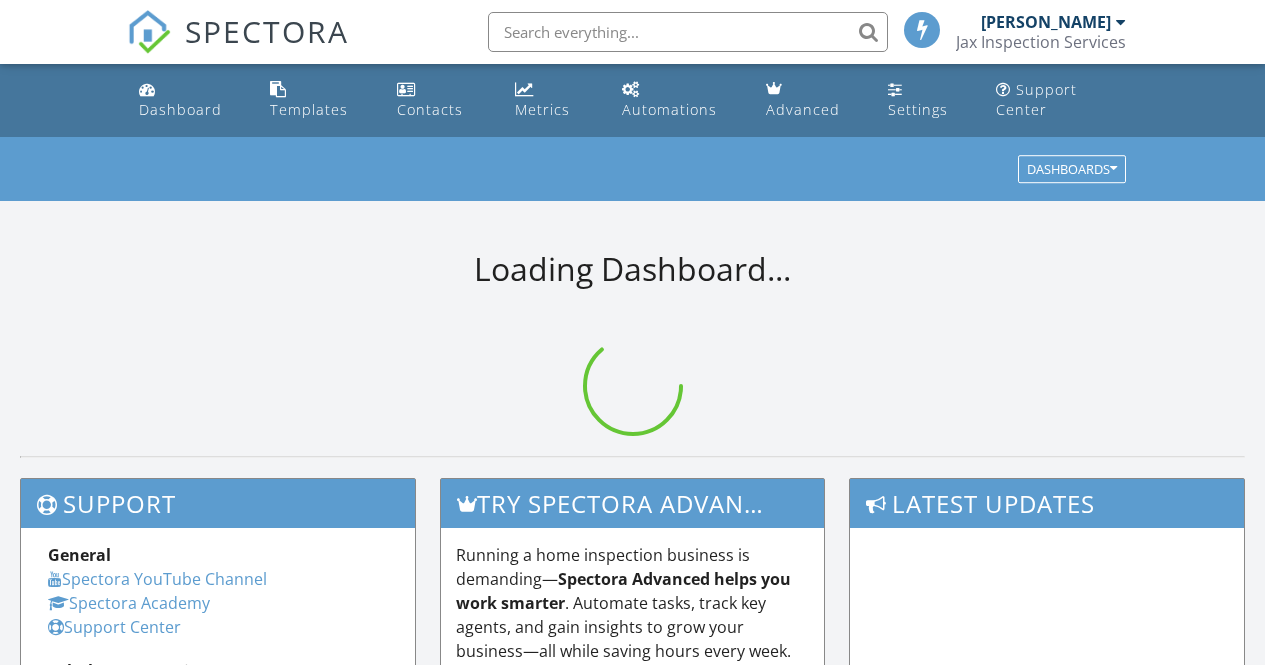 scroll, scrollTop: 0, scrollLeft: 0, axis: both 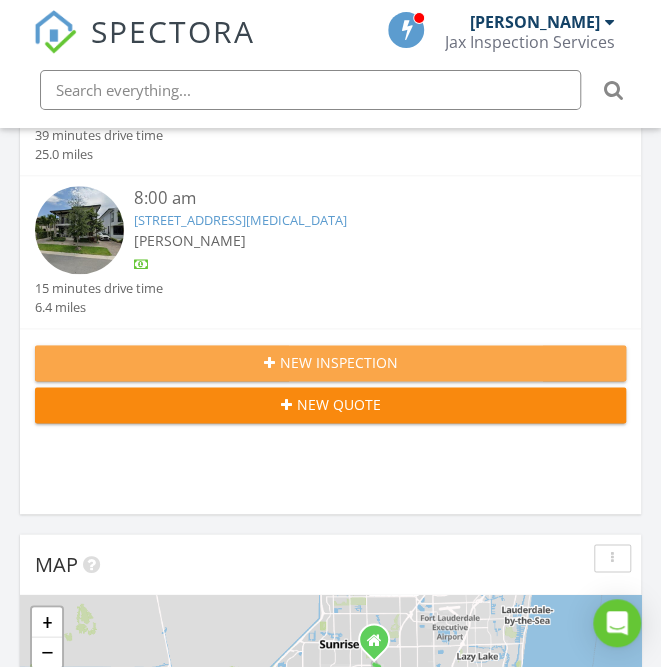 click on "New Inspection" at bounding box center [339, 362] 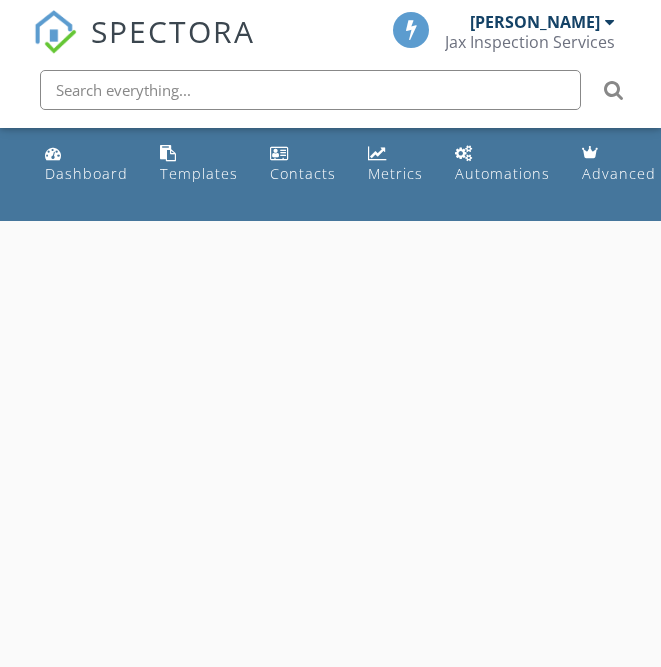 scroll, scrollTop: 0, scrollLeft: 0, axis: both 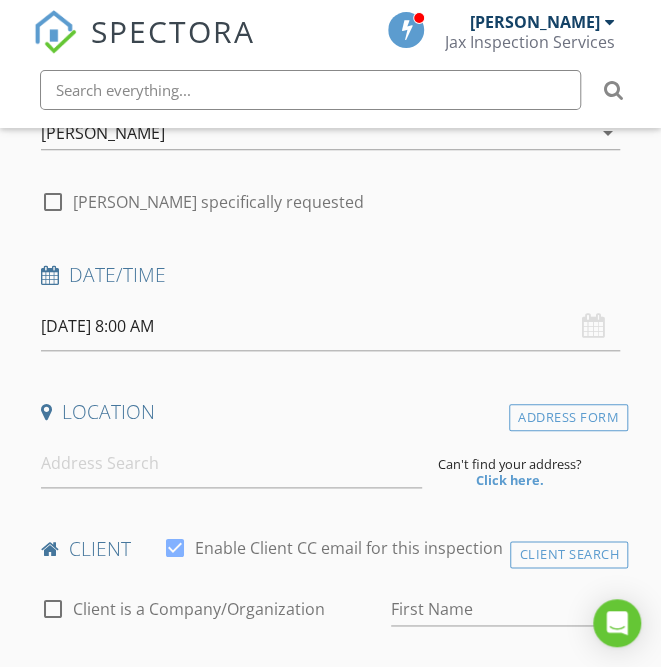 click on "[DATE] 8:00 AM" at bounding box center [330, 326] 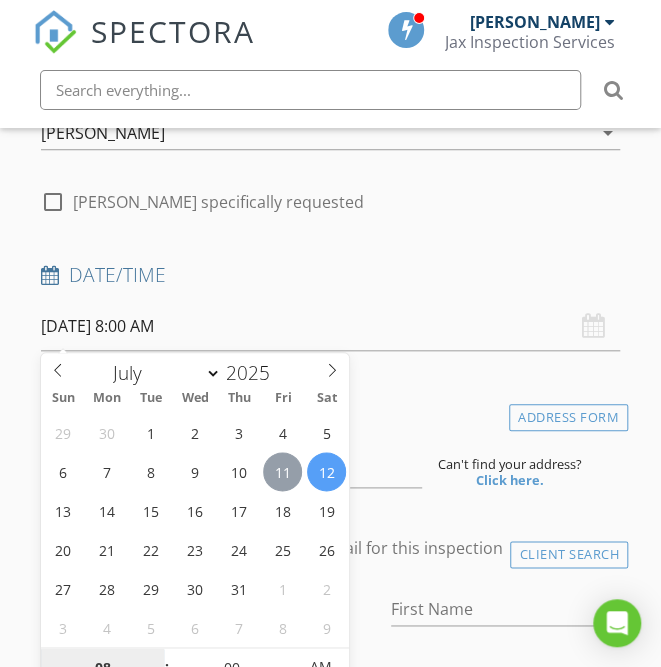 type on "[DATE] 8:00 AM" 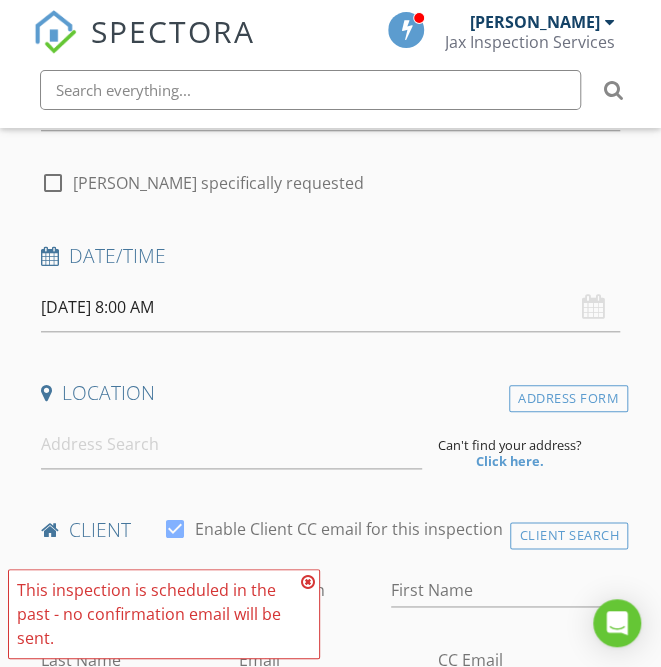 click on "This inspection is scheduled in the past - no confirmation email will be sent." at bounding box center [164, 614] 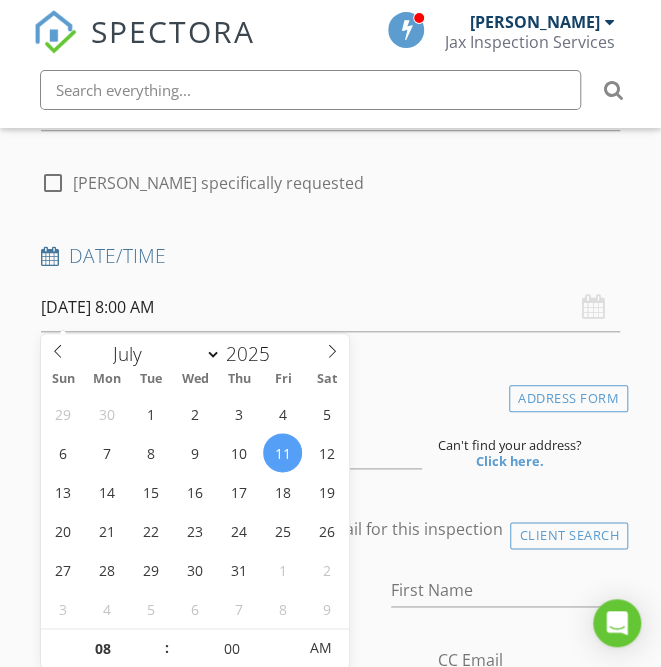click on "[DATE] 8:00 AM" at bounding box center [330, 307] 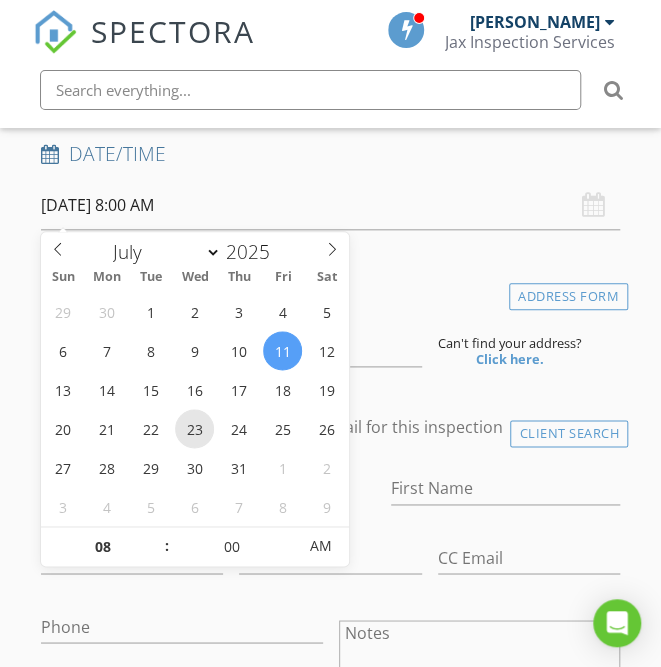 scroll, scrollTop: 434, scrollLeft: 0, axis: vertical 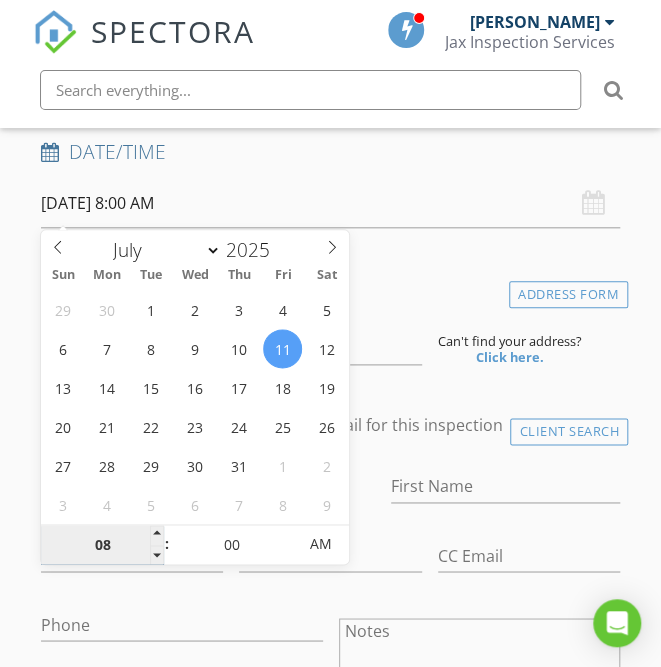 click on "08" at bounding box center (102, 545) 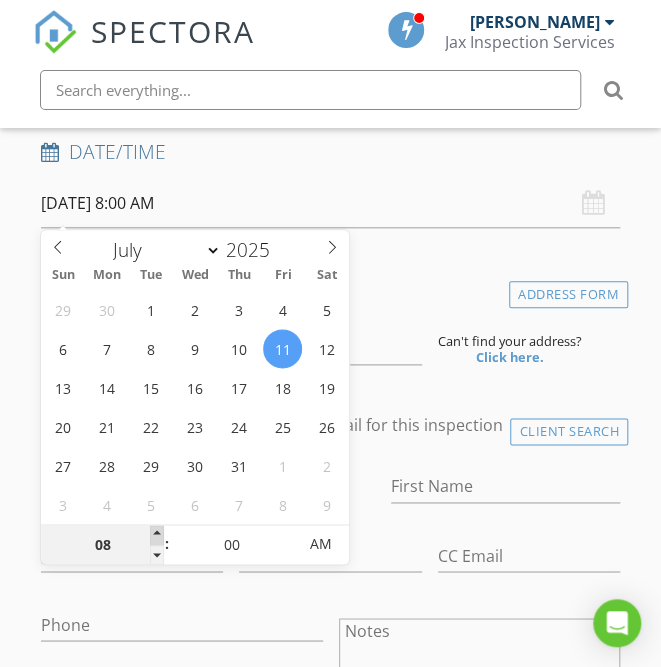 type on "09" 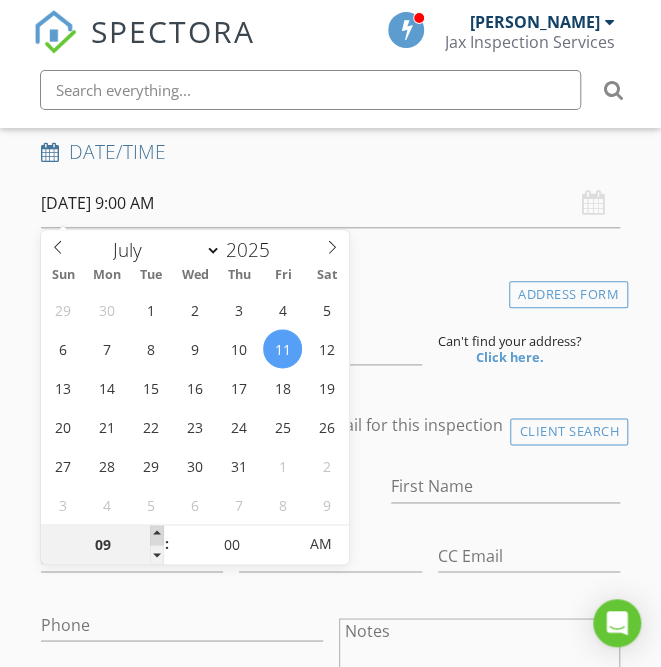 click at bounding box center (157, 535) 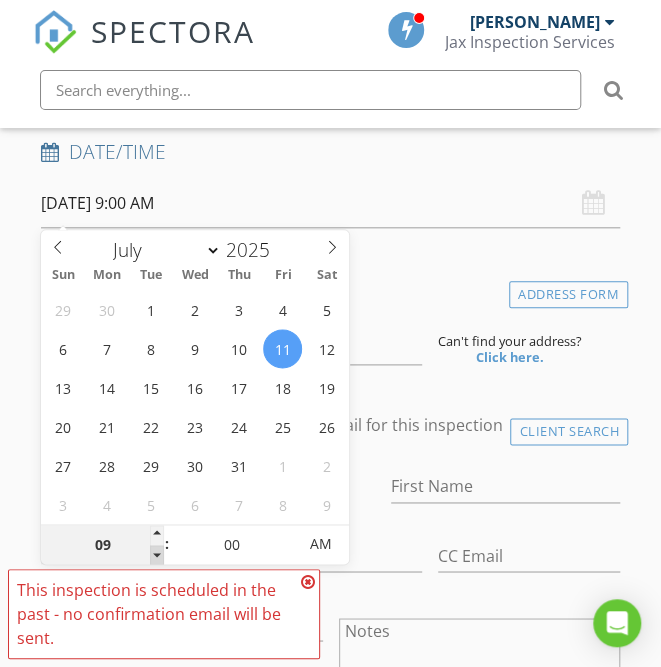 type on "08" 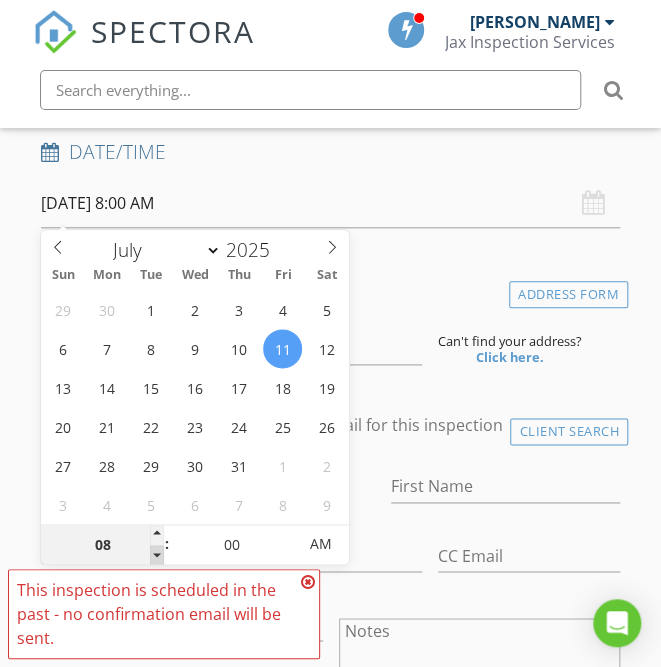 click at bounding box center (157, 555) 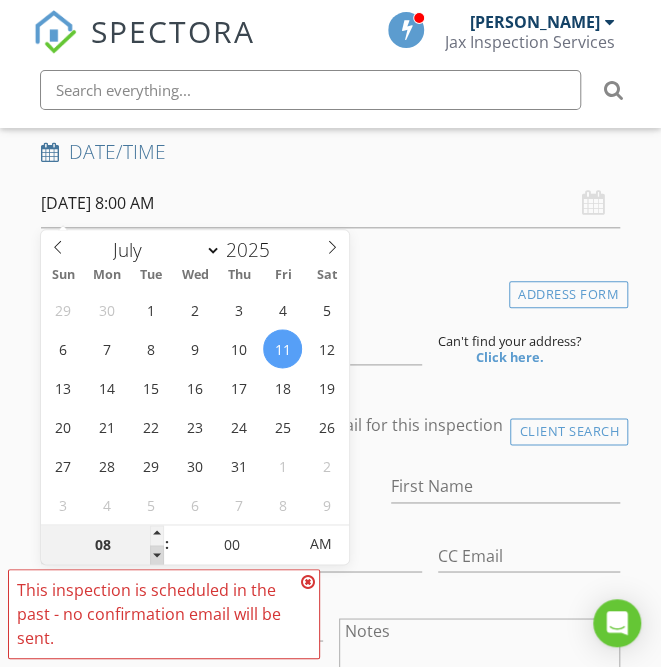 type on "07" 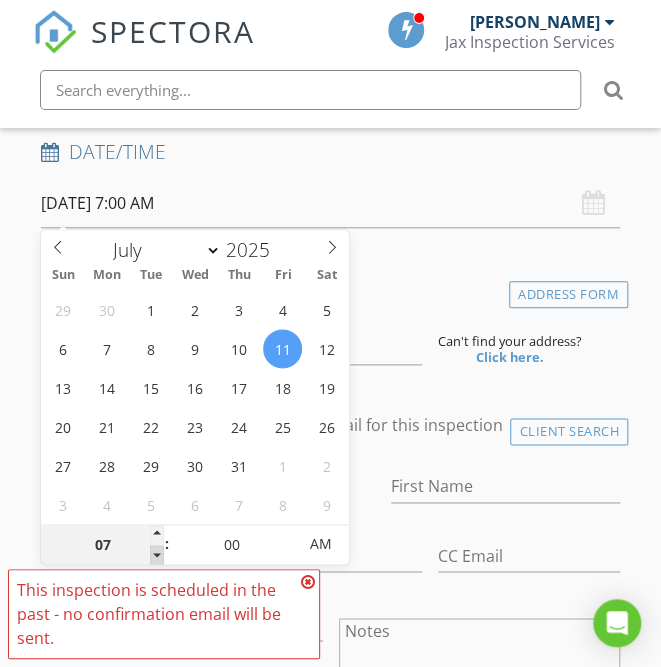 click at bounding box center [157, 555] 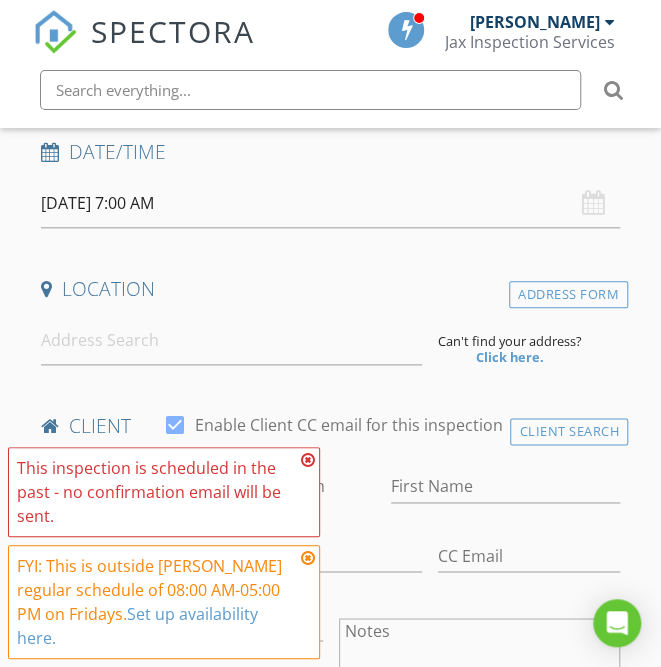 click on "This inspection is scheduled in the past - no confirmation email will be sent.   FYI: This is outside Thomas Jackson's regular schedule of 08:00 AM-05:00 PM on Fridays.  Set up availability here." at bounding box center [164, 553] 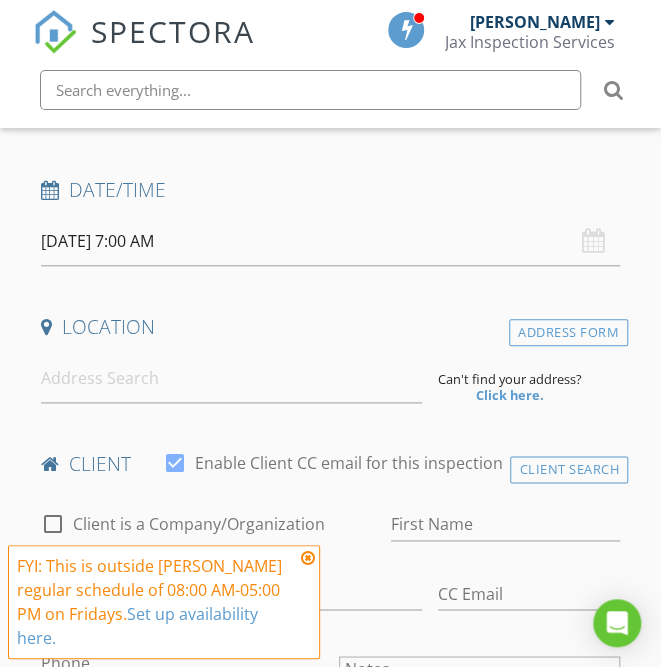 scroll, scrollTop: 396, scrollLeft: 0, axis: vertical 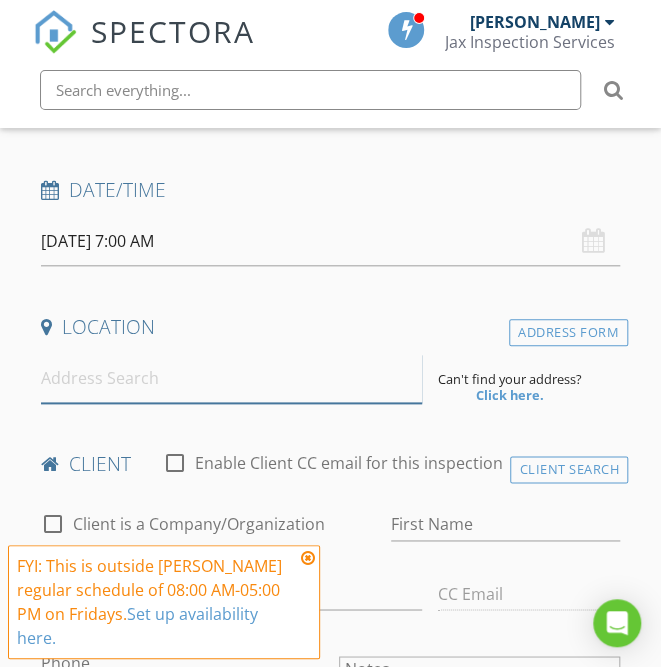 click at bounding box center (231, 378) 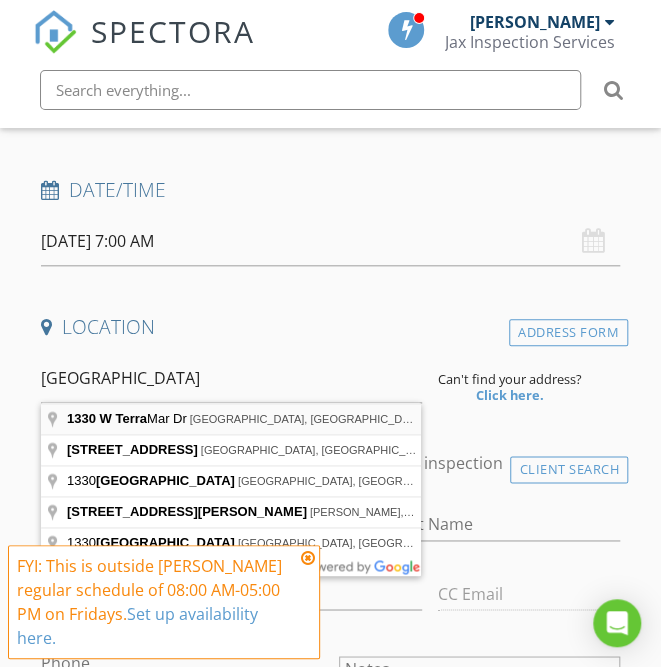 type on "1330 W Terra Mar Dr, Pompano Beach, FL, USA" 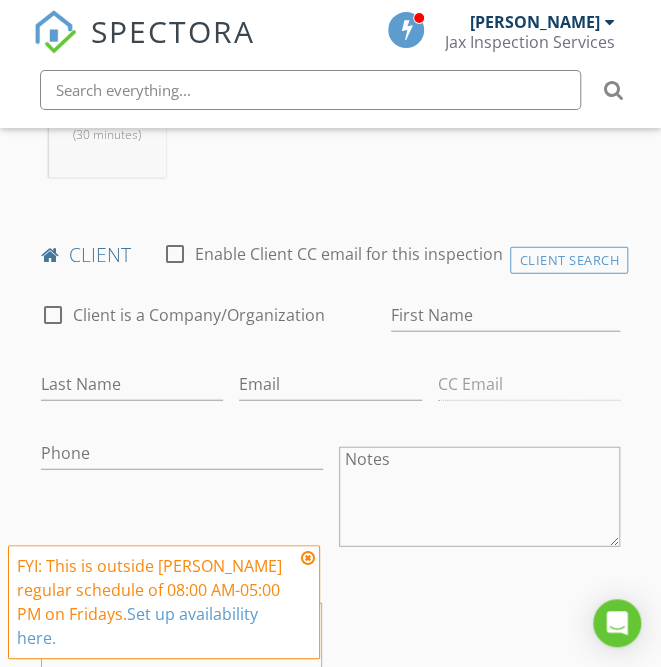 scroll, scrollTop: 1014, scrollLeft: 0, axis: vertical 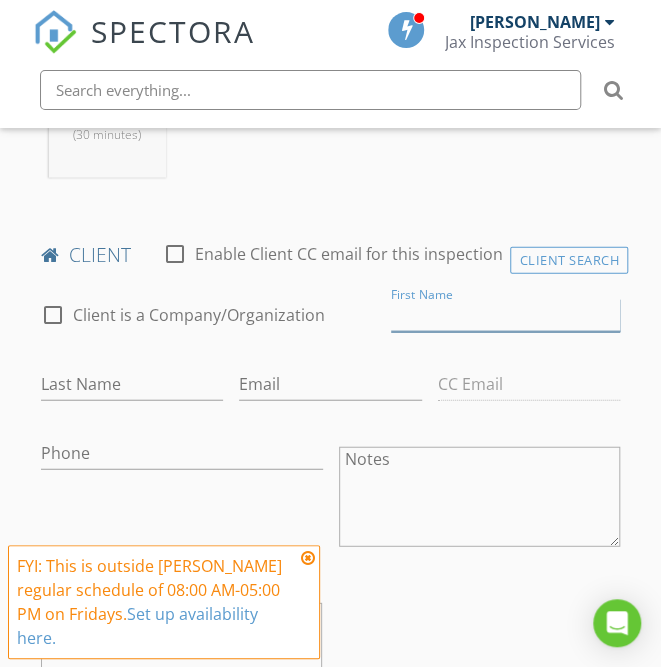 click on "First Name" at bounding box center (505, 315) 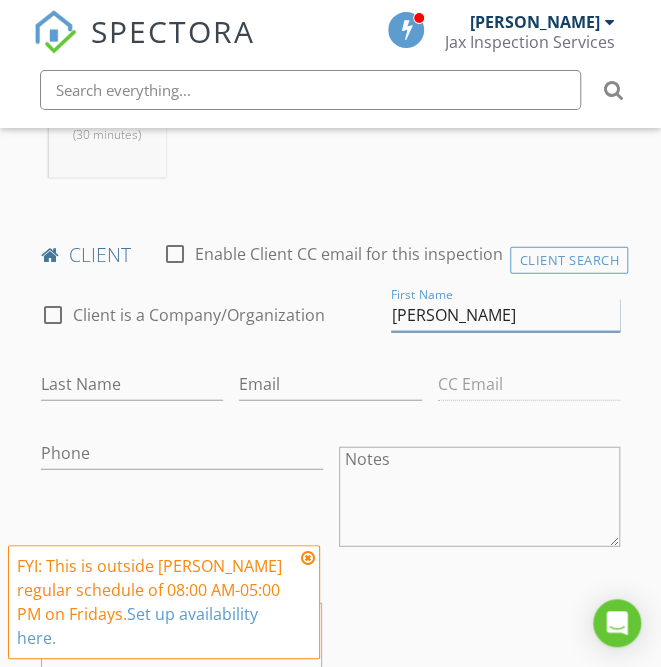 type on "Nikolay" 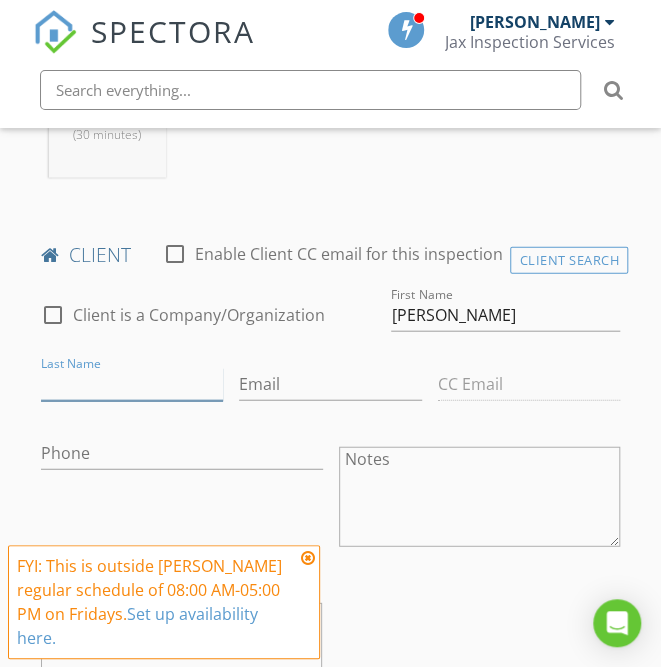 click on "Last Name" at bounding box center [132, 384] 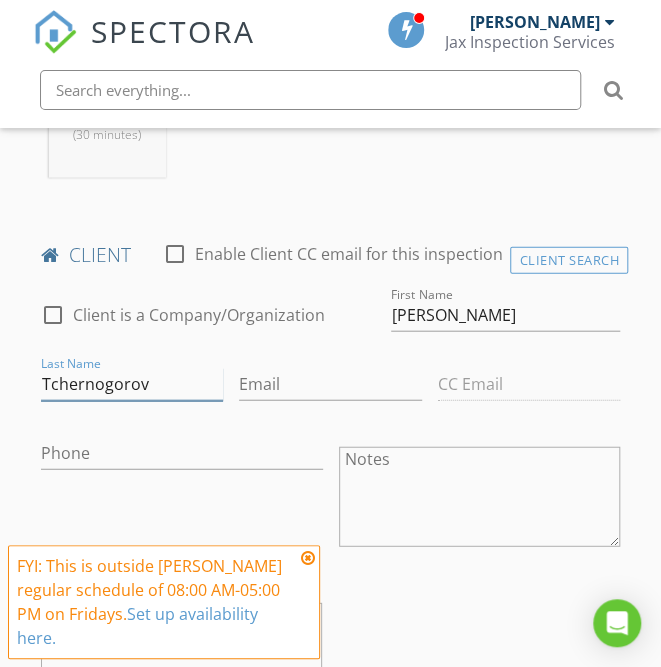 type on "Tchernogorov" 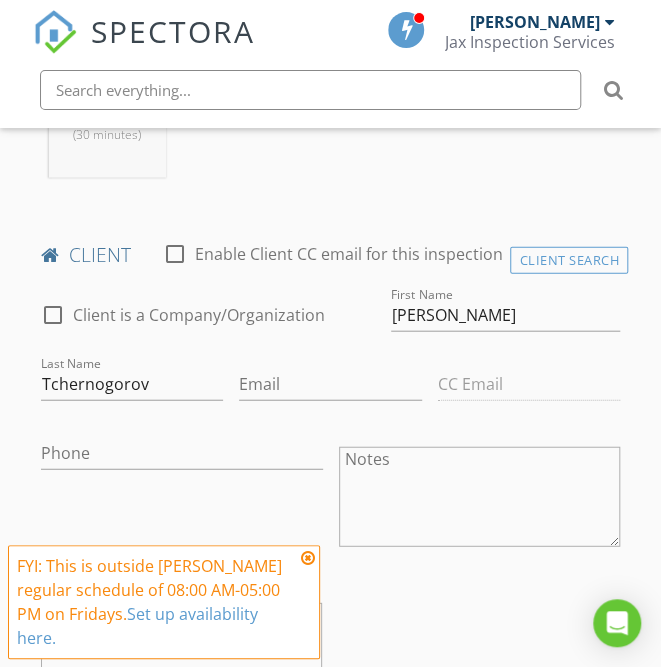 click on "CC Email" at bounding box center (529, 386) 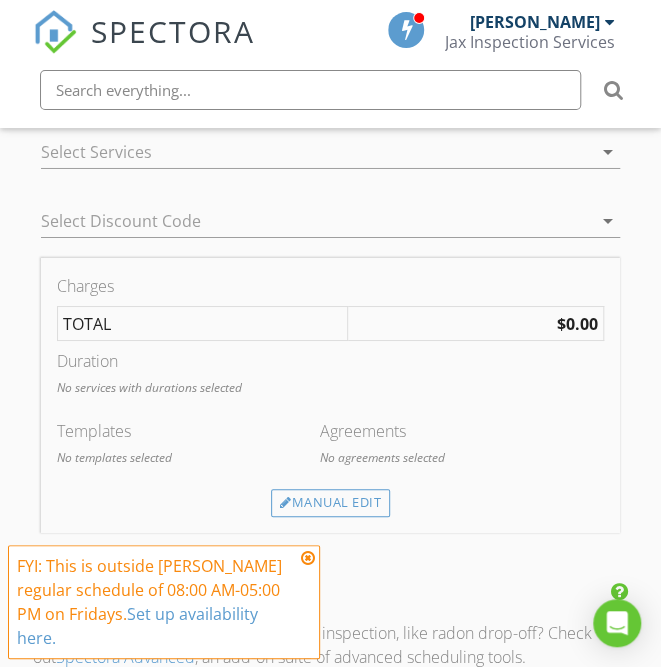 scroll, scrollTop: 1752, scrollLeft: 0, axis: vertical 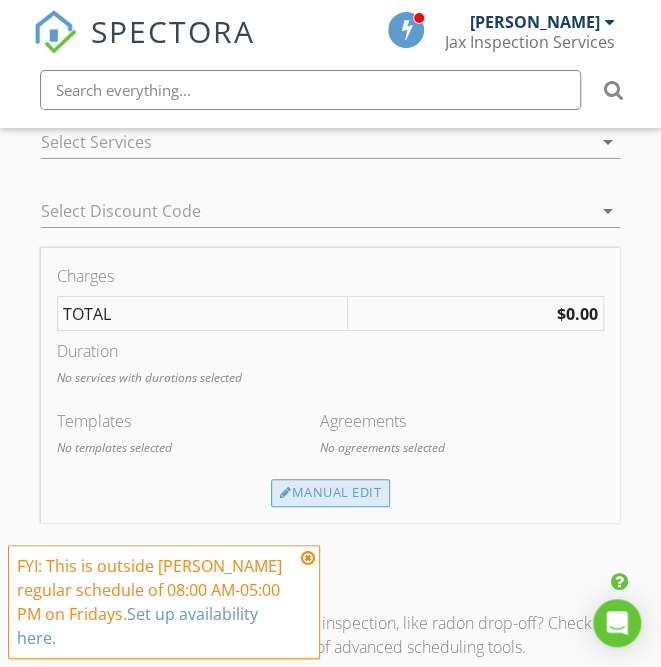 click on "Manual Edit" at bounding box center [330, 493] 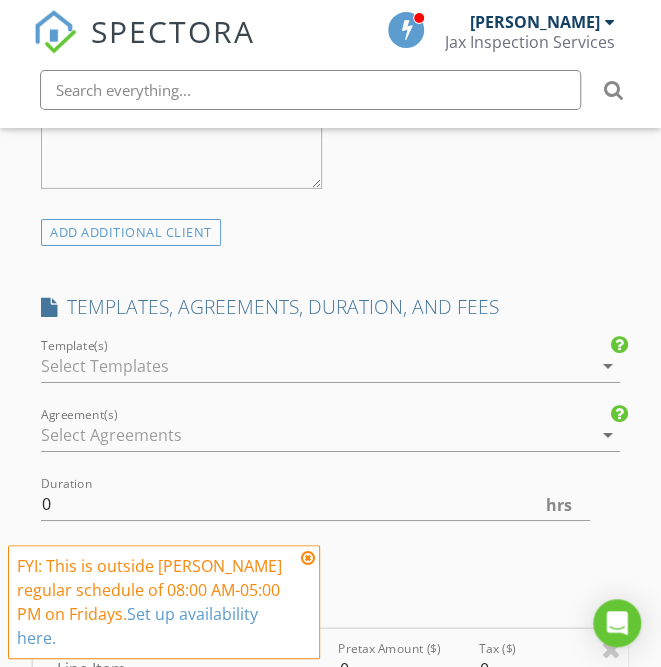 scroll, scrollTop: 1528, scrollLeft: 0, axis: vertical 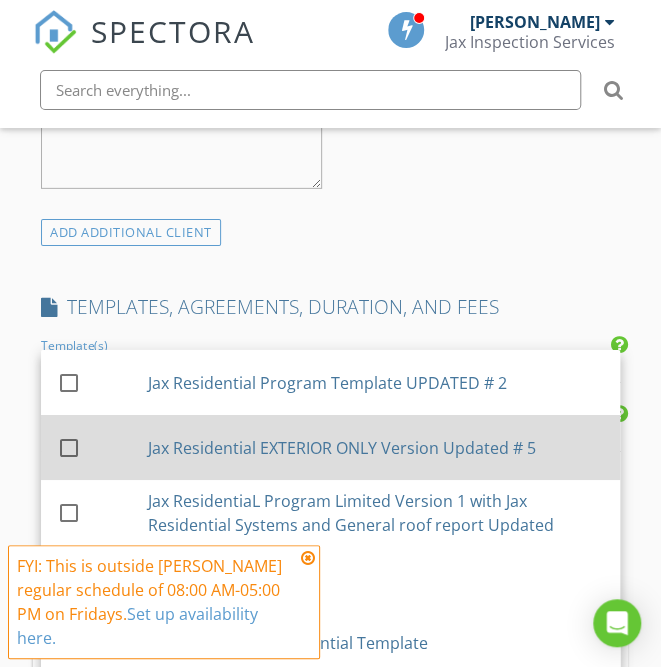 click on "check_box_outline_blank   Jax Residential EXTERIOR ONLY Version Updated # 5" at bounding box center (330, 447) 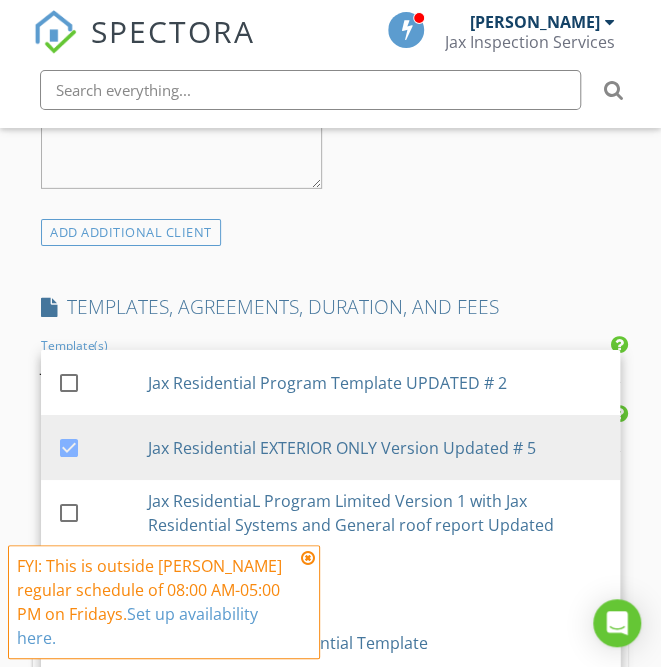 click on "INSPECTOR(S)
check_box   Thomas Jackson   PRIMARY   check_box_outline_blank   Beth Mirowsky     check_box_outline_blank   Joel Pita     Thomas Jackson arrow_drop_down   check_box_outline_blank Thomas Jackson specifically requested
Date/Time
07/11/2025 7:00 AM
Location
Address Search       Address 1330 W Terra Mar Dr   Unit   City Pompano Beach   State FL   Zip 33062   County Broward     Square Feet 2160   Year Built 1968   Foundation arrow_drop_down     Thomas Jackson     15.2 miles     (30 minutes)
client
check_box_outline_blank Enable Client CC email for this inspection   Client Search     check_box_outline_blank Client is a Company/Organization     First Name Nikolay   Last Name Tchernogorov   Email   CC Email   Phone           Notes   Private Notes
ADD ADDITIONAL client
arrow_drop_down     Select Discount Code" at bounding box center (330, 591) 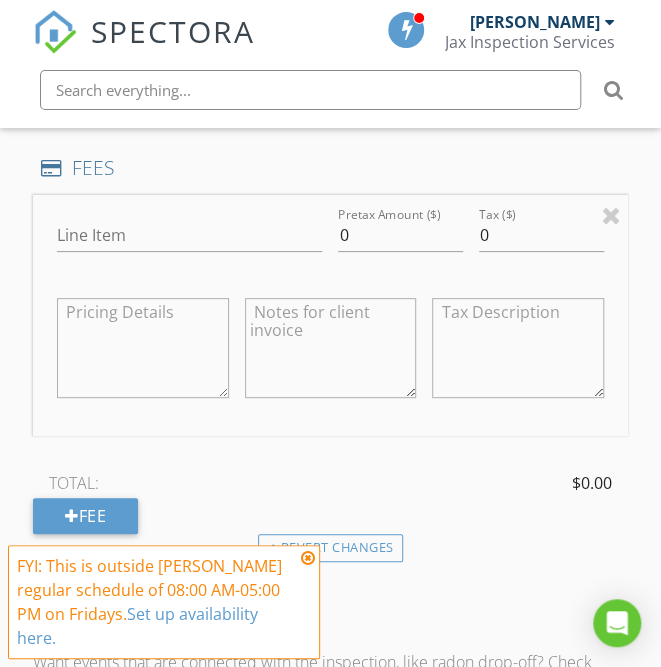 click at bounding box center [330, 90] 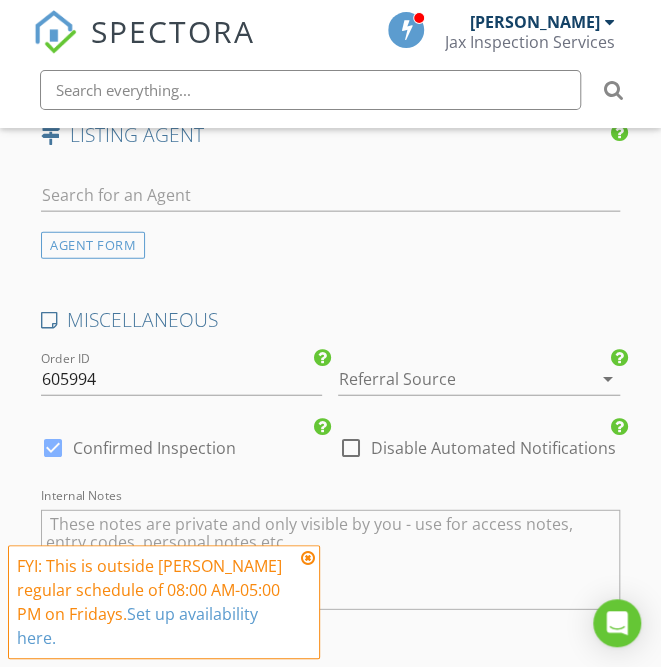 scroll, scrollTop: 3032, scrollLeft: 0, axis: vertical 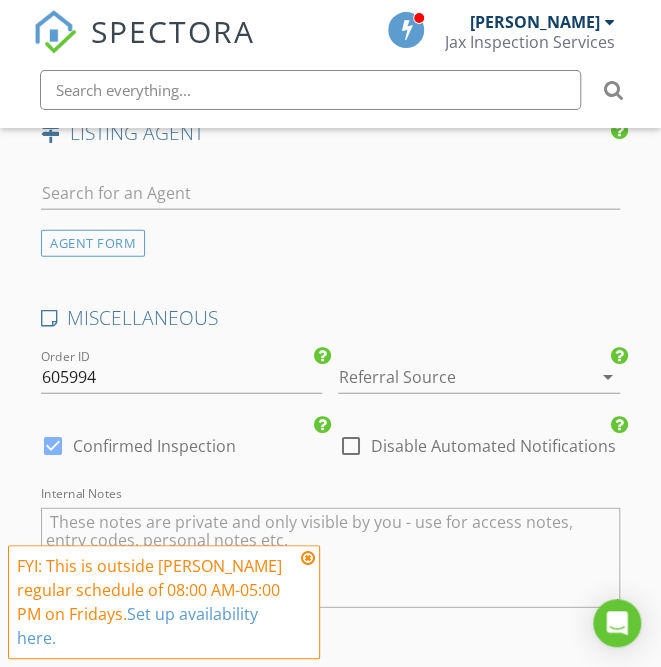 click on "Disable Automated Notifications" at bounding box center [492, 446] 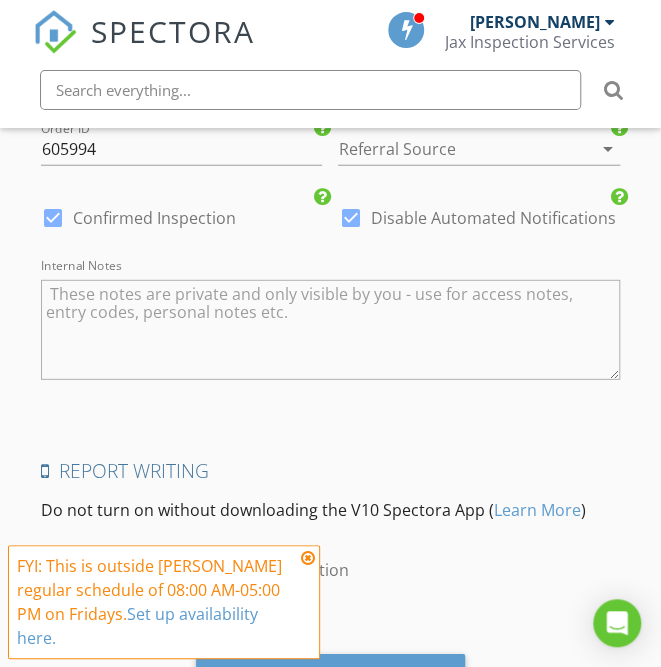 scroll, scrollTop: 3287, scrollLeft: 0, axis: vertical 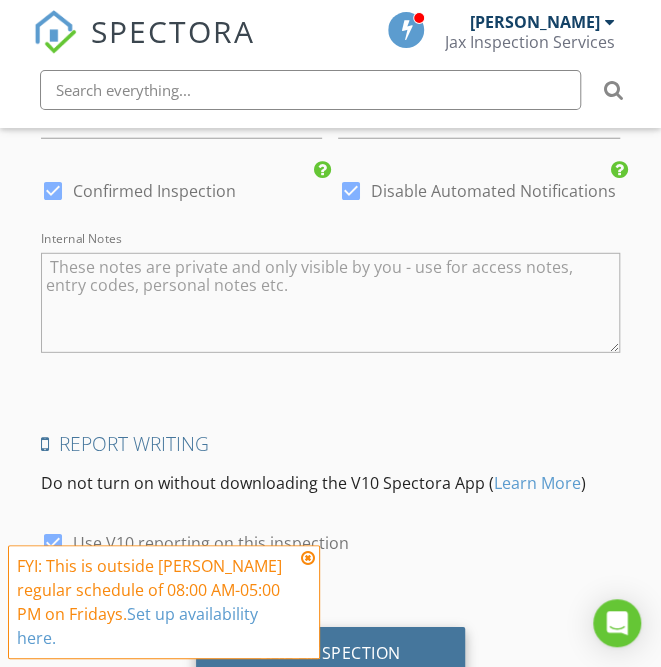 click on "Save Inspection" at bounding box center [330, 653] 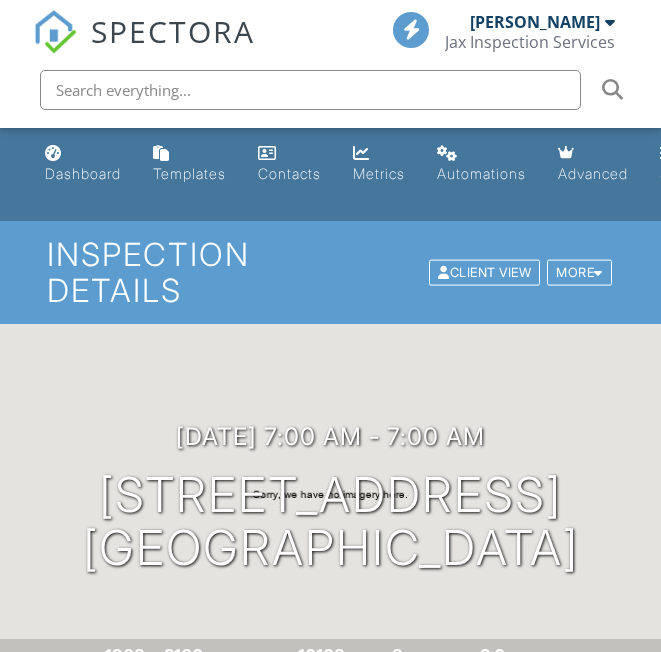 scroll, scrollTop: 370, scrollLeft: 0, axis: vertical 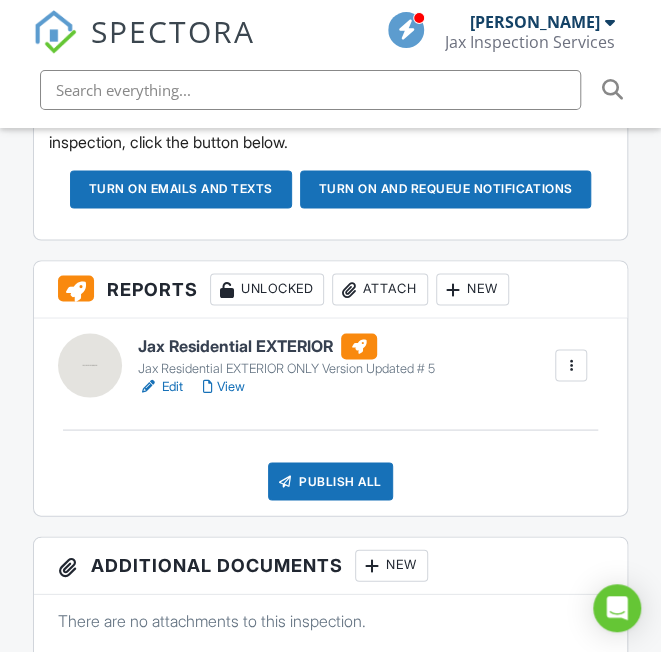 click at bounding box center (148, 386) 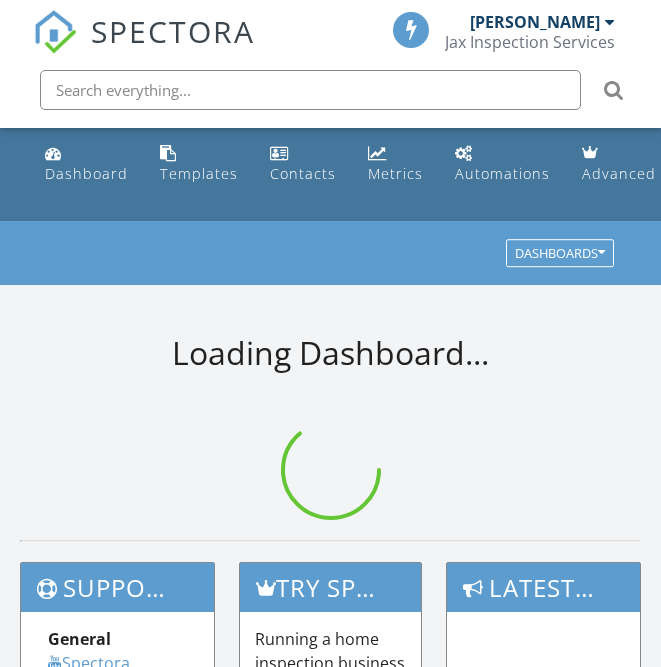 scroll, scrollTop: 0, scrollLeft: 0, axis: both 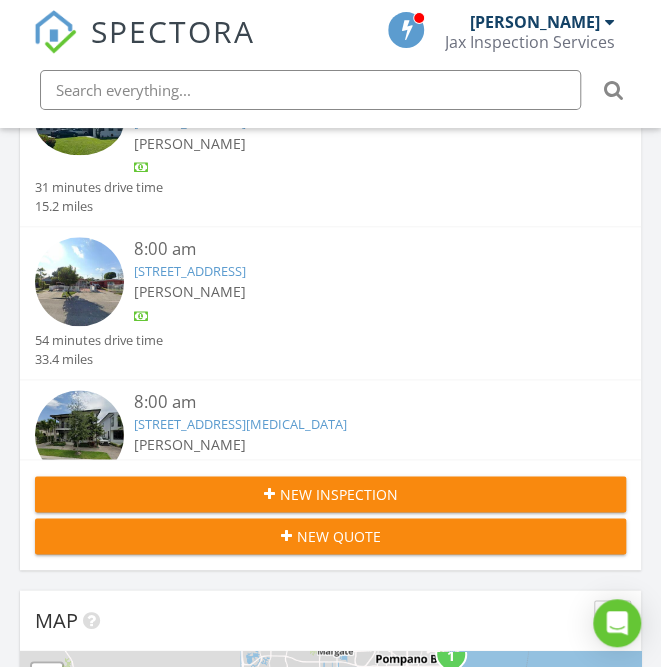 click on "New Inspection" at bounding box center [339, 494] 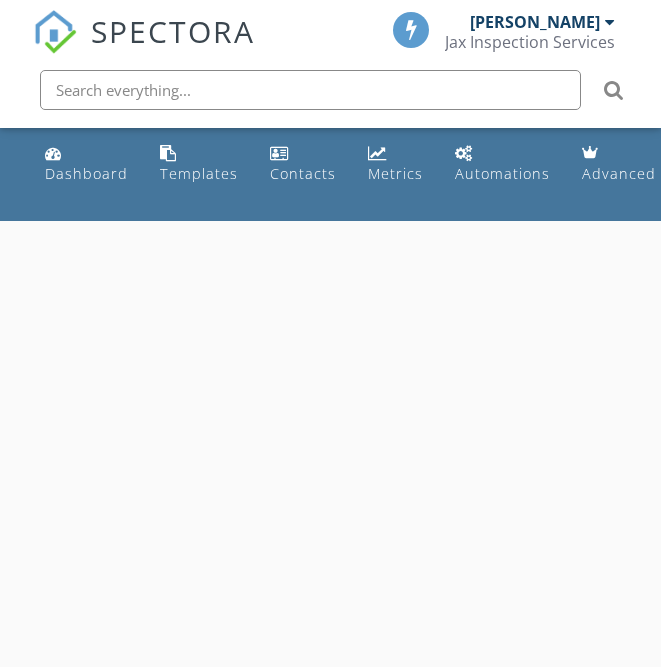 scroll, scrollTop: 0, scrollLeft: 0, axis: both 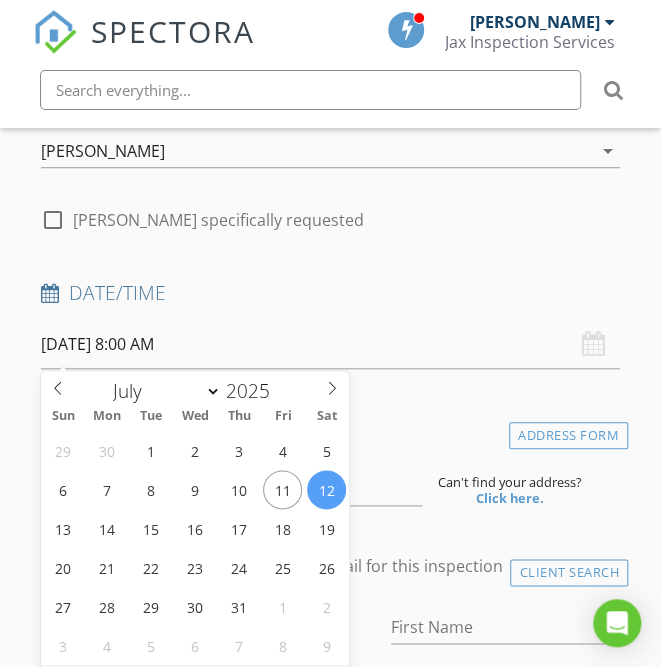 click on "[DATE] 8:00 AM" at bounding box center [330, 344] 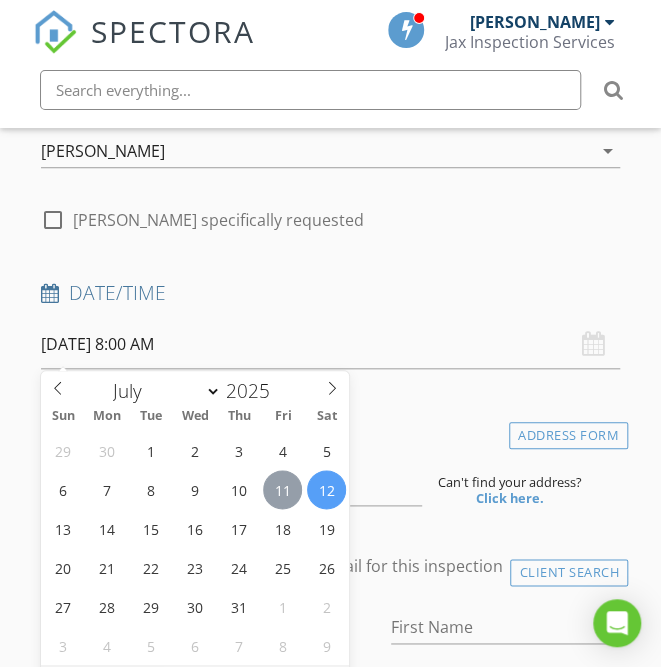 type on "[DATE] 8:00 AM" 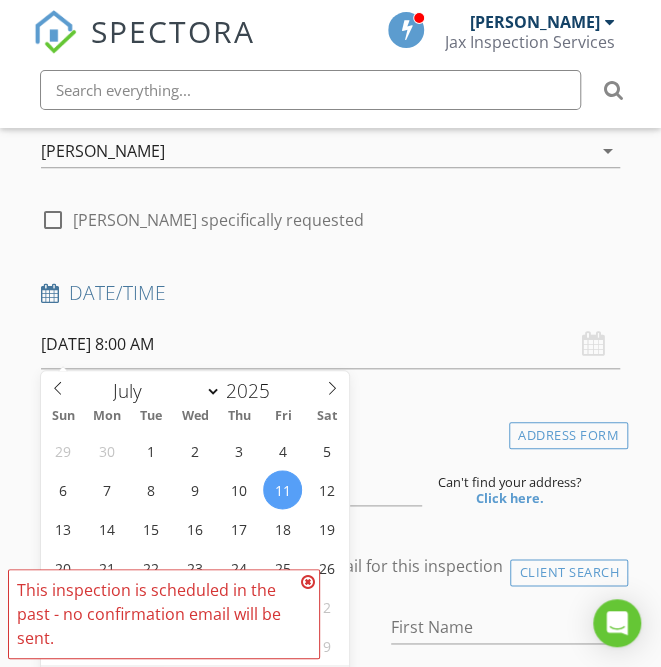 scroll, scrollTop: 330, scrollLeft: 0, axis: vertical 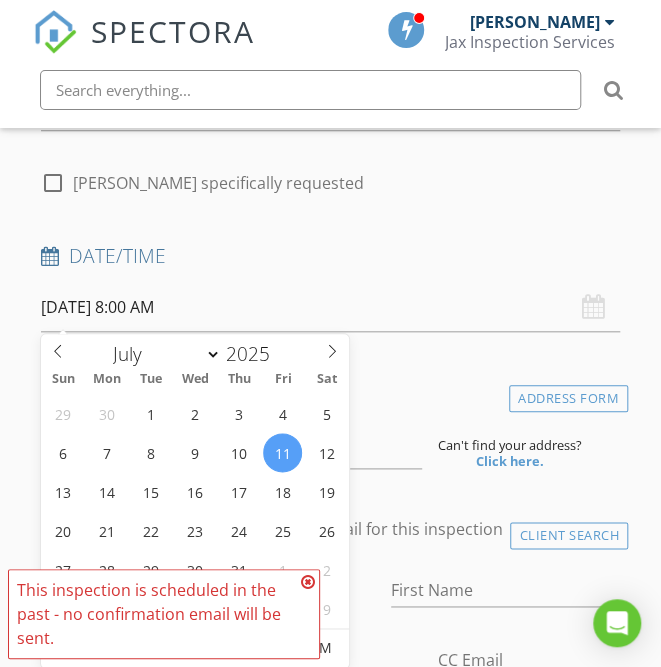 click on "07/11/2025 8:00 AM" at bounding box center [330, 307] 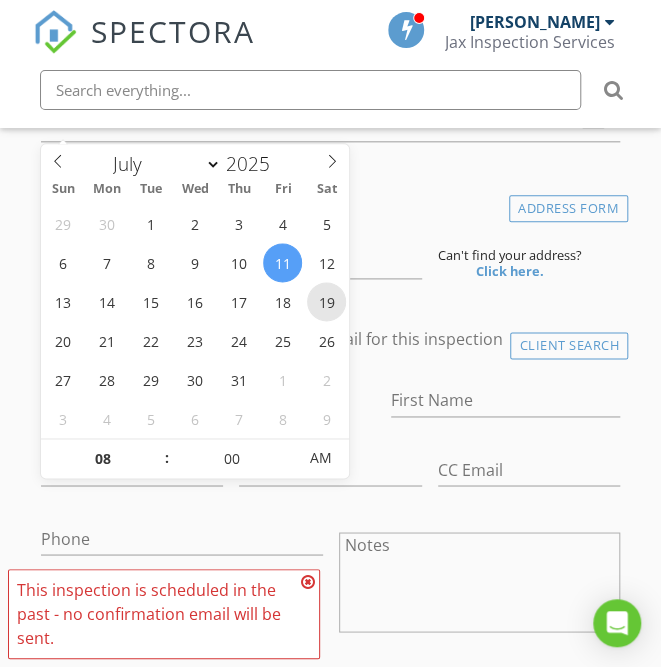 scroll, scrollTop: 522, scrollLeft: 0, axis: vertical 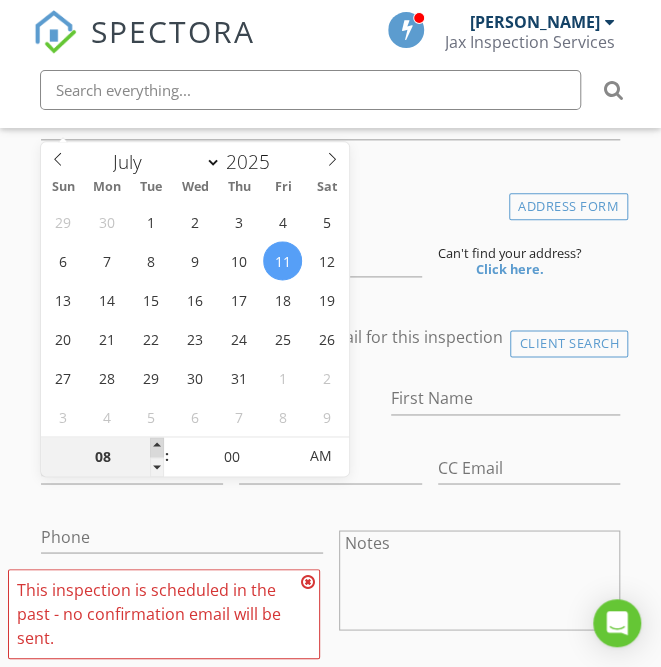 type on "09" 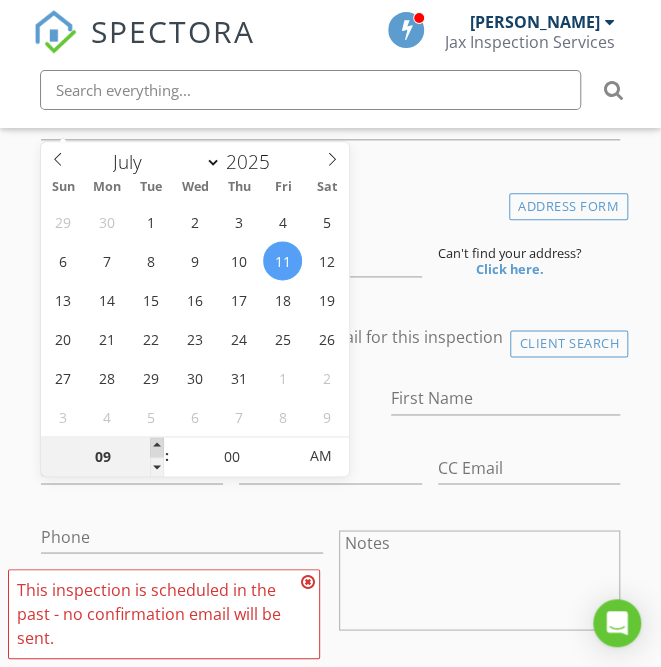 click at bounding box center [157, 447] 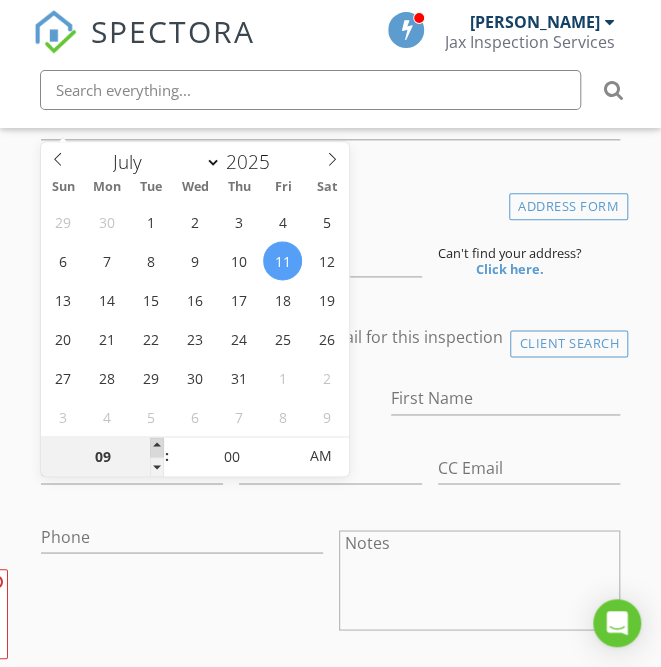 type on "10" 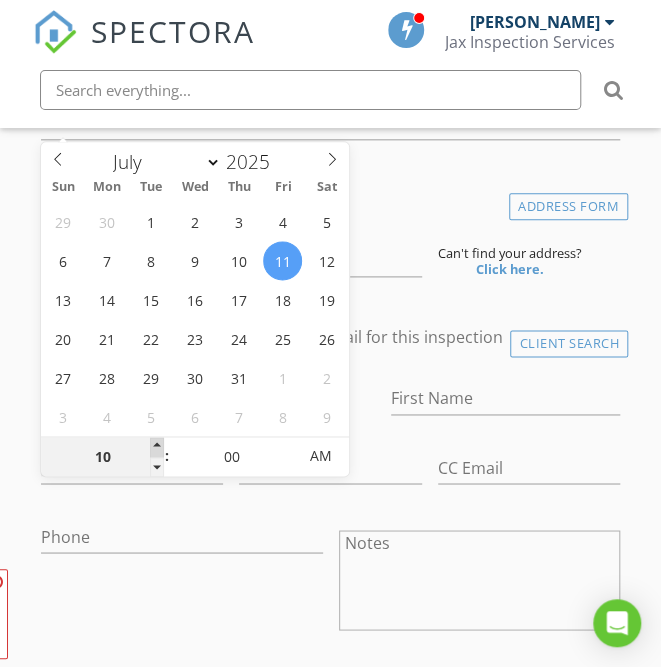 click at bounding box center (157, 447) 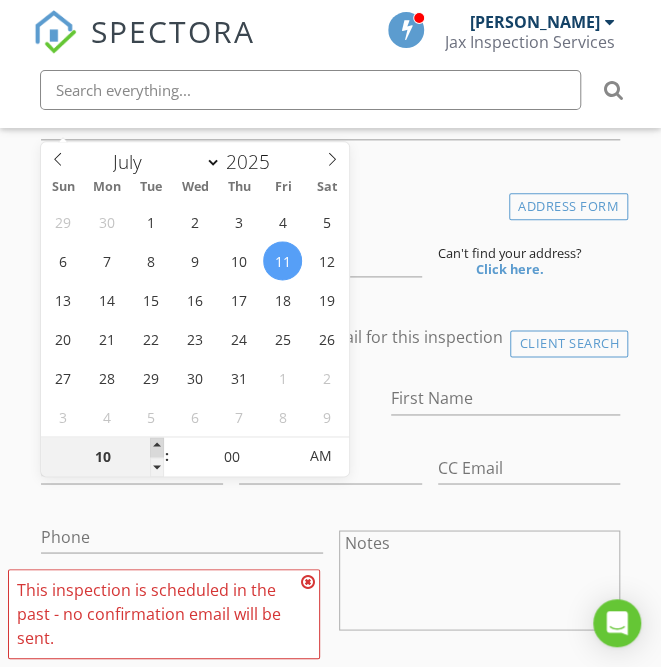 type on "11" 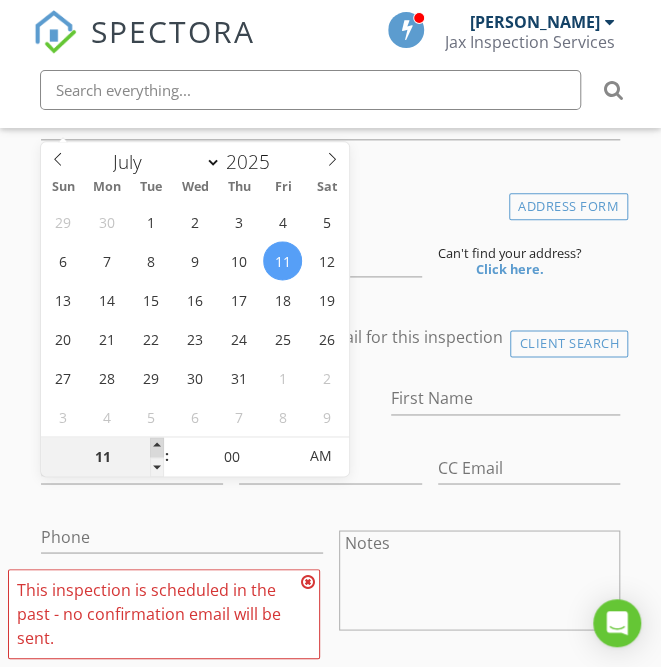 click at bounding box center (157, 447) 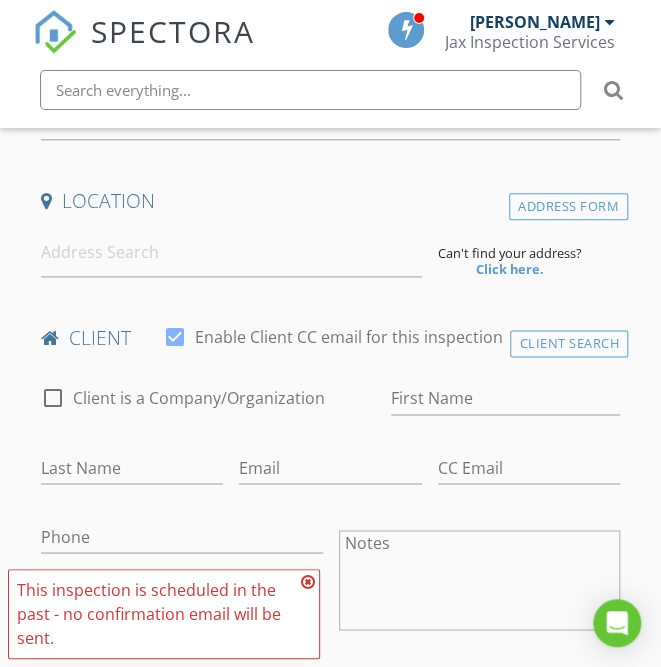 click on "INSPECTOR(S)
check_box   Thomas Jackson   PRIMARY   check_box_outline_blank   Beth Mirowsky     check_box_outline_blank   Joel Pita     Thomas Jackson arrow_drop_down   check_box_outline_blank Thomas Jackson specifically requested
Date/Time
07/11/2025 11:00 AM
Location
Address Form       Can't find your address?   Click here.
client
check_box Enable Client CC email for this inspection   Client Search     check_box_outline_blank Client is a Company/Organization     First Name   Last Name   Email   CC Email   Phone           Notes   Private Notes
ADD ADDITIONAL client
SERVICES
arrow_drop_down     Select Discount Code arrow_drop_down    Charges       TOTAL   $0.00    Duration    No services with durations selected      Templates    No templates selected    Agreements" at bounding box center (330, 1268) 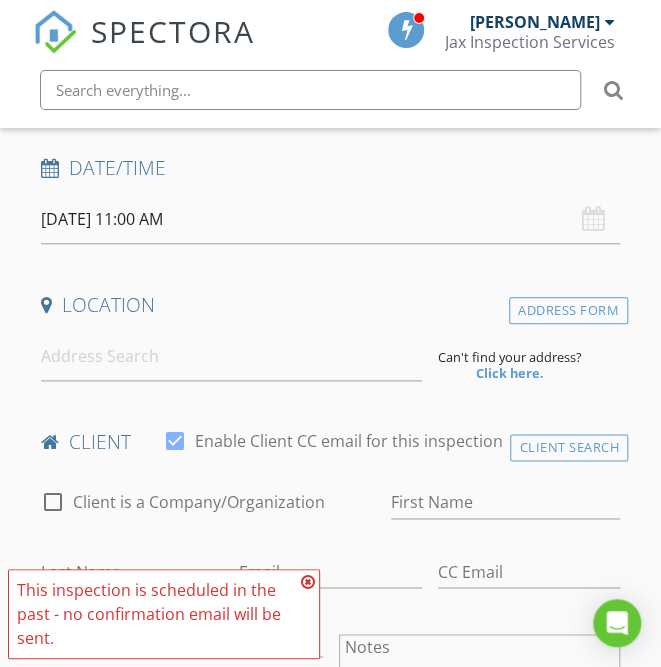 scroll, scrollTop: 418, scrollLeft: 0, axis: vertical 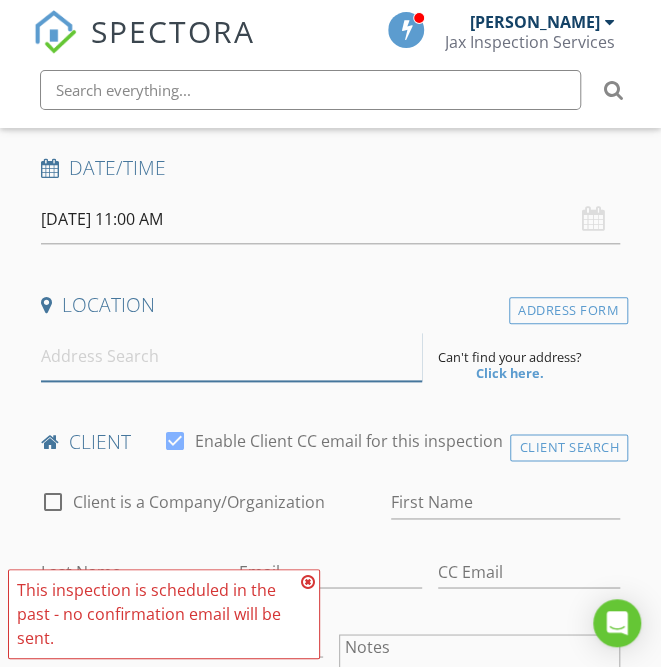 click at bounding box center [231, 356] 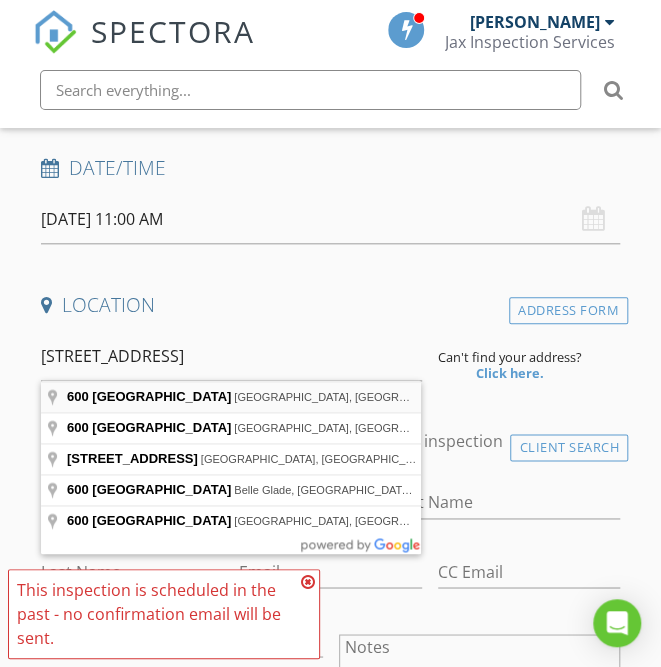 type on "[STREET_ADDRESS]" 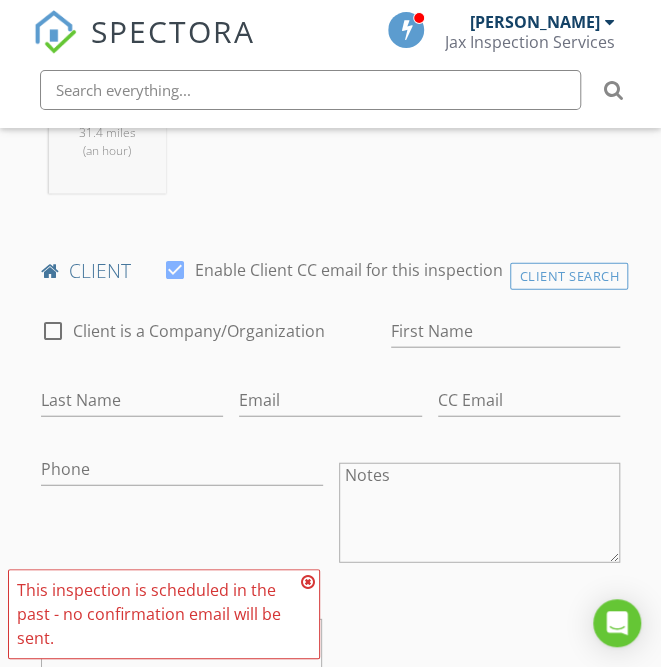 scroll, scrollTop: 996, scrollLeft: 0, axis: vertical 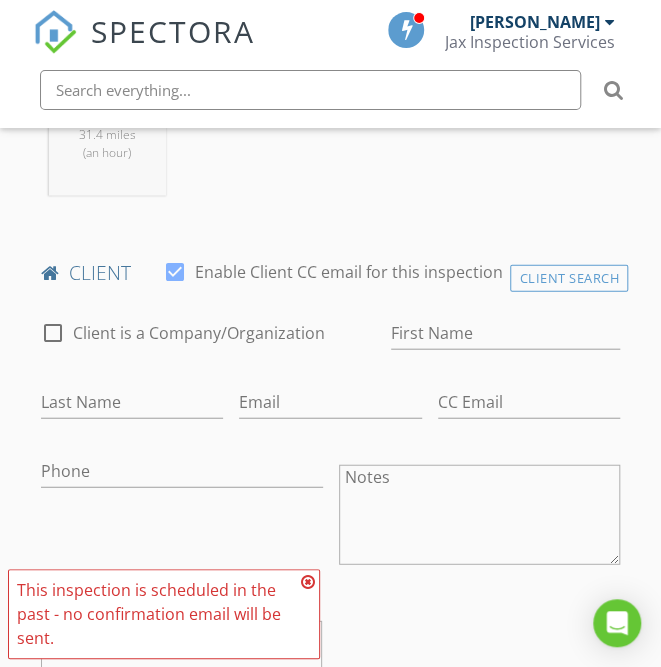 click on "Enable Client CC email for this inspection" at bounding box center (349, 272) 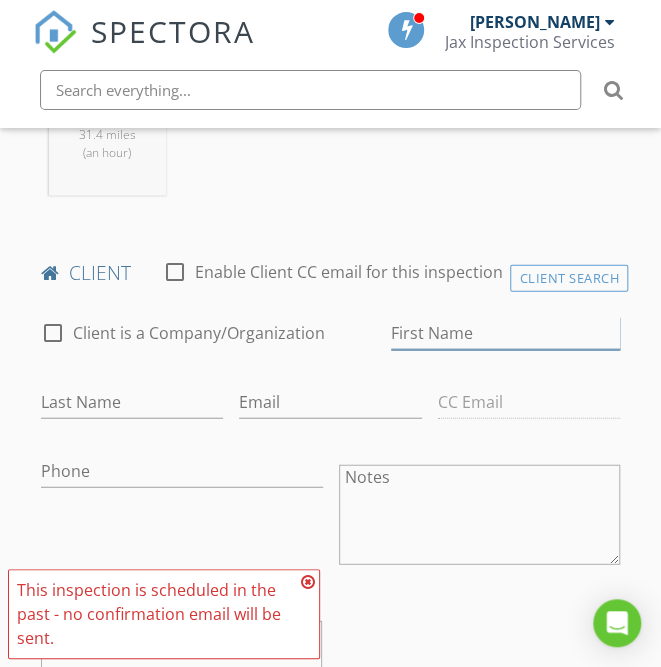 click on "First Name" at bounding box center (505, 333) 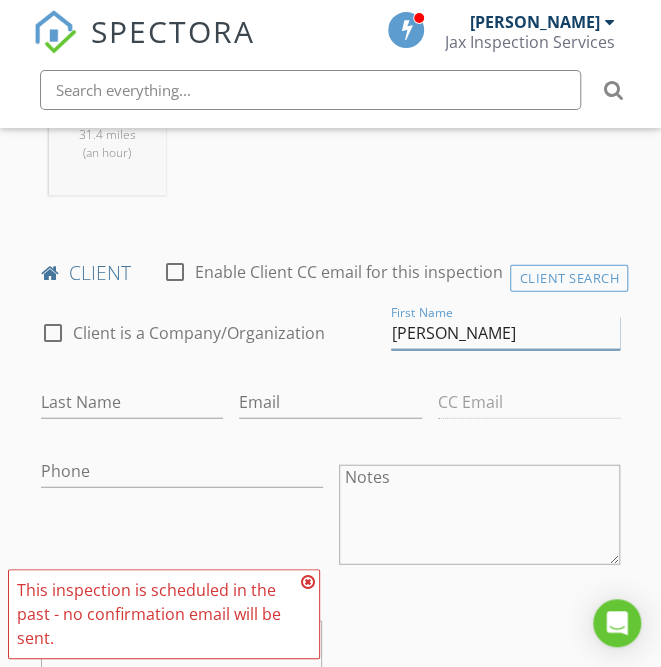 type on "[PERSON_NAME]" 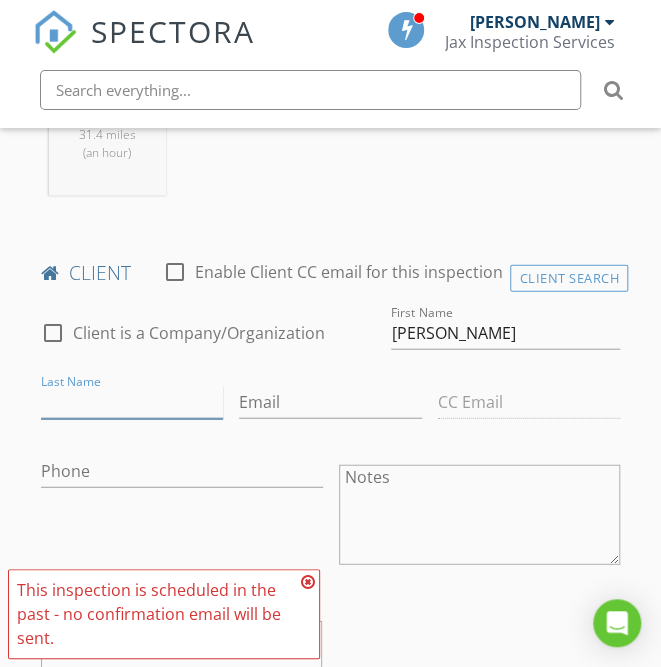 click on "Last Name" at bounding box center (132, 402) 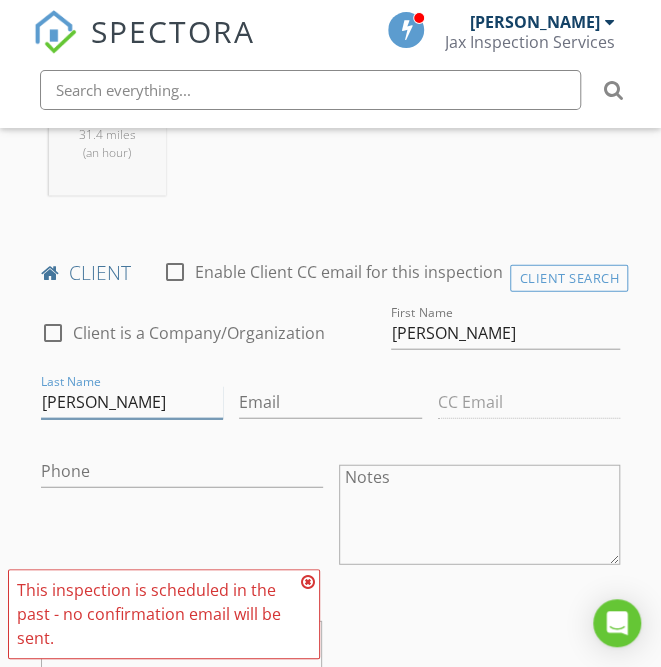 type on "[PERSON_NAME]" 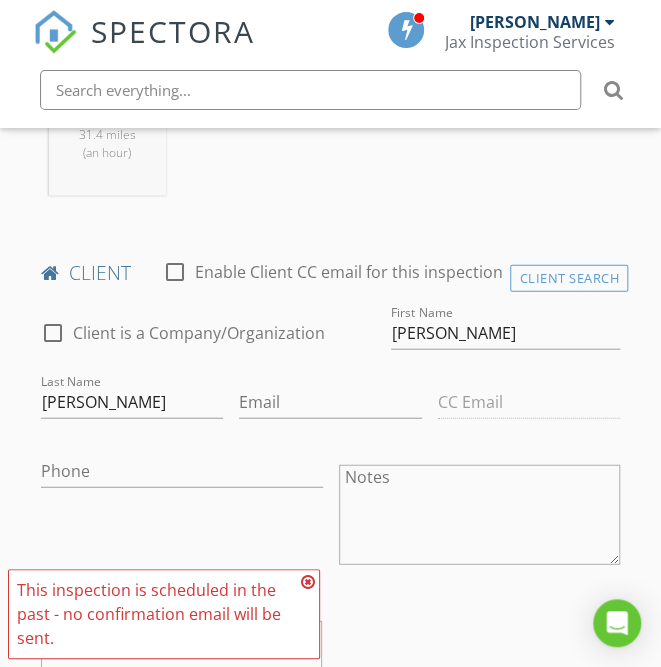click on "New Inspection
Click here to use the New Order Form
INSPECTOR(S)
check_box   Thomas Jackson   PRIMARY   check_box_outline_blank   Beth Mirowsky     check_box_outline_blank   Joel Pita     Thomas Jackson arrow_drop_down   check_box_outline_blank Thomas Jackson specifically requested
Date/Time
07/11/2025 11:00 AM
Location
Address Search       Address 600 SW 3rd St   Unit   City Pompano Beach   State FL   Zip 33060   County Broward     Square Feet 164466   Year Built 1973   Foundation arrow_drop_down     Thomas Jackson     31.4 miles     (an hour)
client
check_box_outline_blank Enable Client CC email for this inspection   Client Search     check_box_outline_blank Client is a Company/Organization     First Name Kevin   Last Name Warrender   Email   CC Email   Phone           Notes   Private Notes
SERVICES" at bounding box center (330, 1005) 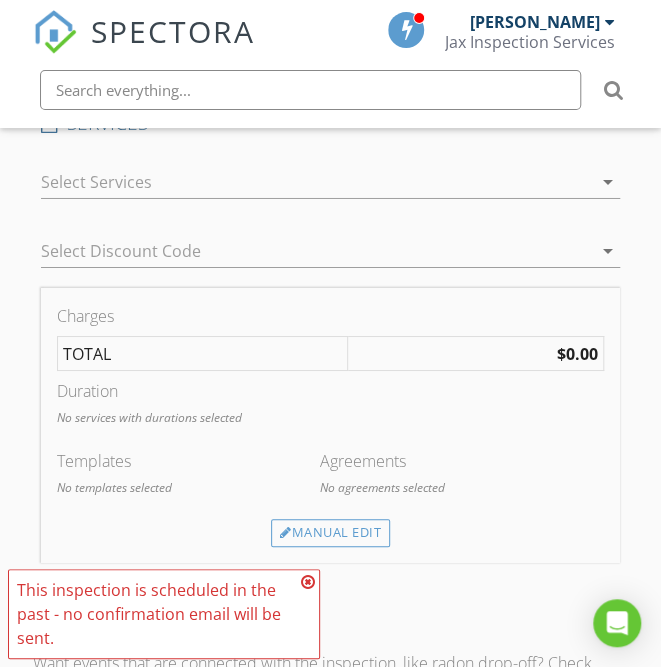 scroll, scrollTop: 1714, scrollLeft: 0, axis: vertical 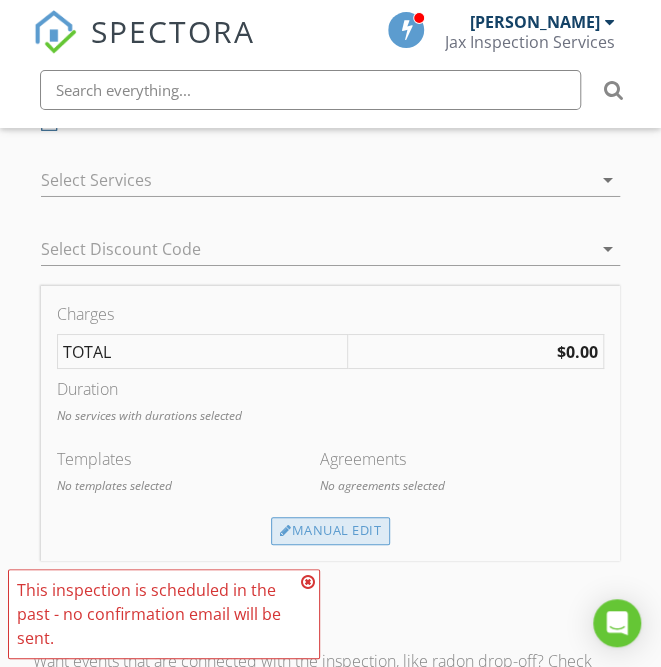 click on "Manual Edit" at bounding box center (330, 531) 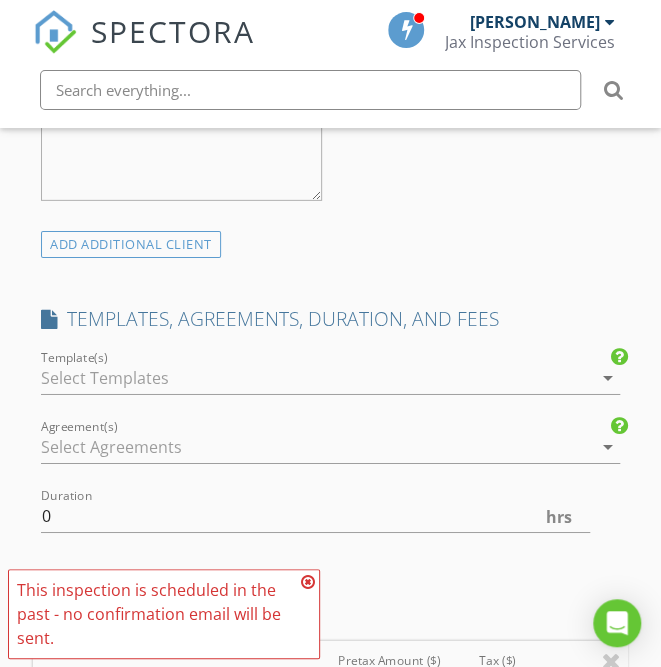 scroll, scrollTop: 1516, scrollLeft: 0, axis: vertical 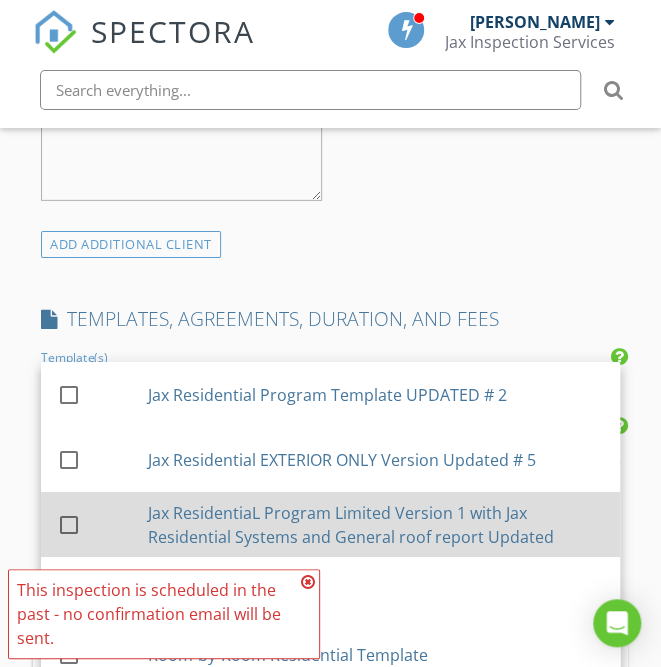click on "Jax ResidentiaL Program Limited Version 1 with Jax Residential Systems and General roof report Updated" at bounding box center [376, 524] 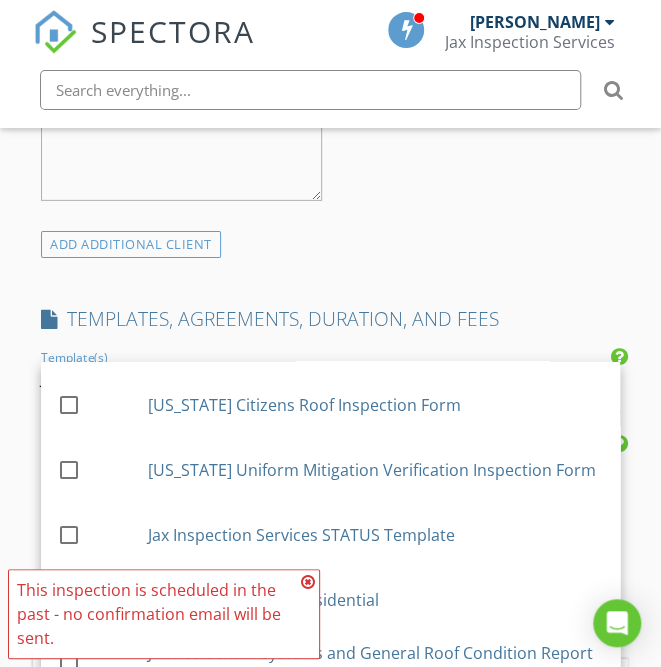 scroll, scrollTop: 444, scrollLeft: 0, axis: vertical 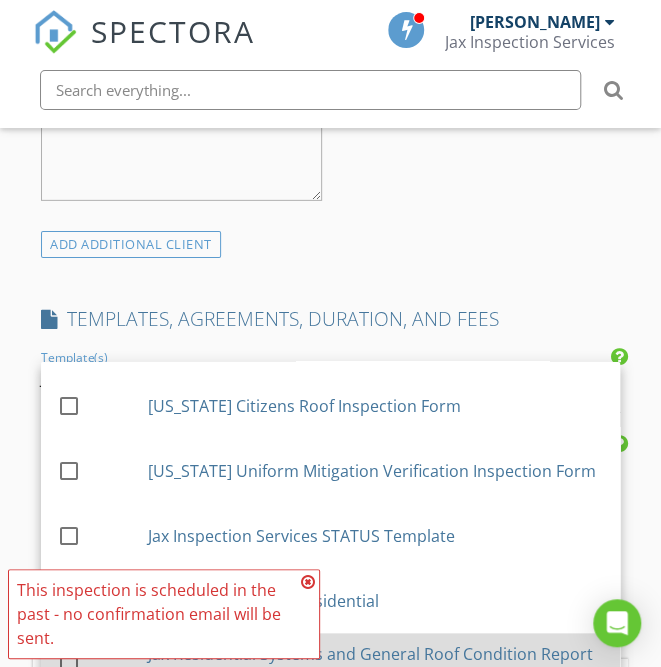 click on "Jax Residential Systems and General Roof Condition Report UPDATED" at bounding box center (376, 665) 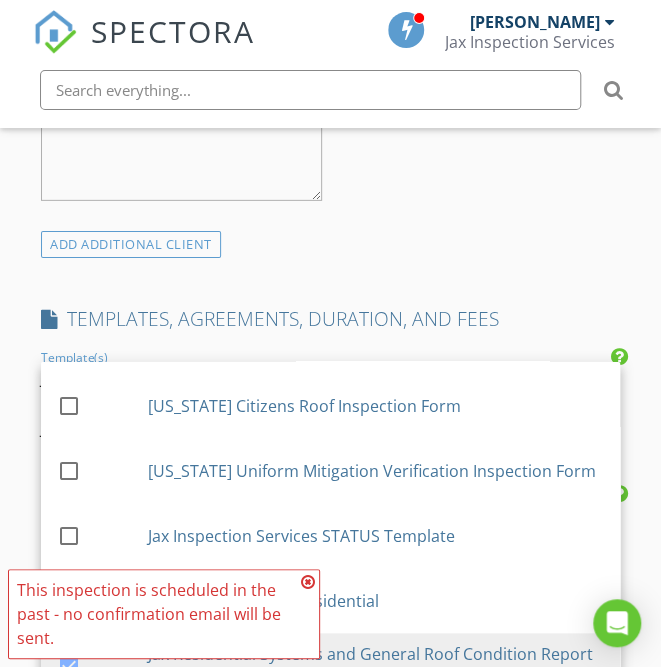 click on "New Inspection
Click here to use the New Order Form
INSPECTOR(S)
check_box   Thomas Jackson   PRIMARY   check_box_outline_blank   Beth Mirowsky     check_box_outline_blank   Joel Pita     Thomas Jackson arrow_drop_down   check_box_outline_blank Thomas Jackson specifically requested
Date/Time
07/11/2025 11:00 AM
Location
Address Search       Address 600 SW 3rd St   Unit   City Pompano Beach   State FL   Zip 33060   County Broward     Square Feet 164466   Year Built 1973   Foundation arrow_drop_down     Thomas Jackson     31.4 miles     (an hour)
client
check_box_outline_blank Enable Client CC email for this inspection   Client Search     check_box_outline_blank Client is a Company/Organization     First Name Kevin   Last Name Warrender   Email   CC Email   Phone           Notes   Private Notes
SERVICES" at bounding box center (330, 644) 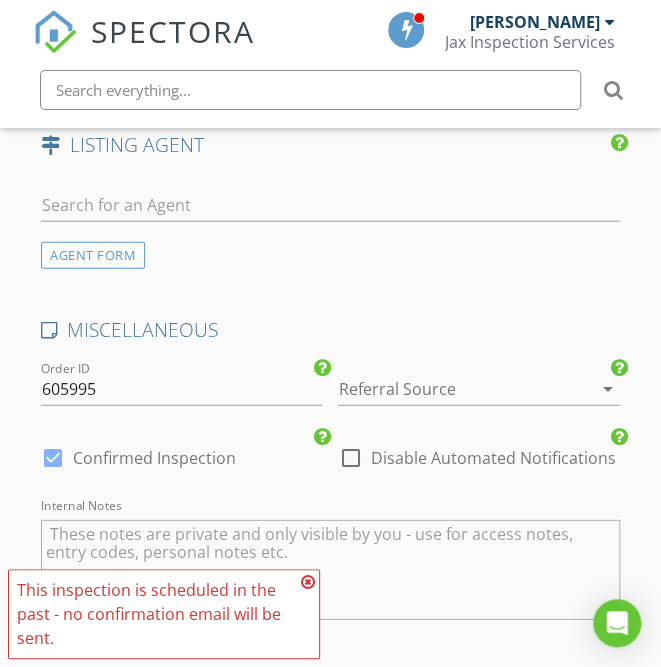scroll, scrollTop: 3106, scrollLeft: 0, axis: vertical 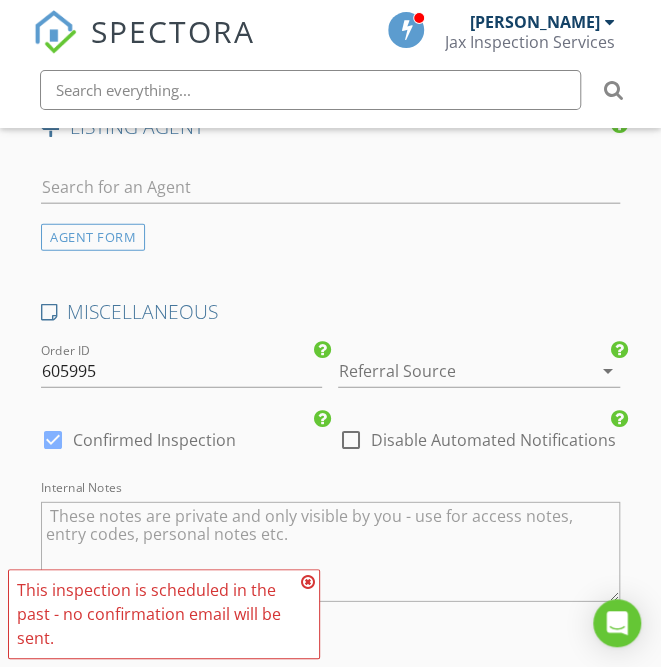 click on "Disable Automated Notifications" at bounding box center (492, 440) 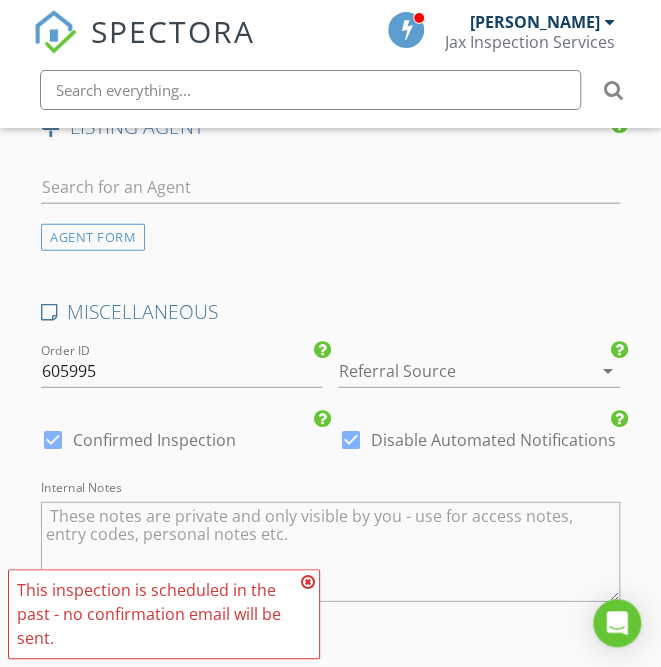 scroll, scrollTop: 3355, scrollLeft: 0, axis: vertical 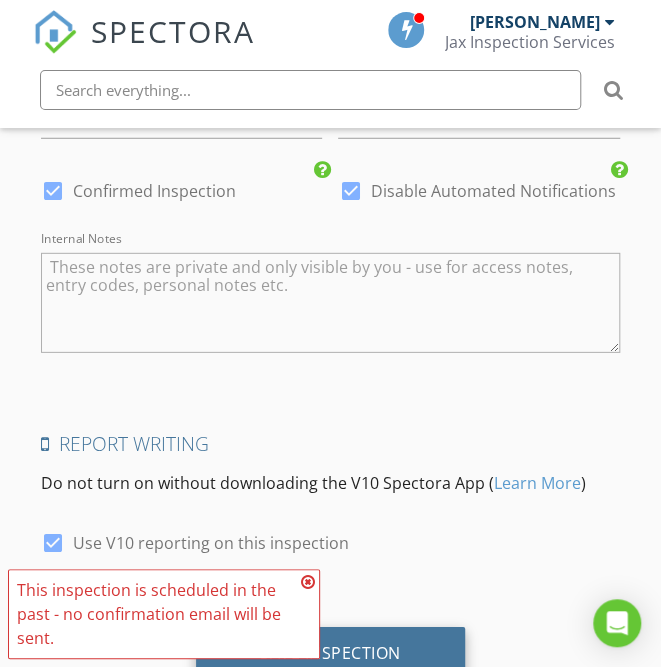 click on "Save Inspection" at bounding box center (330, 653) 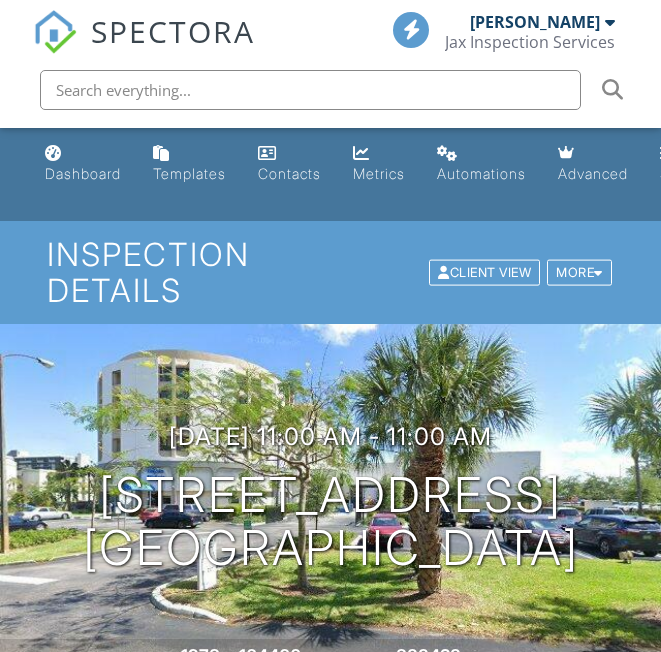 scroll, scrollTop: 0, scrollLeft: 0, axis: both 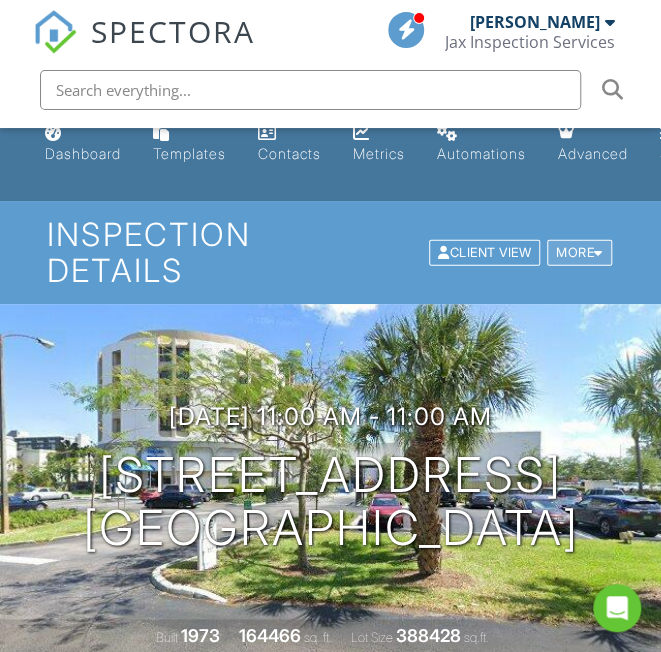 click on "More" at bounding box center [579, 252] 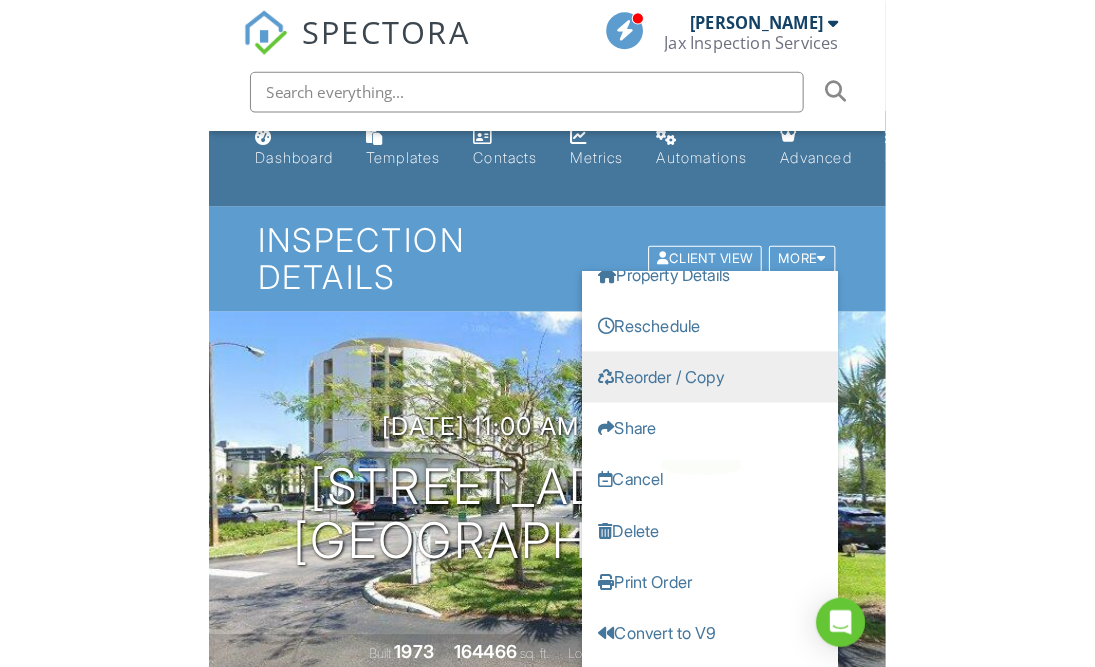 scroll, scrollTop: 0, scrollLeft: 0, axis: both 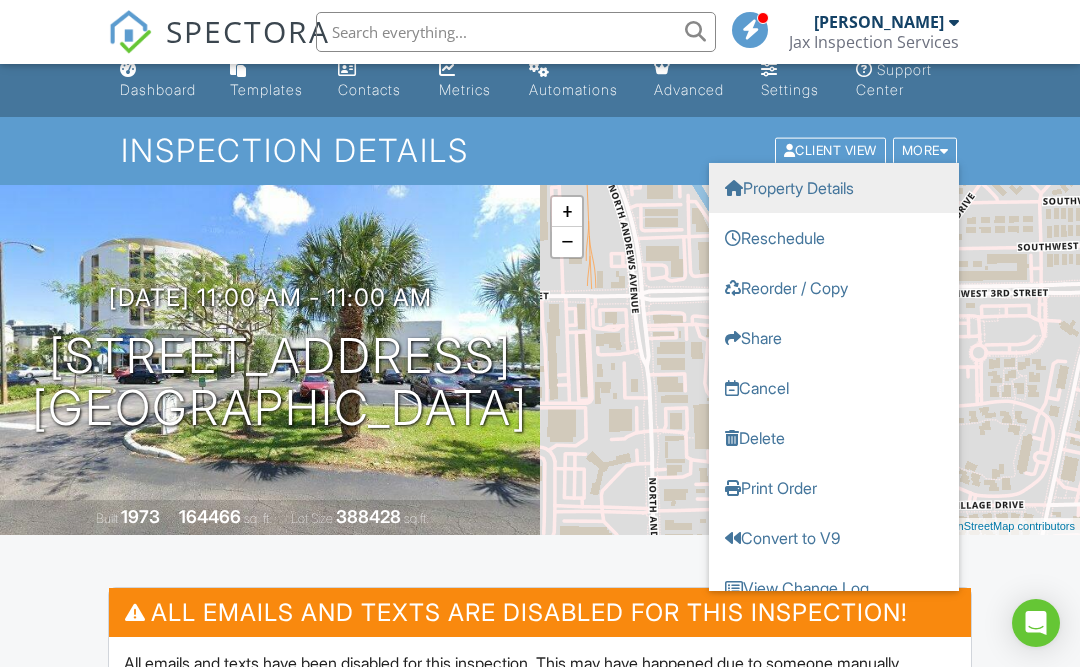 click on "Property Details" at bounding box center [834, 188] 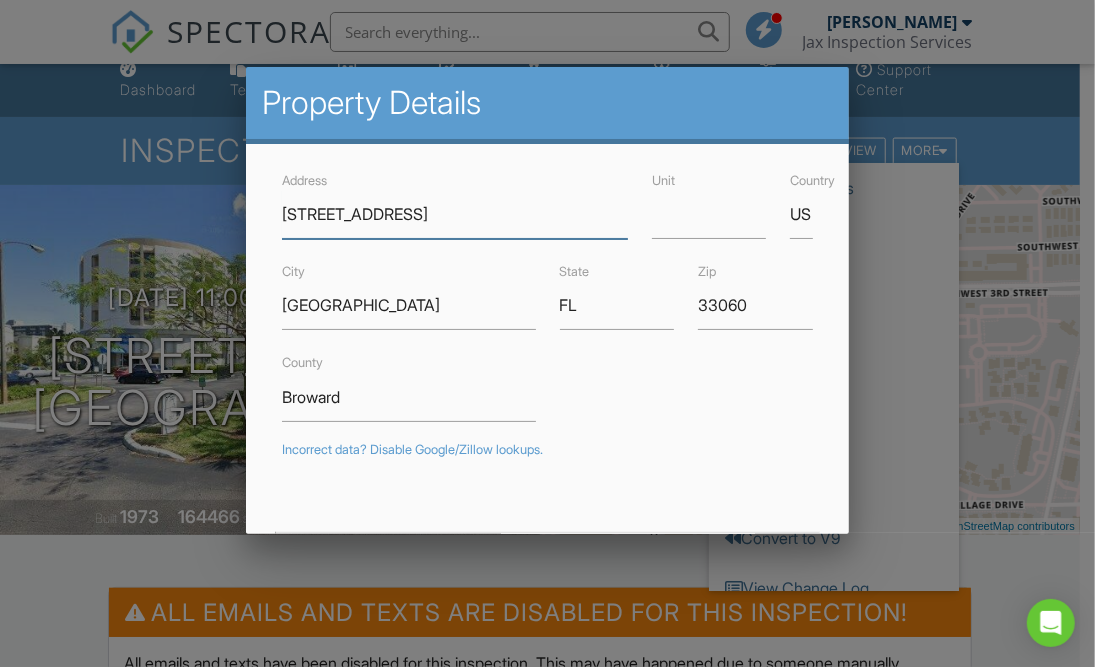 click on "[STREET_ADDRESS]" at bounding box center [455, 214] 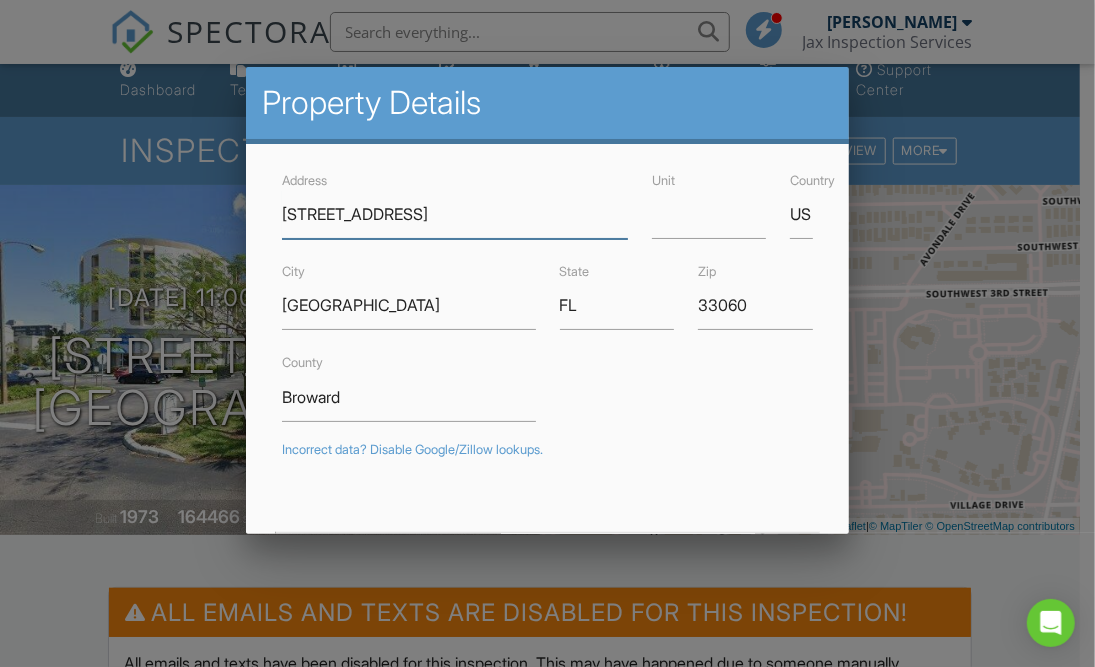 type on "[STREET_ADDRESS]" 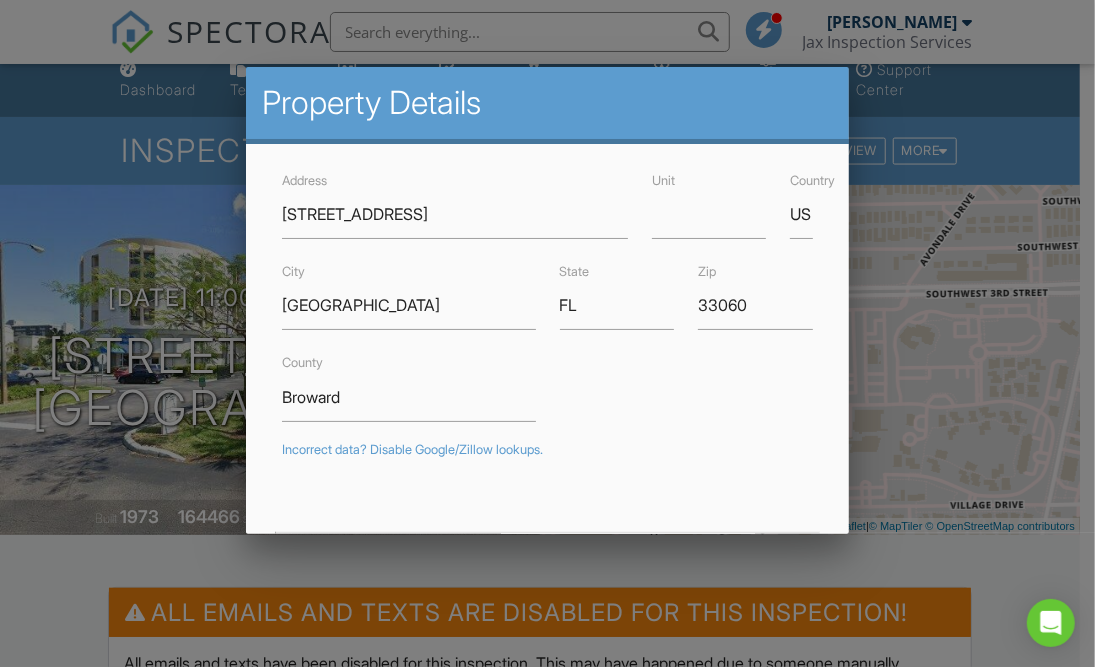 click on "County
Broward" at bounding box center [547, 385] 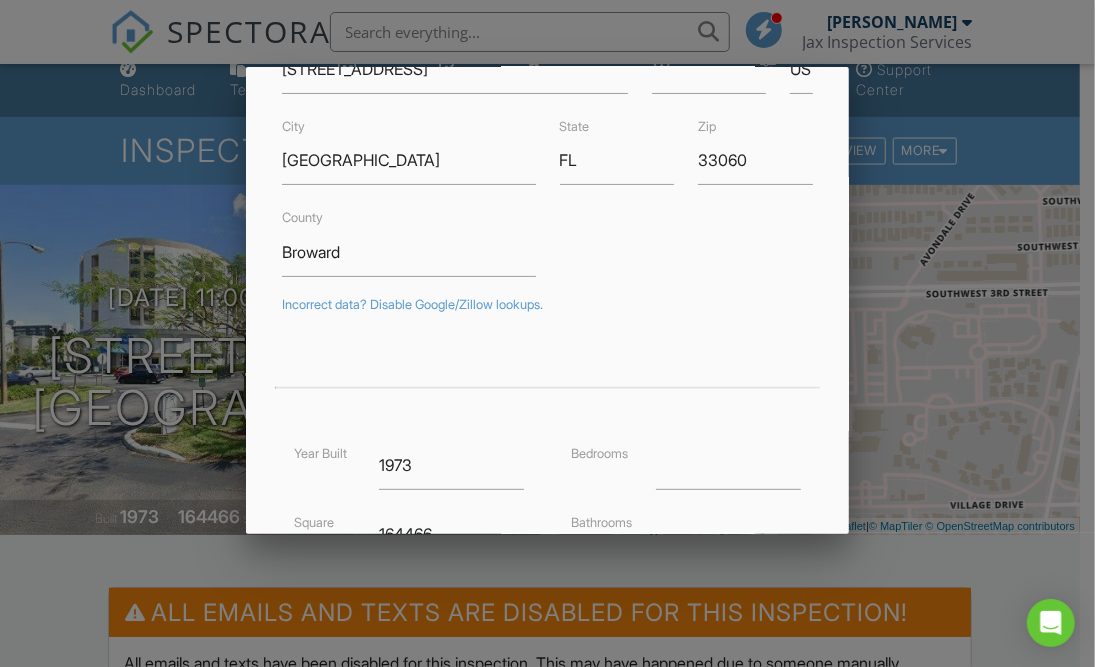 type on "26.2340736" 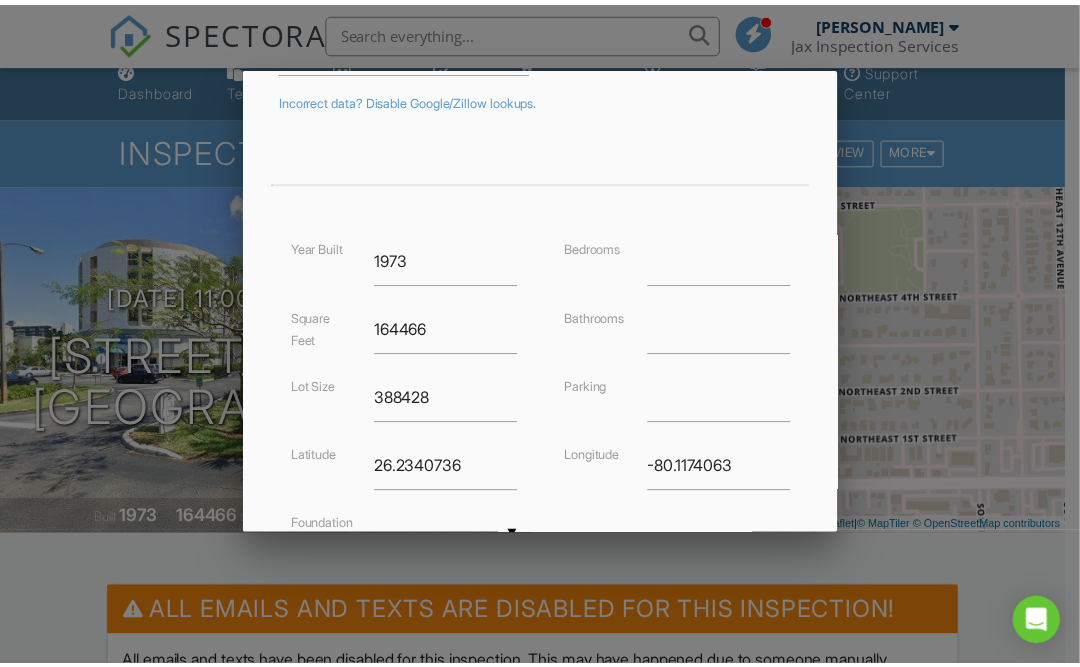 scroll, scrollTop: 528, scrollLeft: 0, axis: vertical 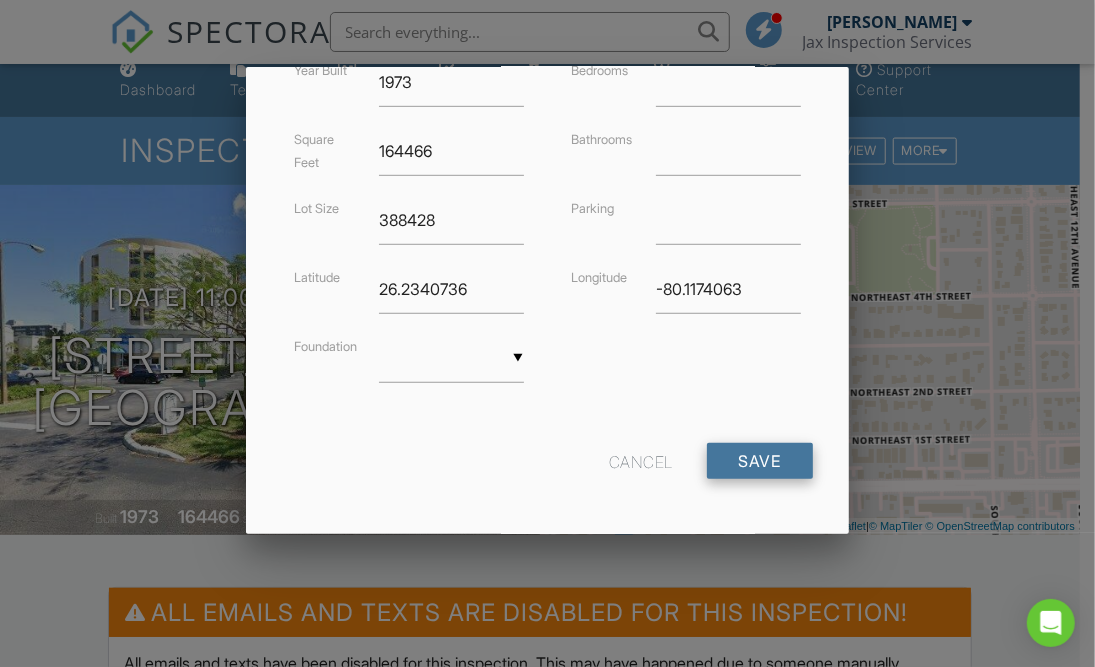 click on "Save" at bounding box center (760, 461) 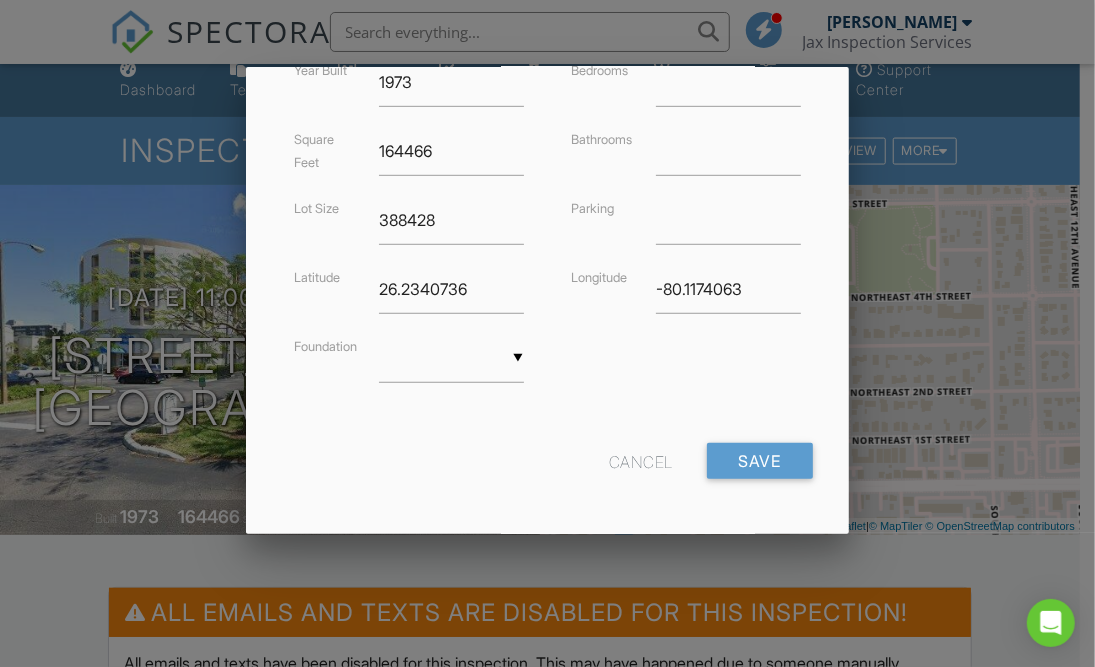 click on "Cancel" at bounding box center [641, 461] 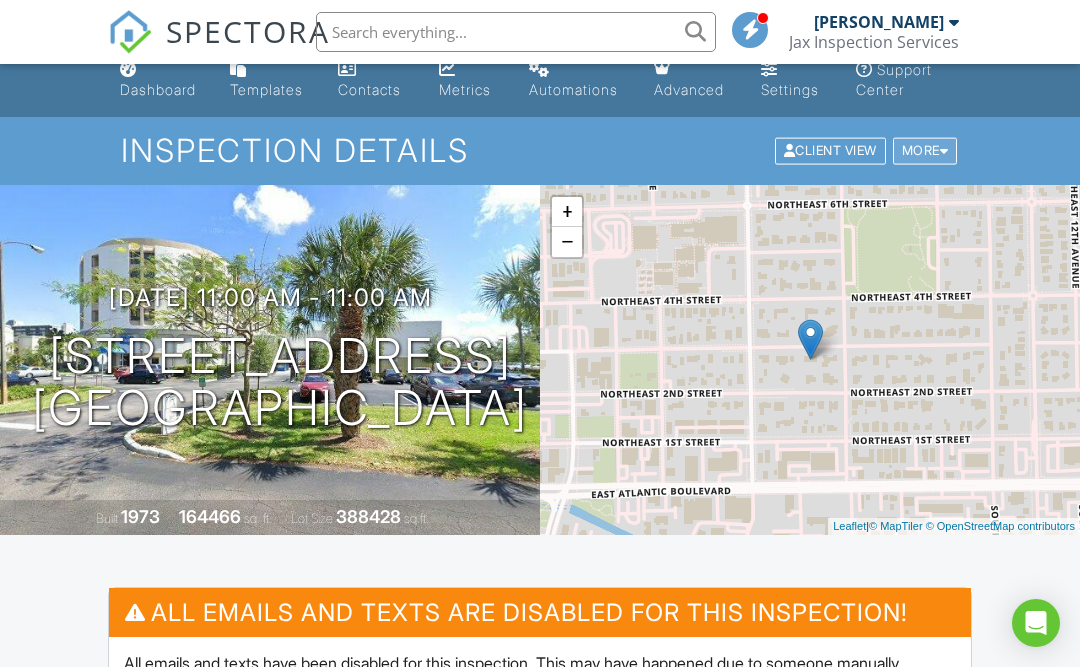 click on "More" at bounding box center (925, 151) 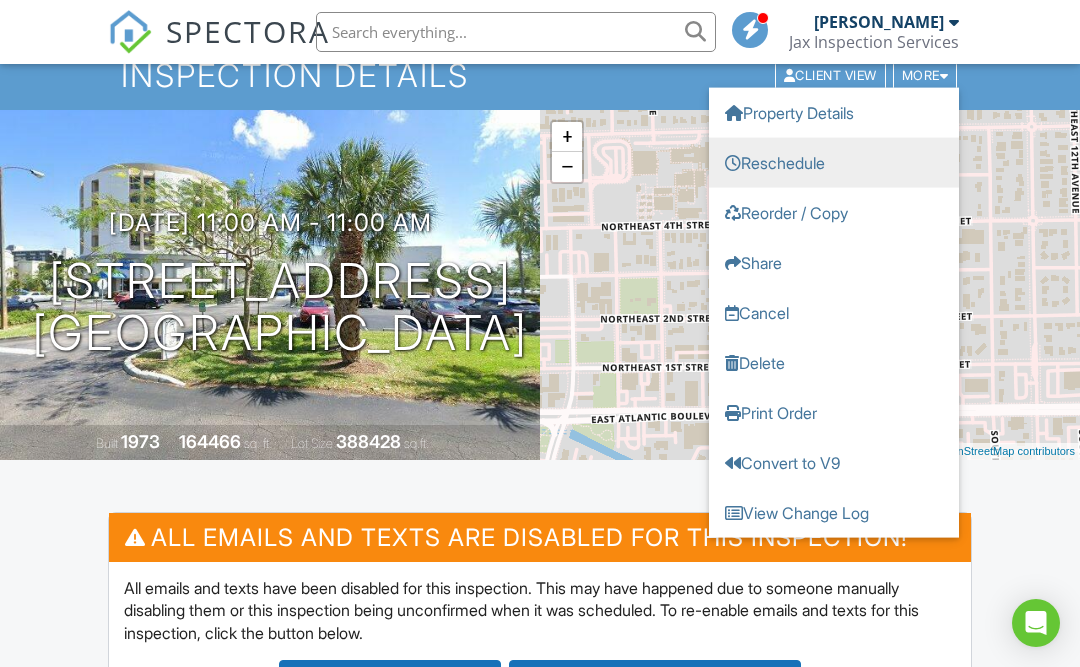 scroll, scrollTop: 124, scrollLeft: 0, axis: vertical 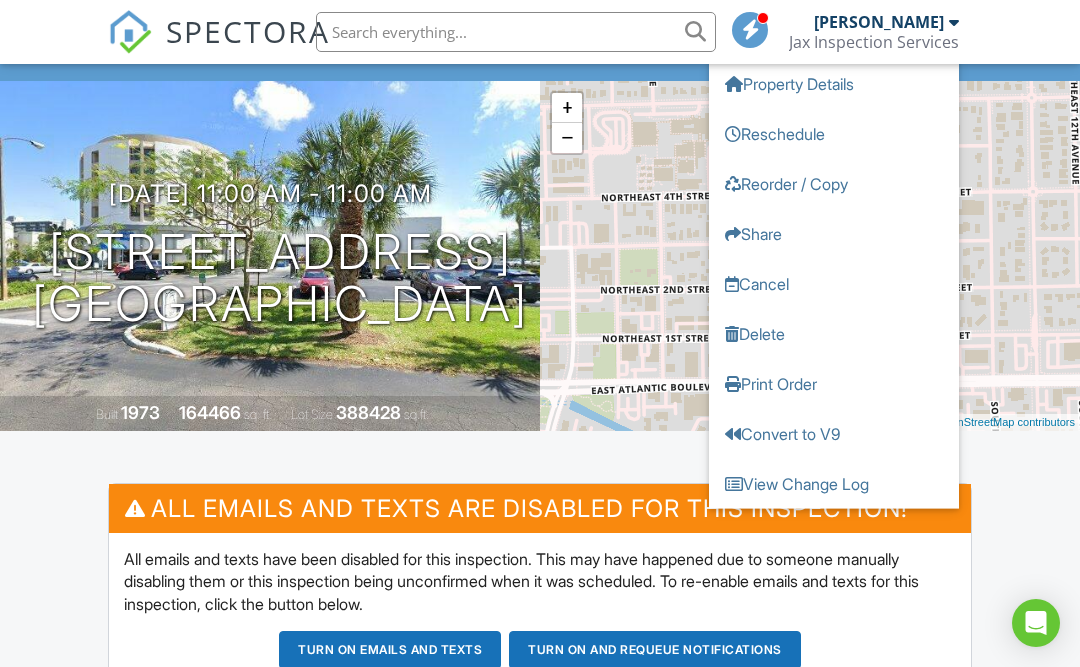 click on "All emails and texts are disabled for this inspection!
All emails and texts have been disabled for this inspection. This may have happened due to someone manually disabling them or this inspection being unconfirmed when it was scheduled. To re-enable emails and texts for this inspection, click the button below.
Turn on emails and texts
Turn on and Requeue Notifications
Reports
Unlocked
Attach
New
Jax Residentia Limited Version 1
Jax ResidentiaL Program Limited Version 1 with Jax Residential Systems and General roof report Updated
Edit
View
Jax Residentia Limited Version 1
Jax ResidentiaL Program Limited Version 1 with Jax Residential Systems and General roof report Updated
Building report from template...
Quick Publish
Copy
Delete
Jax Residential Systems and General Roof Condition Report
Edit
View" at bounding box center (540, 1638) 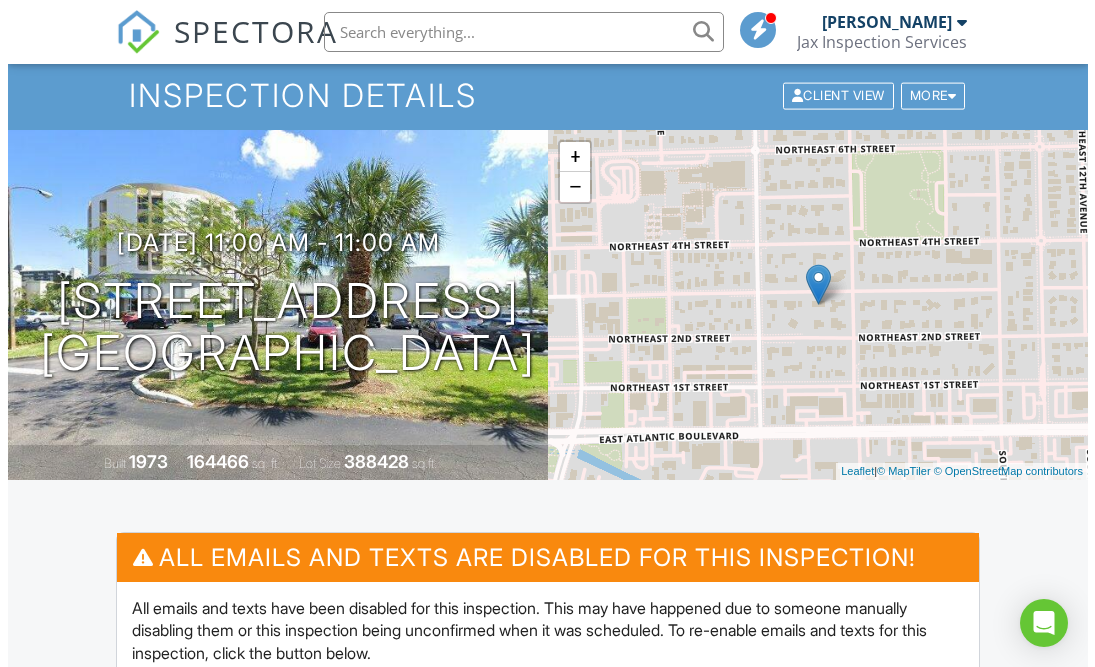 scroll, scrollTop: 0, scrollLeft: 0, axis: both 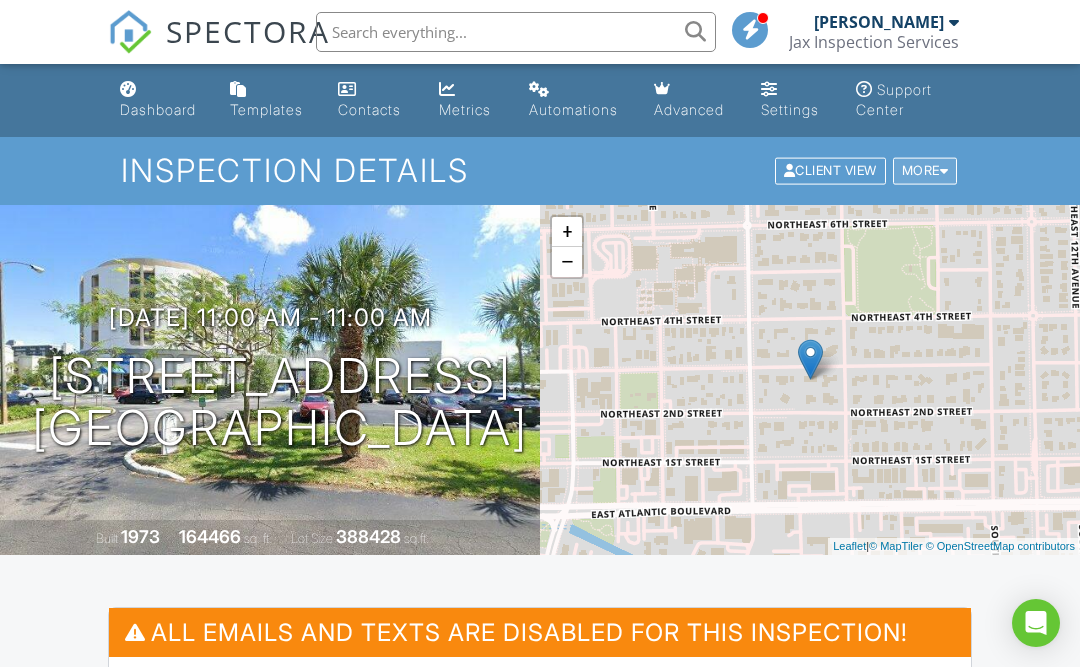 click on "More" at bounding box center (925, 171) 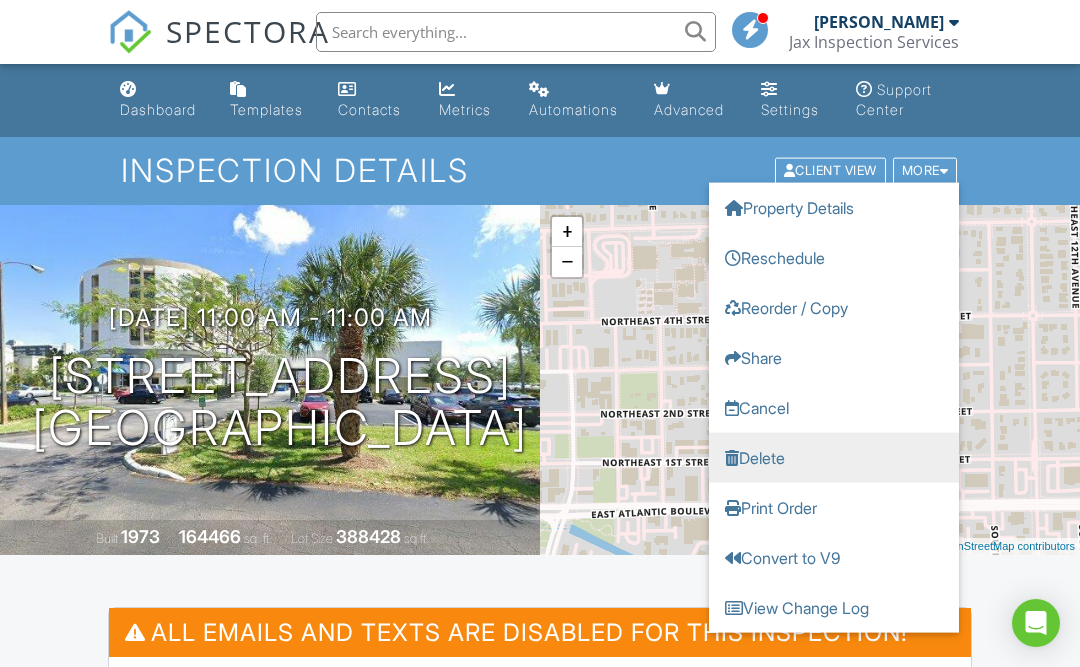 click on "Delete" at bounding box center [834, 458] 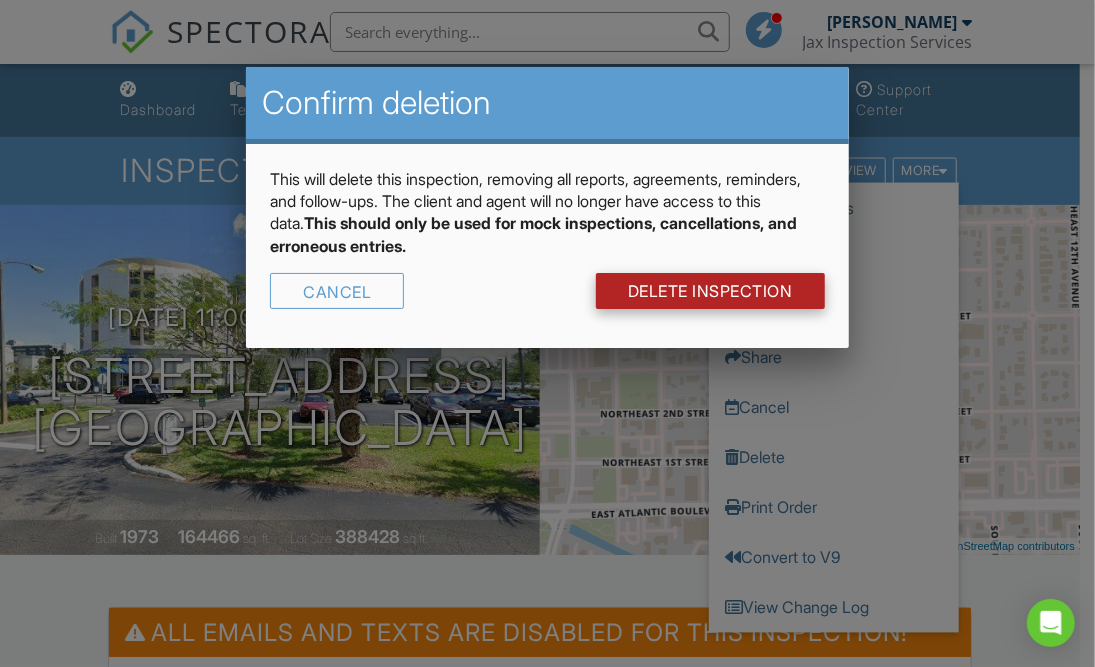 click on "DELETE Inspection" at bounding box center [710, 291] 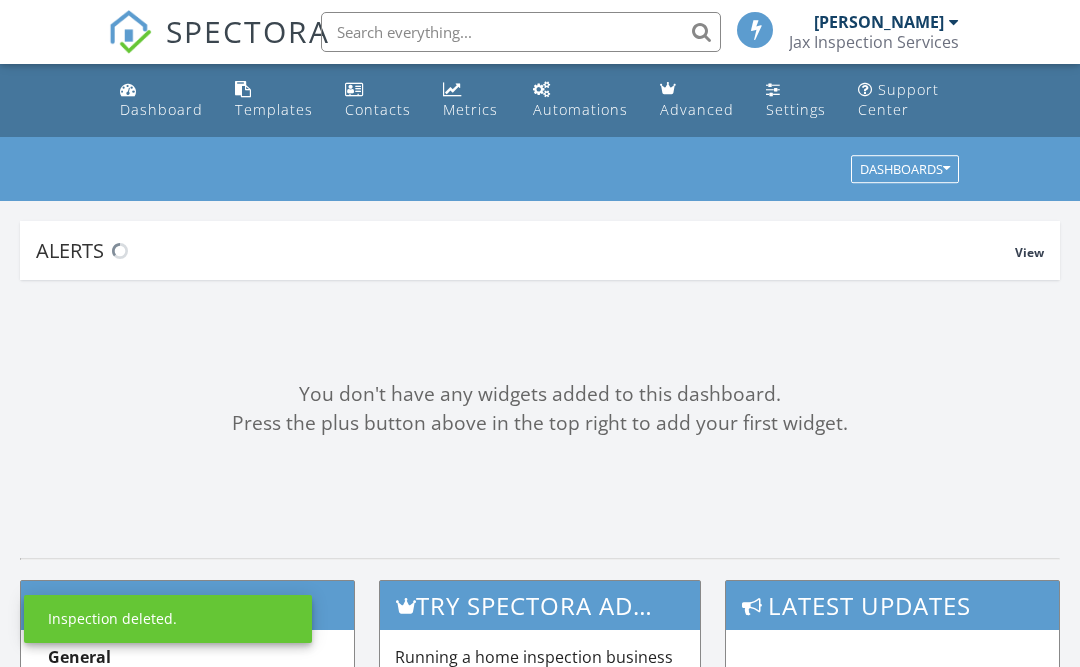 scroll, scrollTop: 0, scrollLeft: 0, axis: both 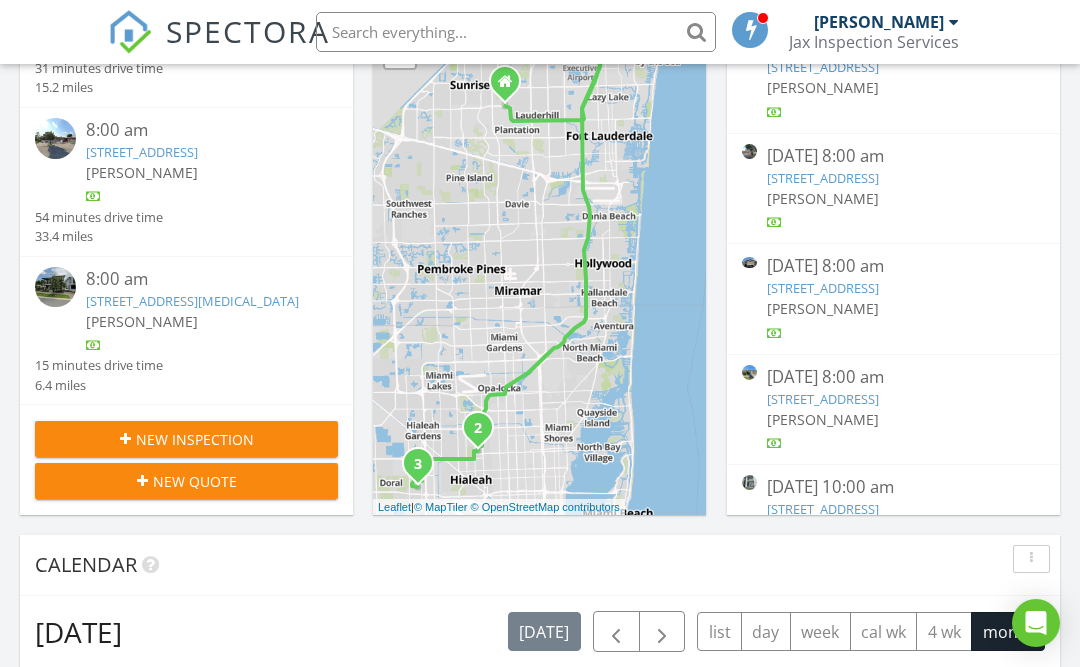 click on "New Inspection" at bounding box center [195, 439] 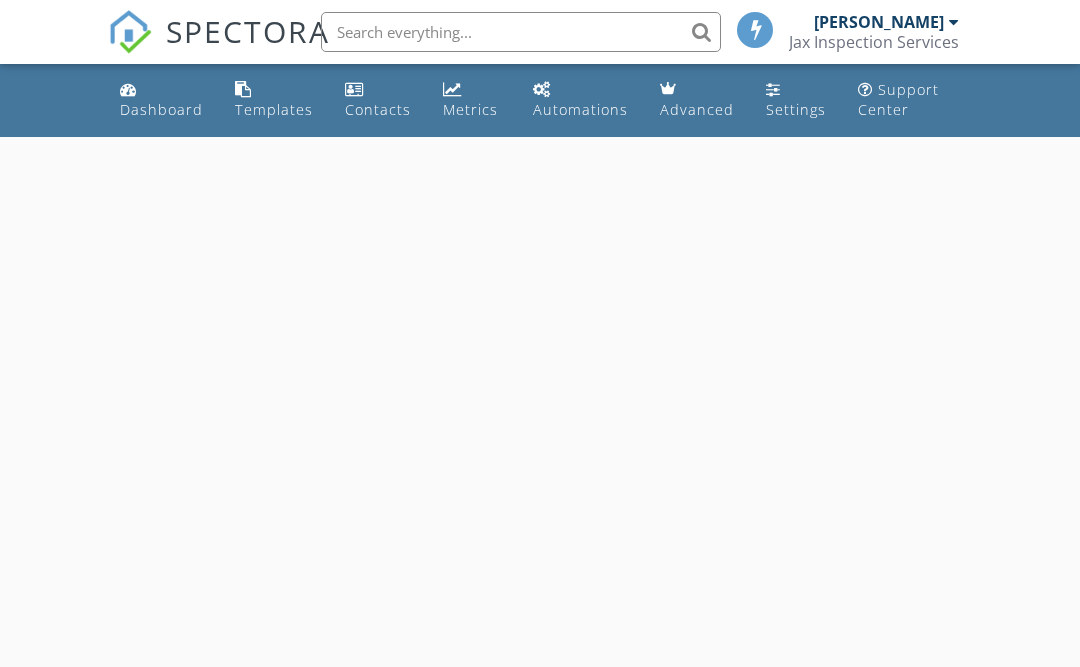 scroll, scrollTop: 0, scrollLeft: 0, axis: both 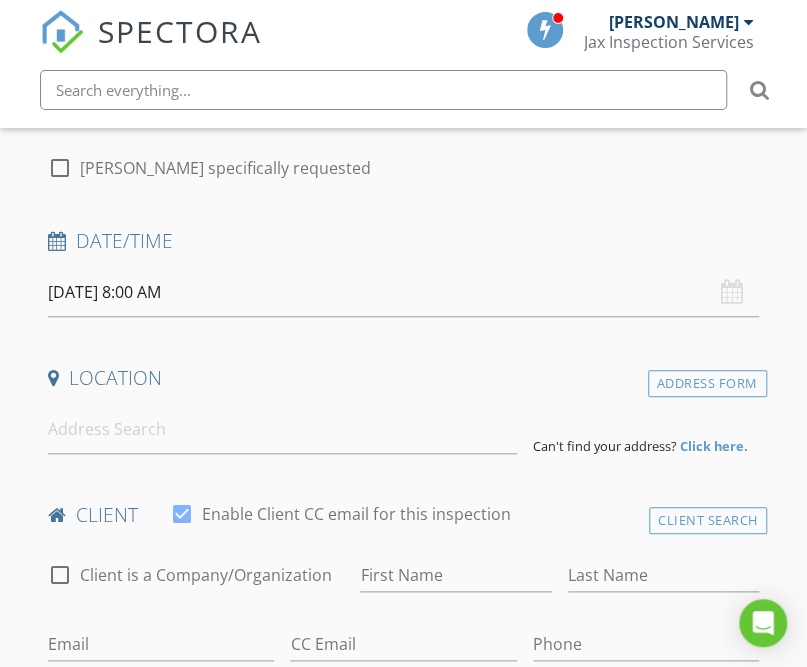 click on "[DATE] 8:00 AM" at bounding box center (403, 292) 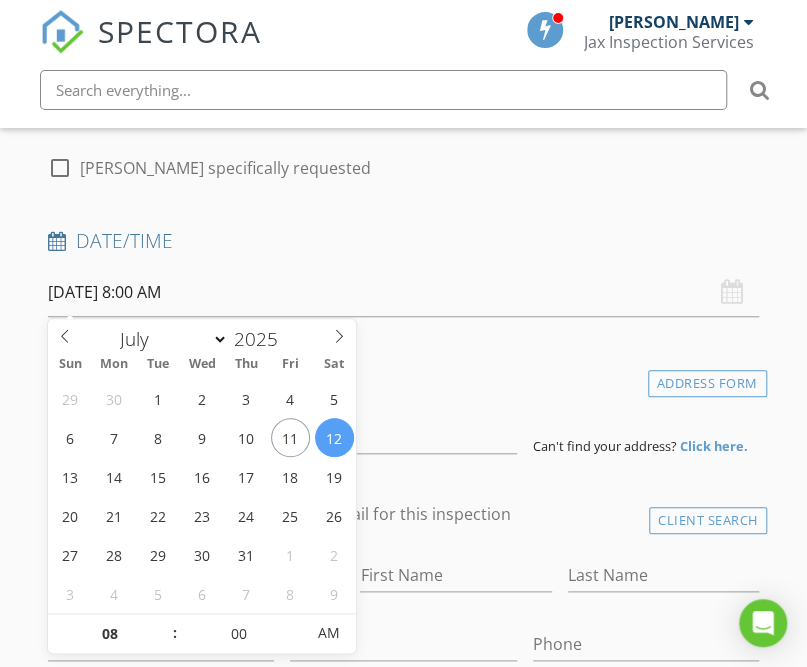 click on "[DATE] 8:00 AM" at bounding box center [403, 292] 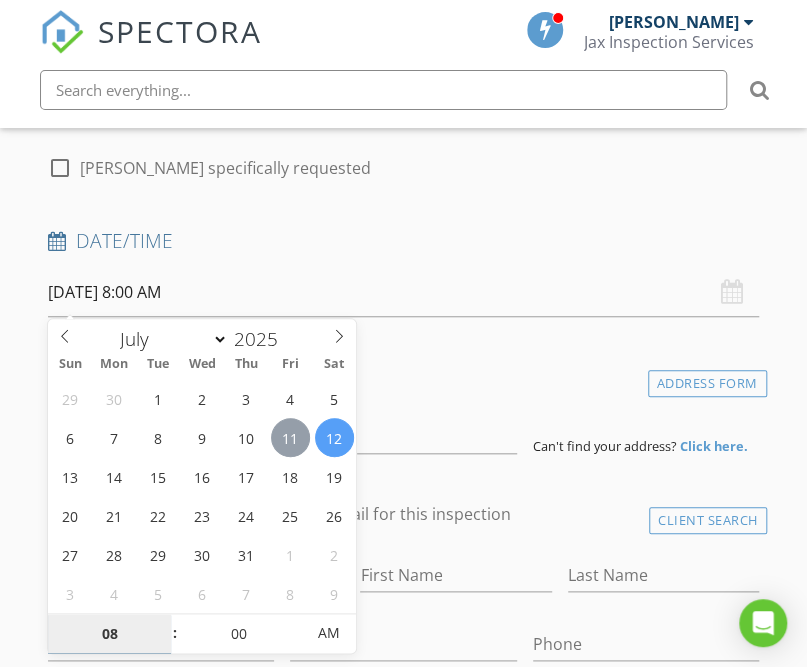 type on "[DATE] 8:00 AM" 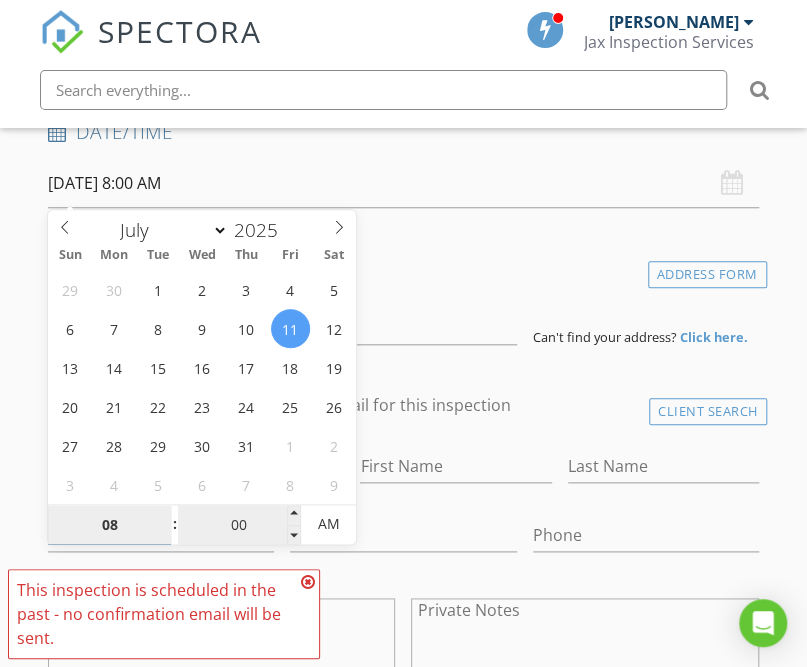 scroll, scrollTop: 456, scrollLeft: 0, axis: vertical 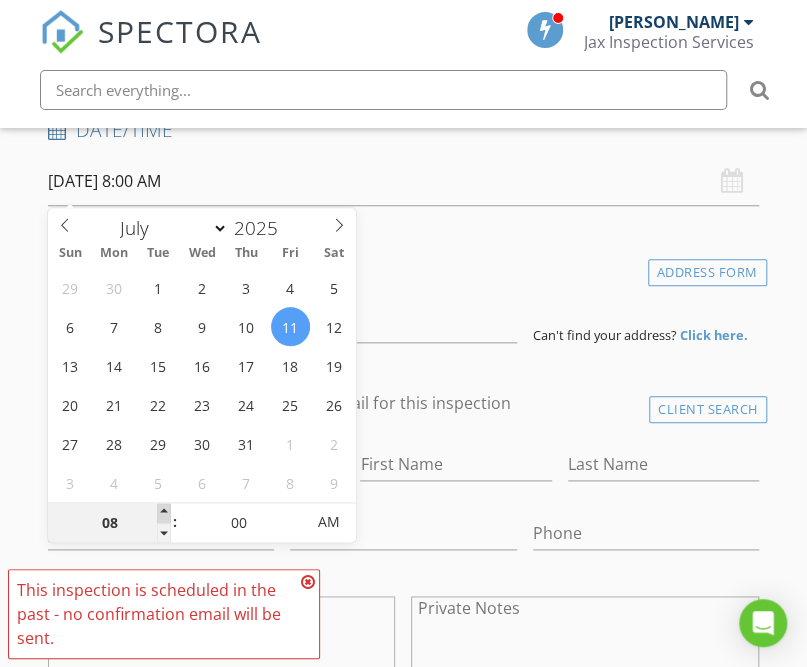 type on "09" 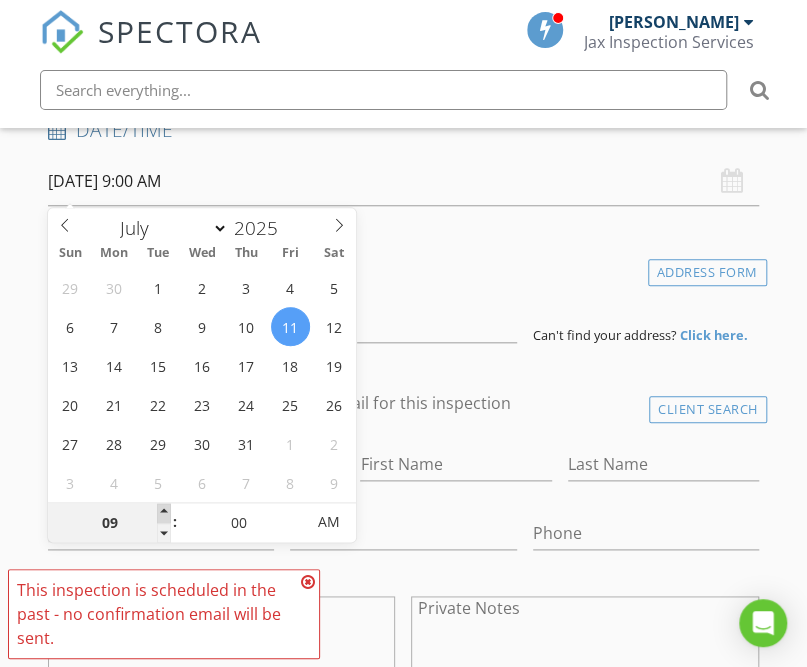 click at bounding box center (164, 513) 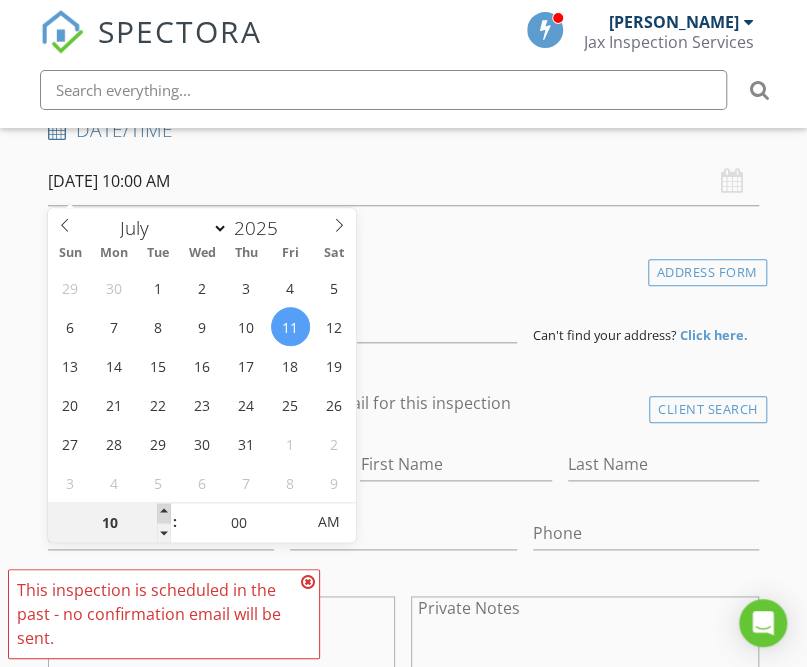 click at bounding box center (164, 513) 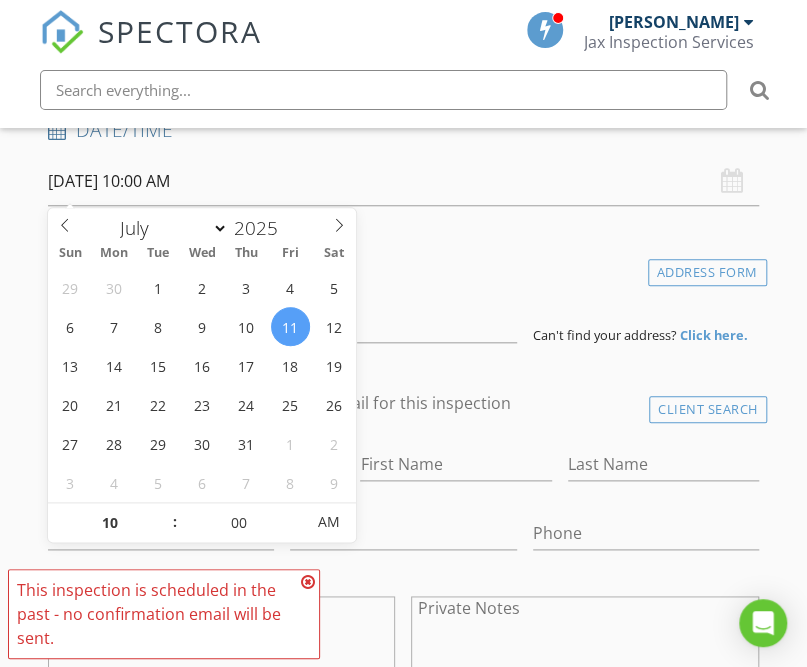 click on "Location" at bounding box center (403, 267) 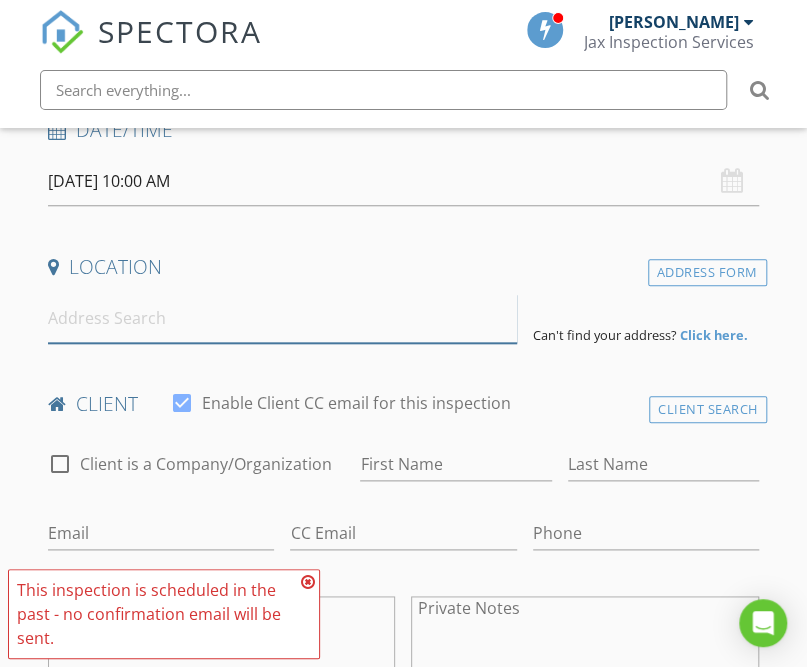 click at bounding box center [282, 318] 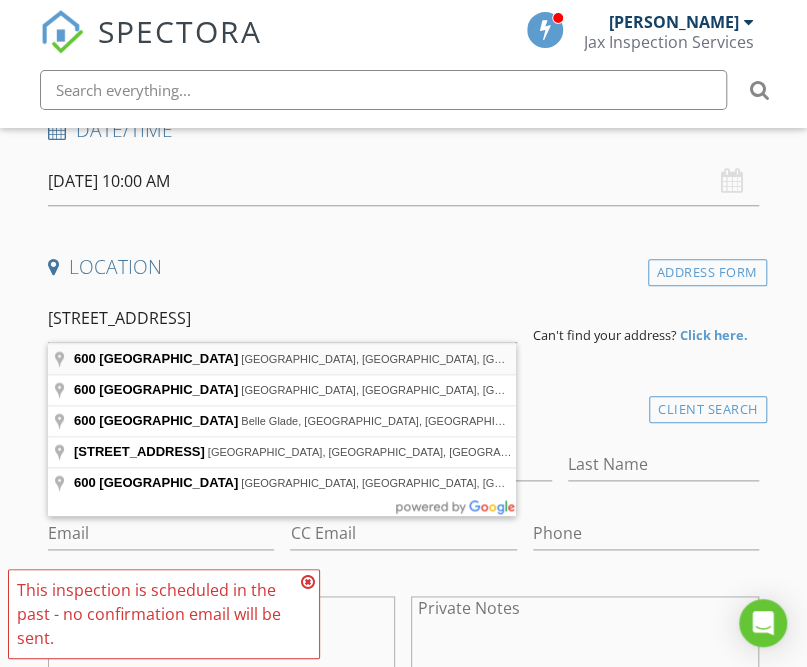 type on "[STREET_ADDRESS]" 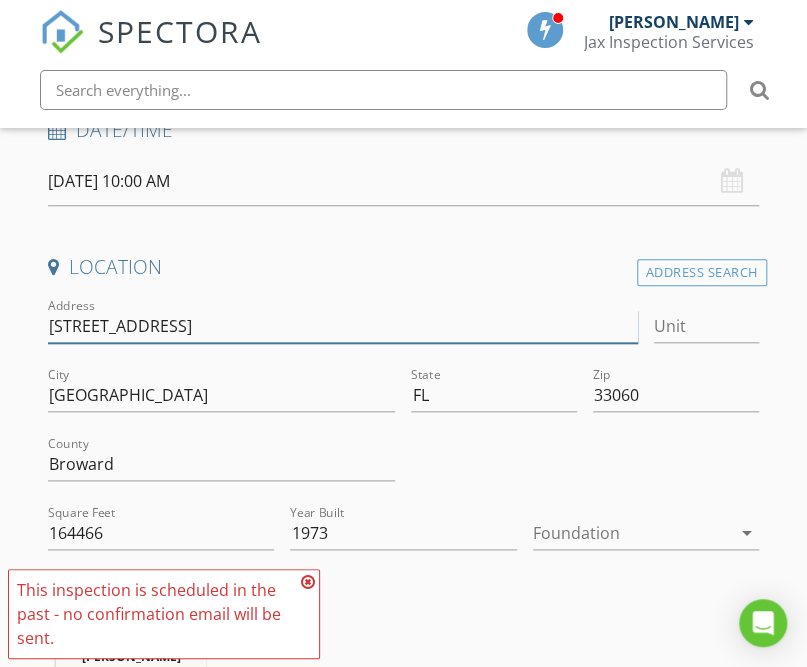 click on "[STREET_ADDRESS]" at bounding box center (342, 326) 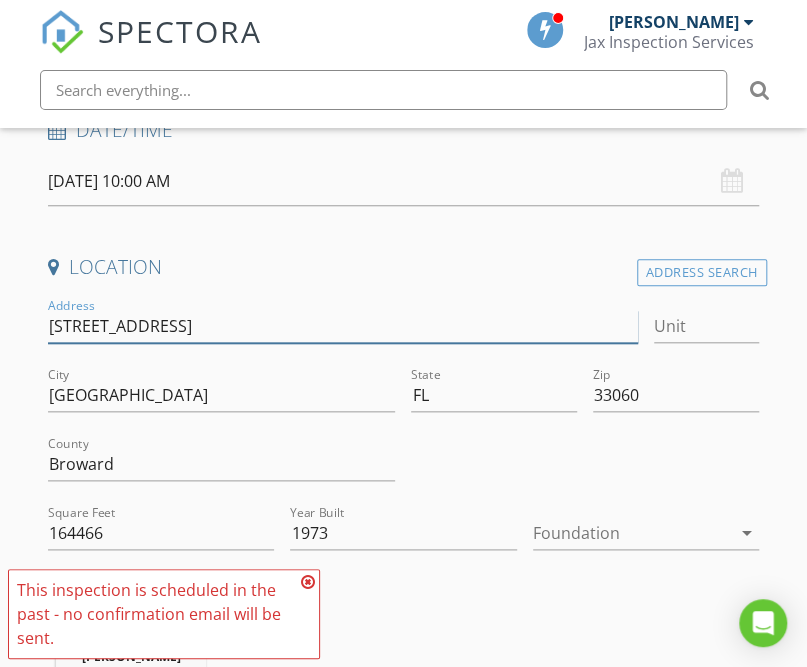 type on "[STREET_ADDRESS]" 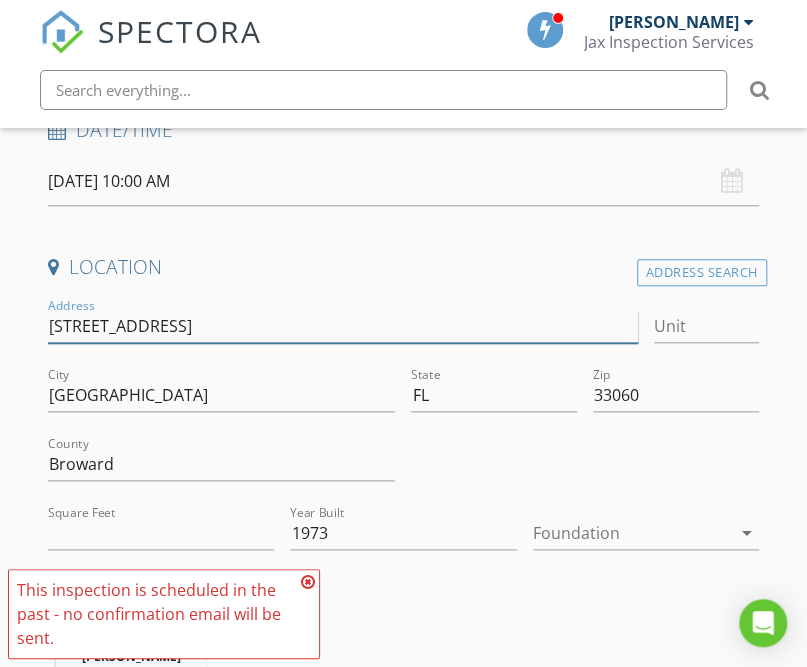 type 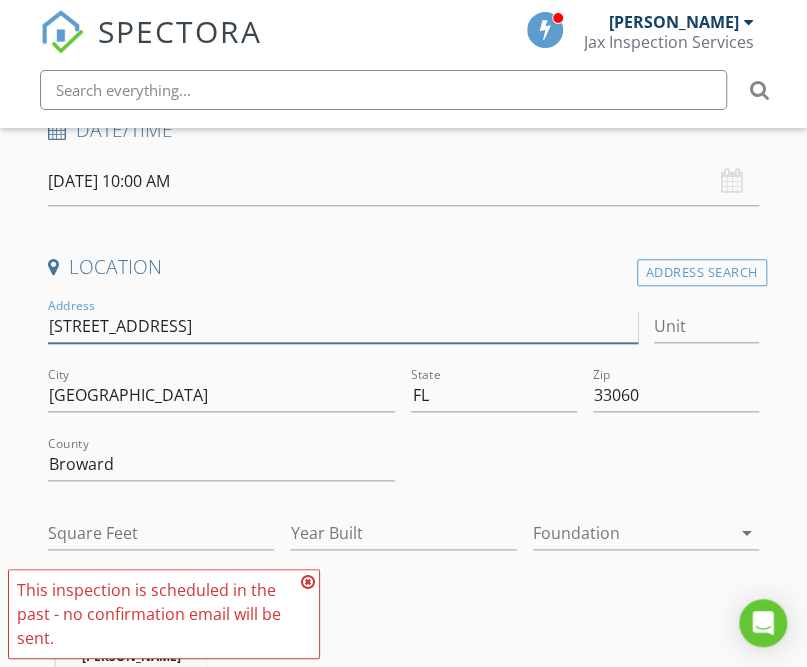 type on "2895" 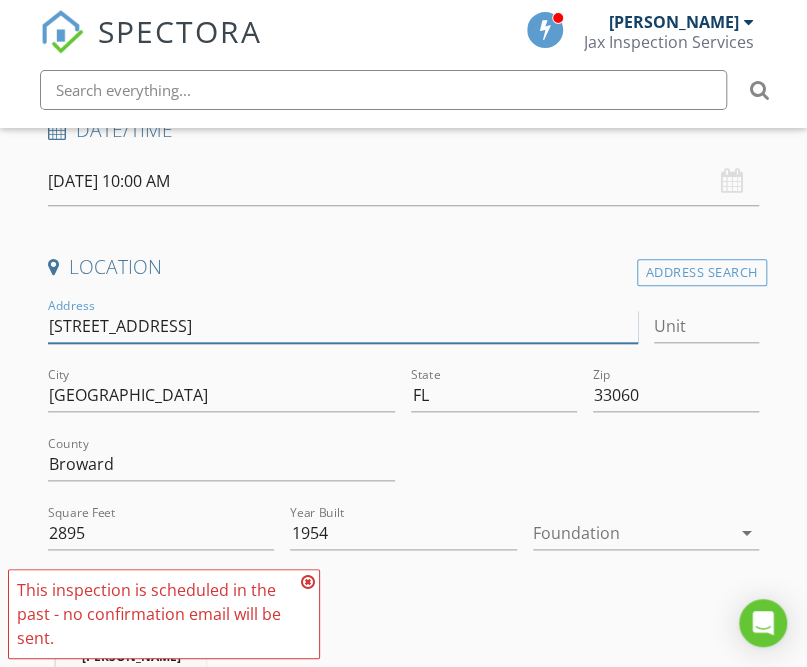 type on "[STREET_ADDRESS]" 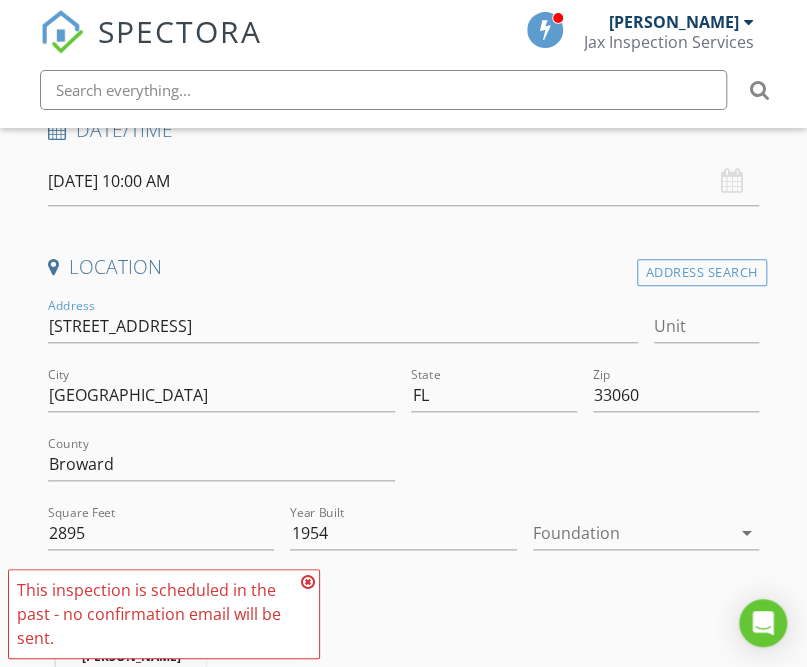 click on "Address [STREET_ADDRESS]" at bounding box center (342, 328) 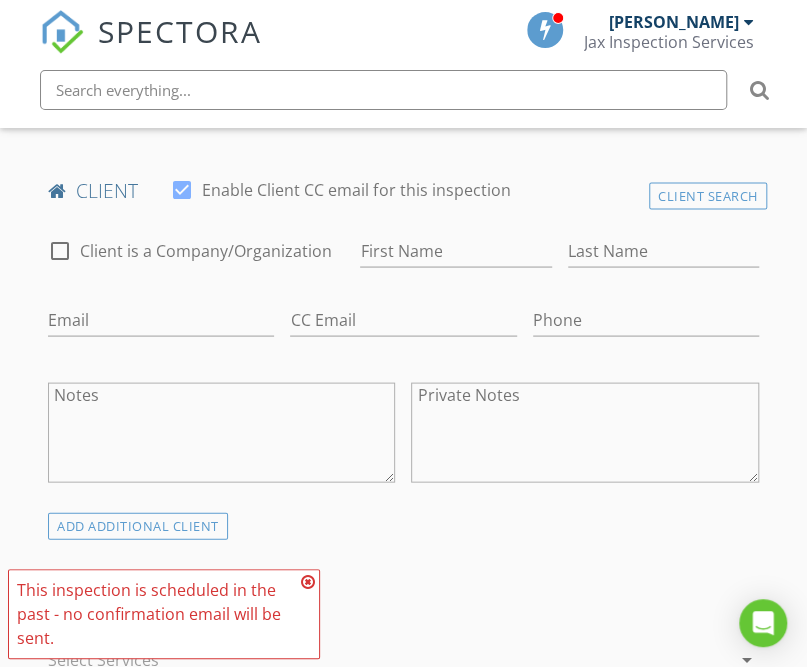 scroll, scrollTop: 1081, scrollLeft: 0, axis: vertical 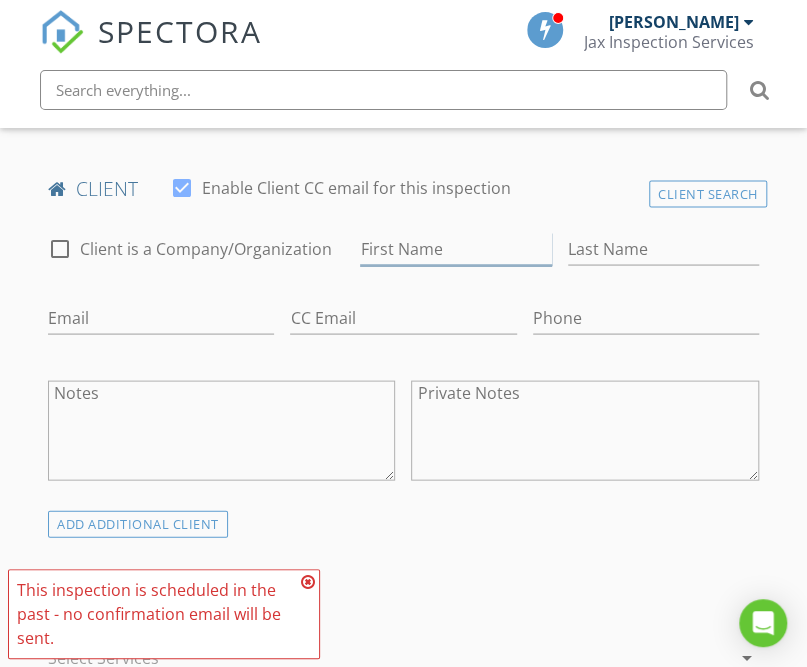 click on "First Name" at bounding box center [455, 248] 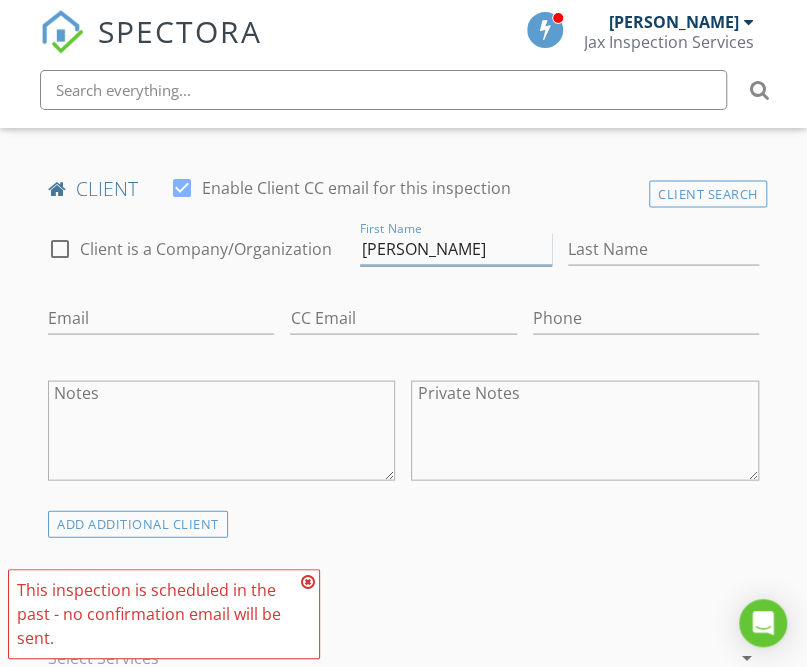 type on "[PERSON_NAME]" 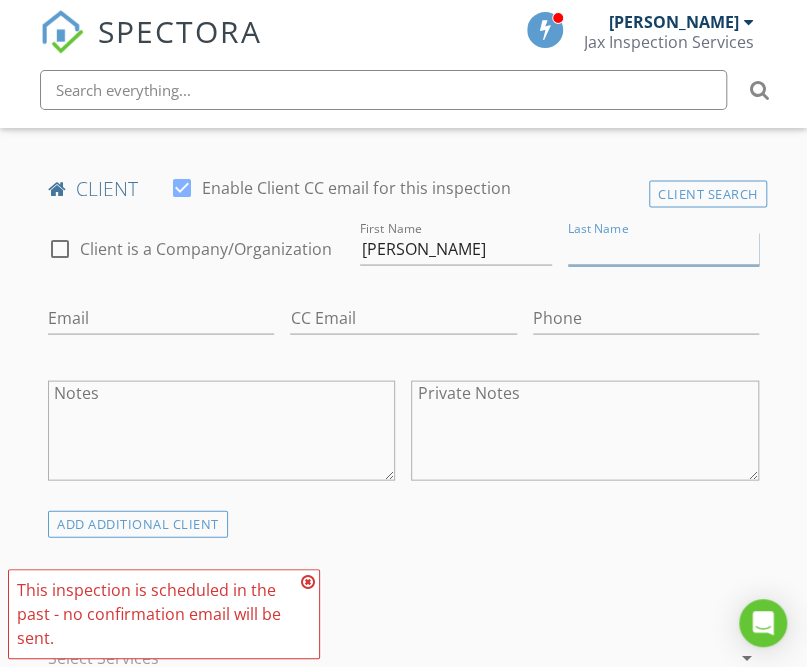 click on "Last Name" at bounding box center (663, 248) 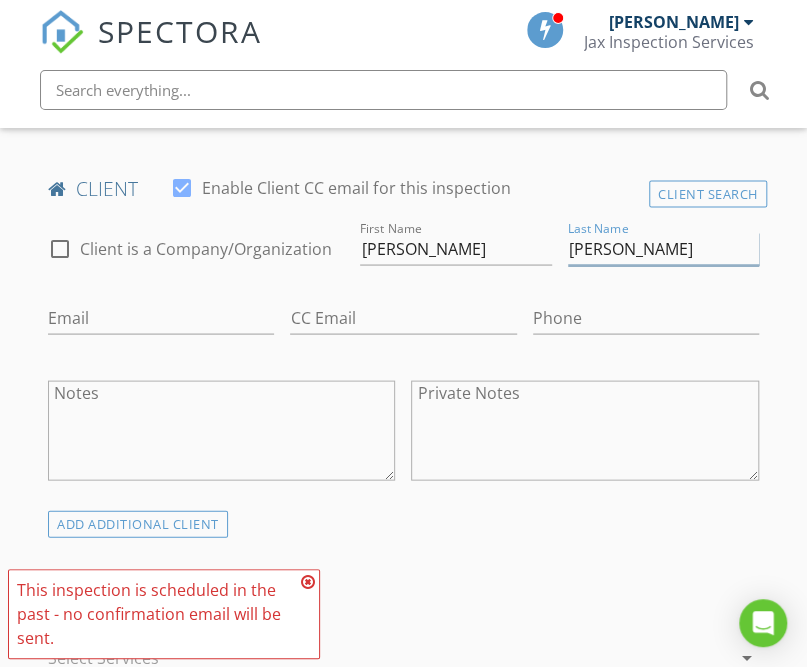type on "[PERSON_NAME]" 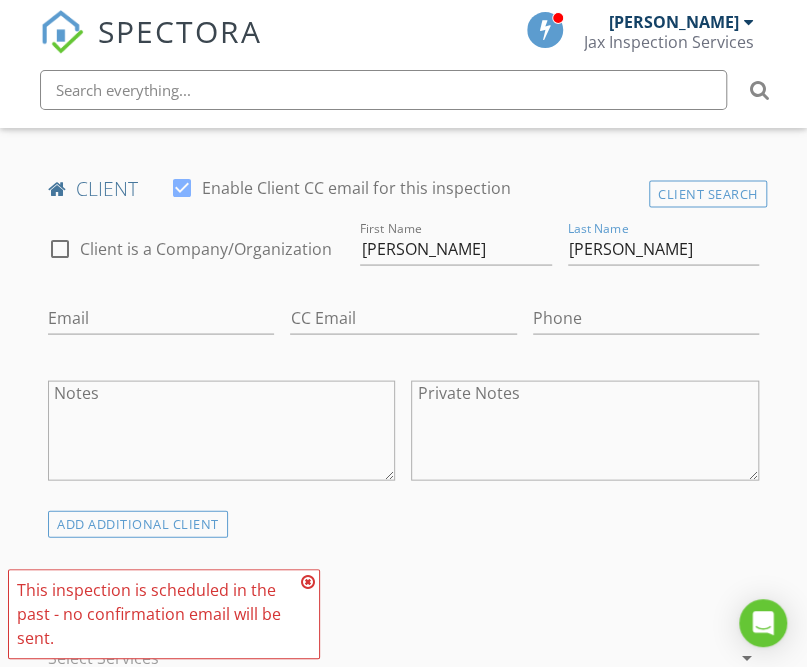 click on "New Inspection
Click here to use the New Order Form
INSPECTOR(S)
check_box   Thomas Jackson   PRIMARY   check_box_outline_blank   Beth Mirowsky     check_box_outline_blank   Joel Pita     Thomas Jackson arrow_drop_down   check_box_outline_blank Thomas Jackson specifically requested
Date/Time
07/11/2025 10:00 AM
Location
Address Search       Address 600 NE 3rd St   Unit   City Pompano Beach   State FL   Zip 33060   County Broward     Square Feet 2895   Year Built 1954   Foundation arrow_drop_down     Thomas Jackson     32.2 miles     (an hour)
client
check_box Enable Client CC email for this inspection   Client Search     check_box_outline_blank Client is a Company/Organization     First Name Kevin   Last Name Warrender   Email   CC Email   Phone           Notes   Private Notes
ADD ADDITIONAL client" at bounding box center (403, 842) 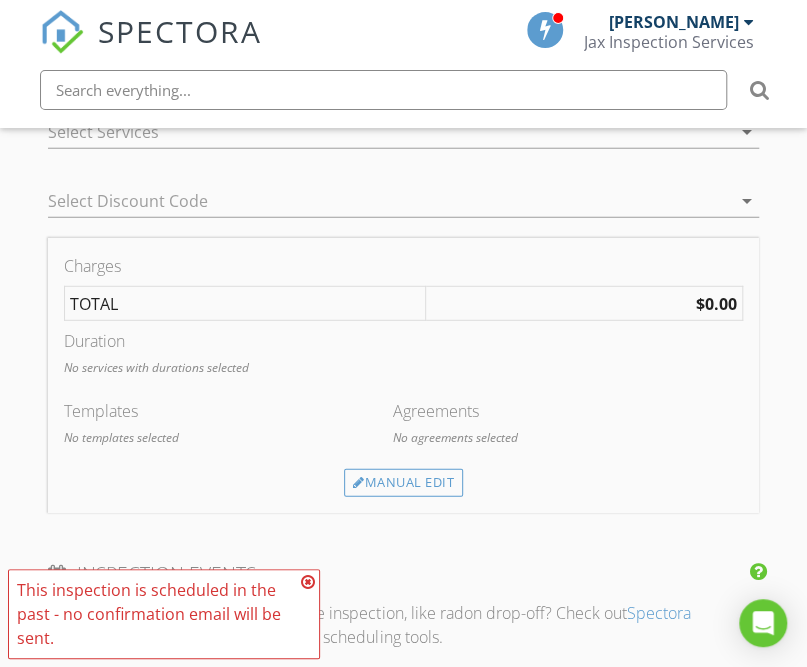 scroll, scrollTop: 1607, scrollLeft: 0, axis: vertical 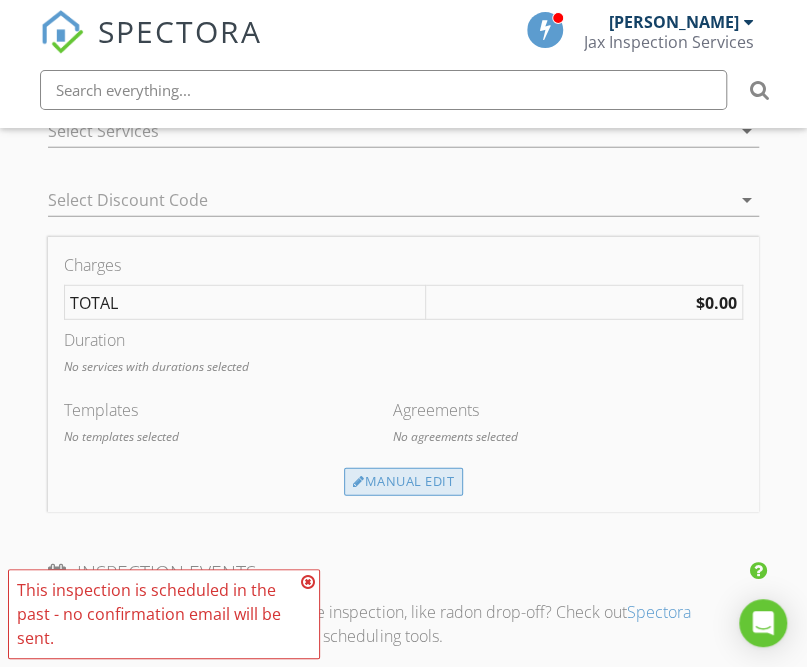 click on "Manual Edit" at bounding box center [403, 482] 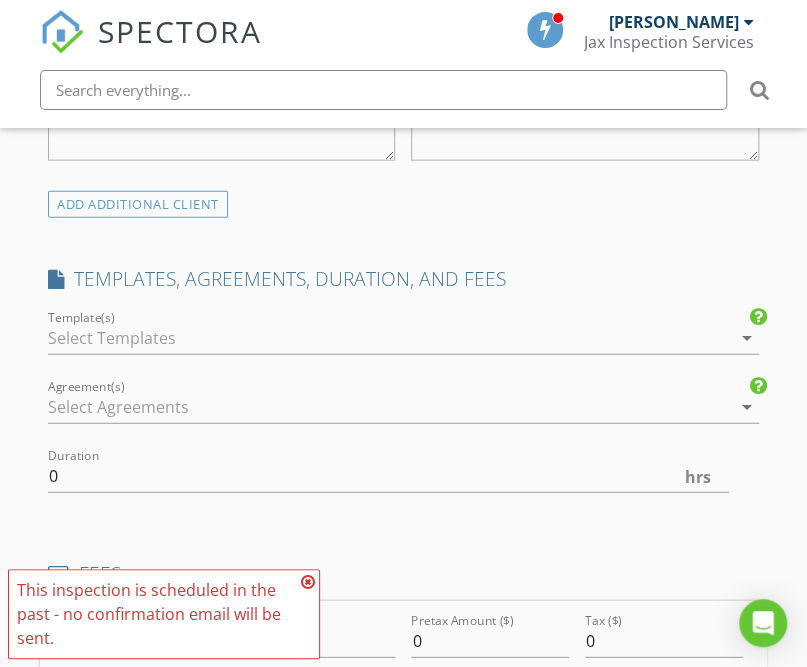 scroll, scrollTop: 1392, scrollLeft: 0, axis: vertical 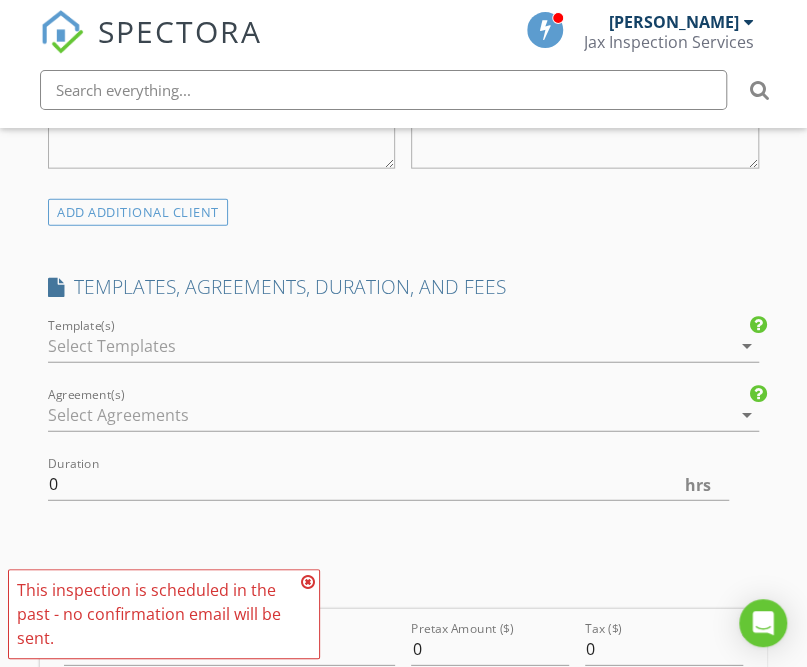 click at bounding box center [389, 346] 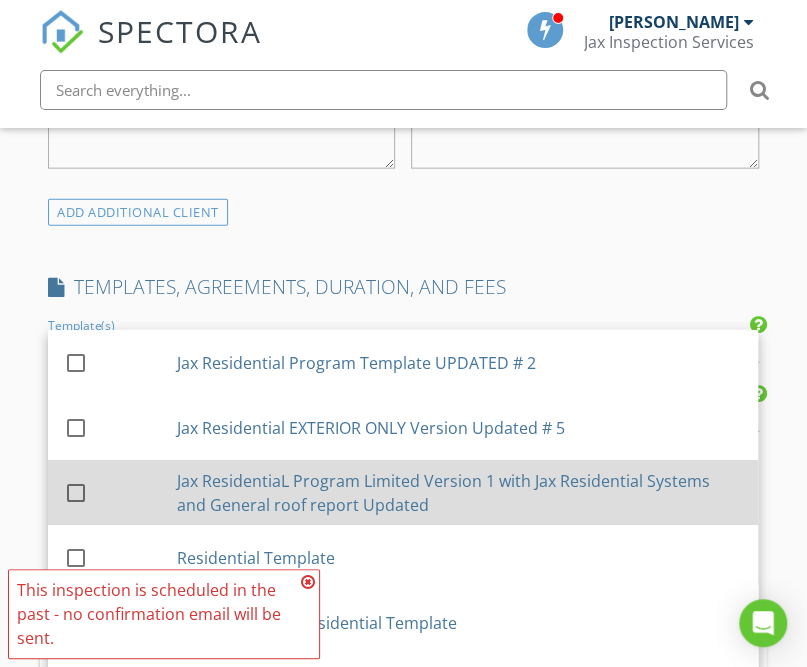 click on "Jax ResidentiaL Program Limited Version 1 with Jax Residential Systems and General roof report Updated" at bounding box center [459, 492] 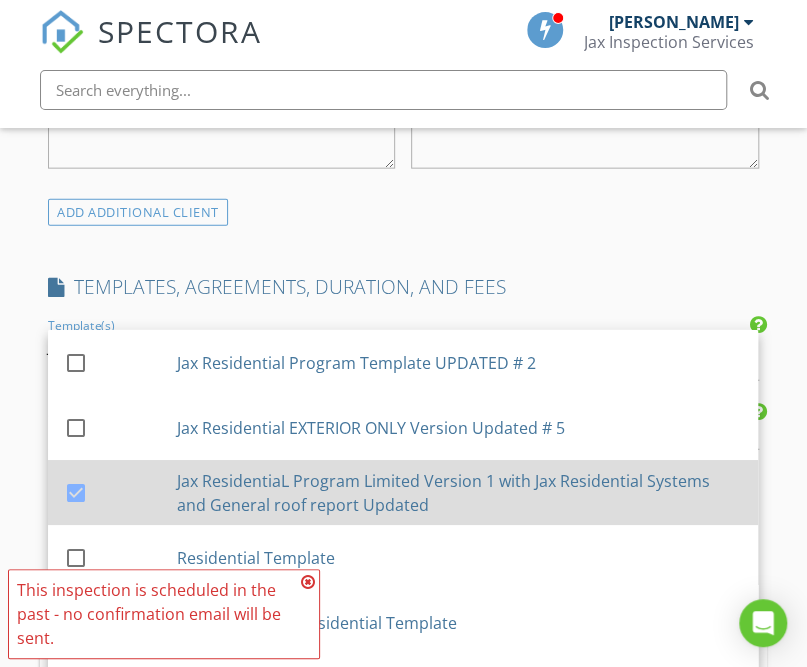 scroll, scrollTop: 445, scrollLeft: 0, axis: vertical 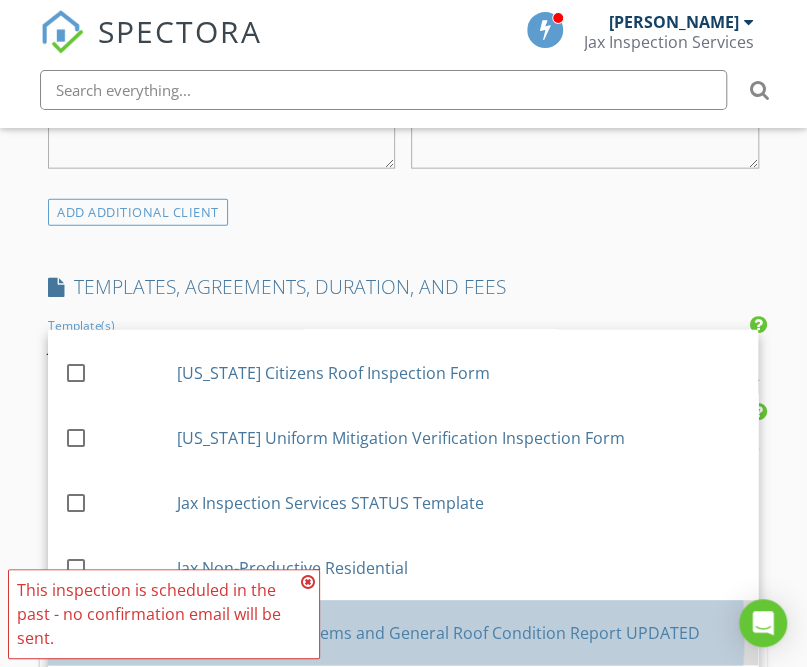 click on "Jax Residential Systems and General Roof Condition Report UPDATED" at bounding box center [459, 632] 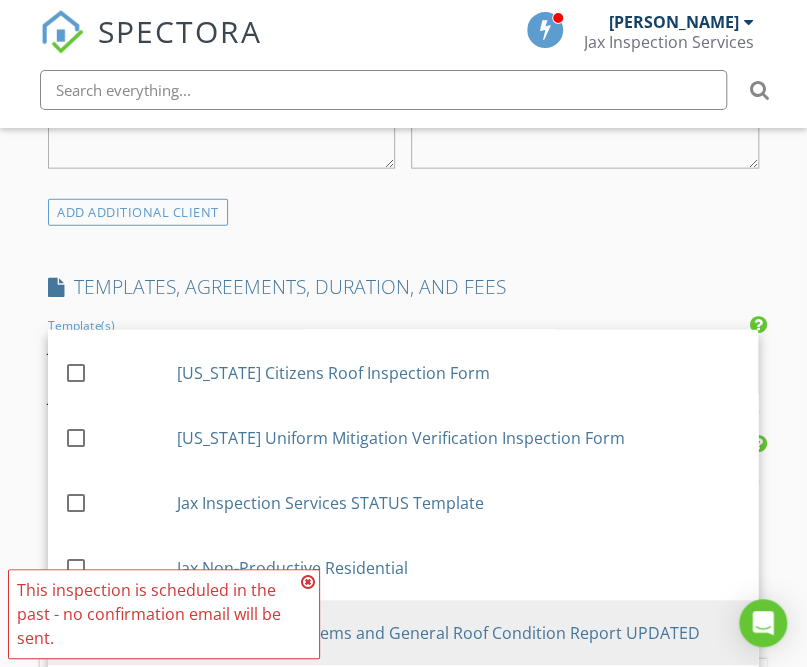 click on "INSPECTOR(S)
check_box   Thomas Jackson   PRIMARY   check_box_outline_blank   Beth Mirowsky     check_box_outline_blank   Joel Pita     Thomas Jackson arrow_drop_down   check_box_outline_blank Thomas Jackson specifically requested
Date/Time
07/11/2025 10:00 AM
Location
Address Search       Address 600 NE 3rd St   Unit   City Pompano Beach   State FL   Zip 33060   County Broward     Square Feet 2895   Year Built 1954   Foundation arrow_drop_down     Thomas Jackson     32.2 miles     (an hour)
client
check_box Enable Client CC email for this inspection   Client Search     check_box_outline_blank Client is a Company/Organization     First Name Kevin   Last Name Warrender   Email   CC Email   Phone           Notes   Private Notes
ADD ADDITIONAL client
SERVICES
arrow_drop_down" at bounding box center (403, 674) 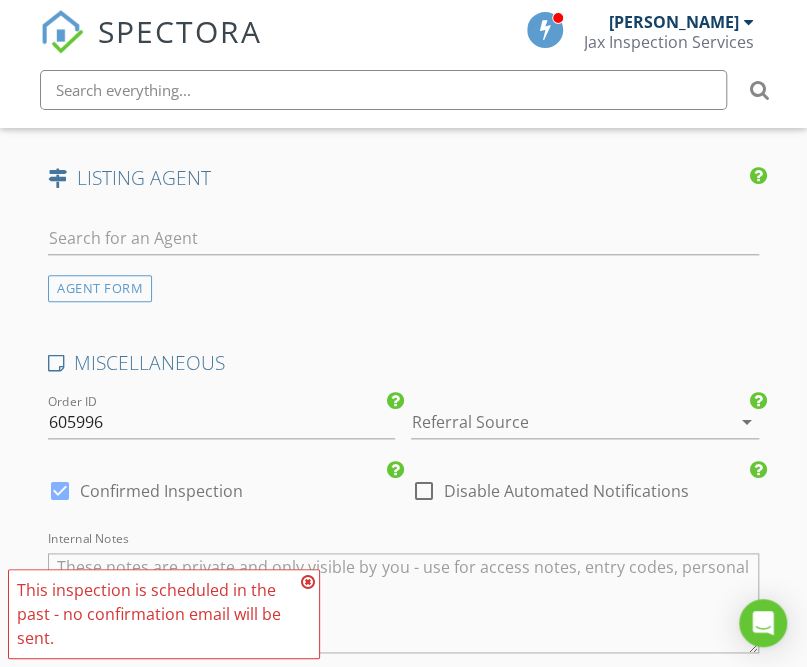 scroll, scrollTop: 2882, scrollLeft: 0, axis: vertical 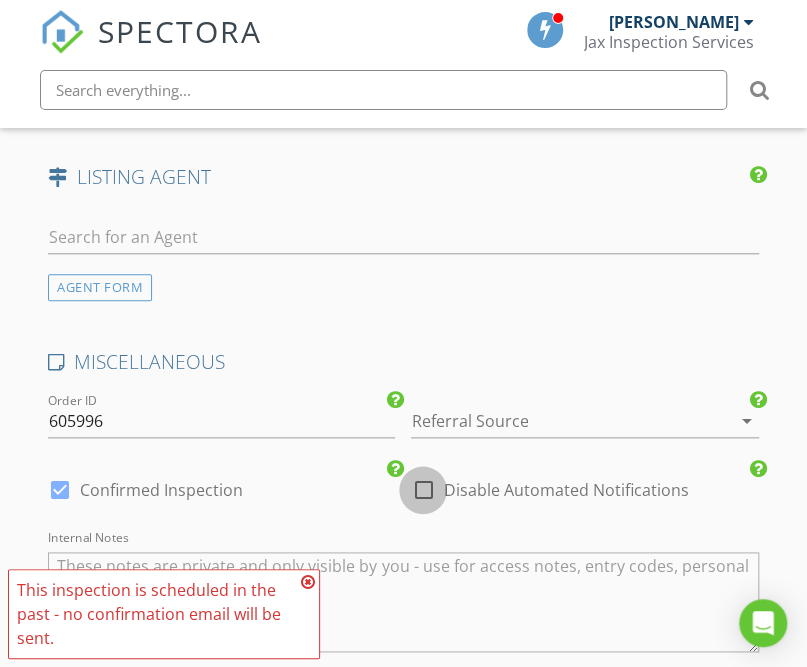 click at bounding box center (423, 490) 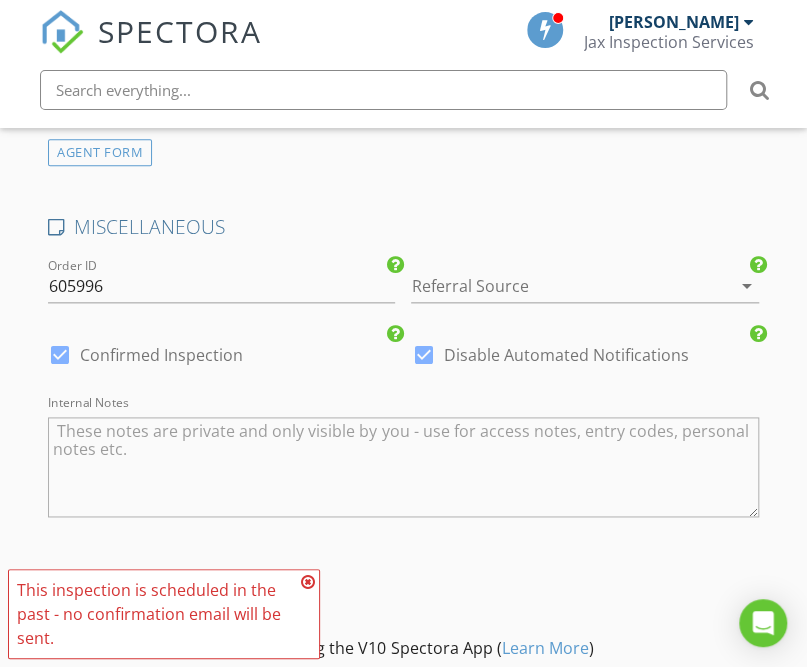 scroll, scrollTop: 3250, scrollLeft: 0, axis: vertical 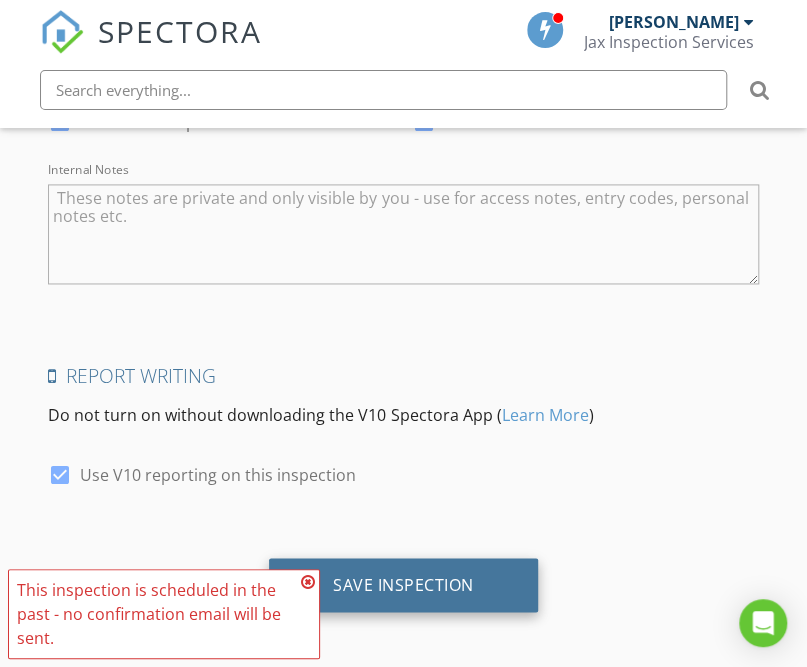 click on "Save Inspection" at bounding box center (403, 584) 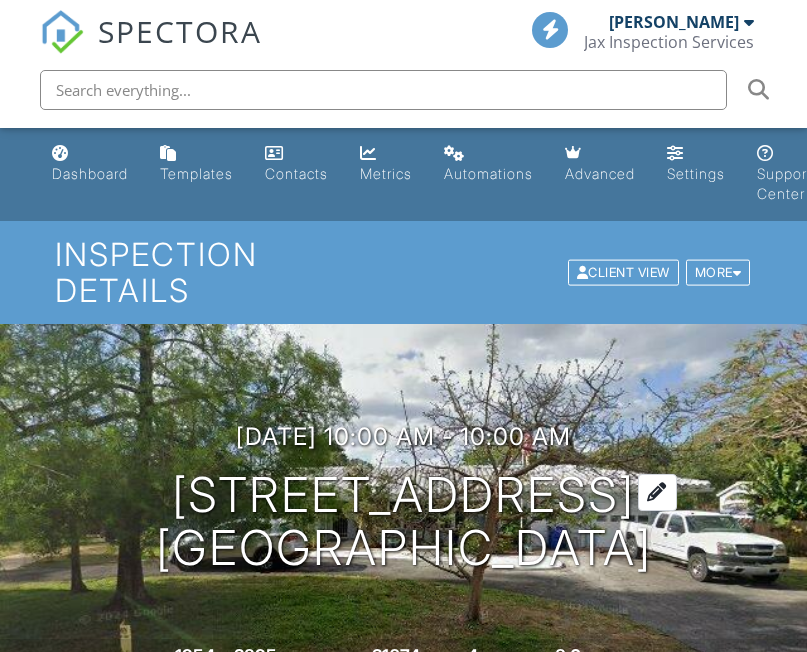 scroll, scrollTop: 0, scrollLeft: 0, axis: both 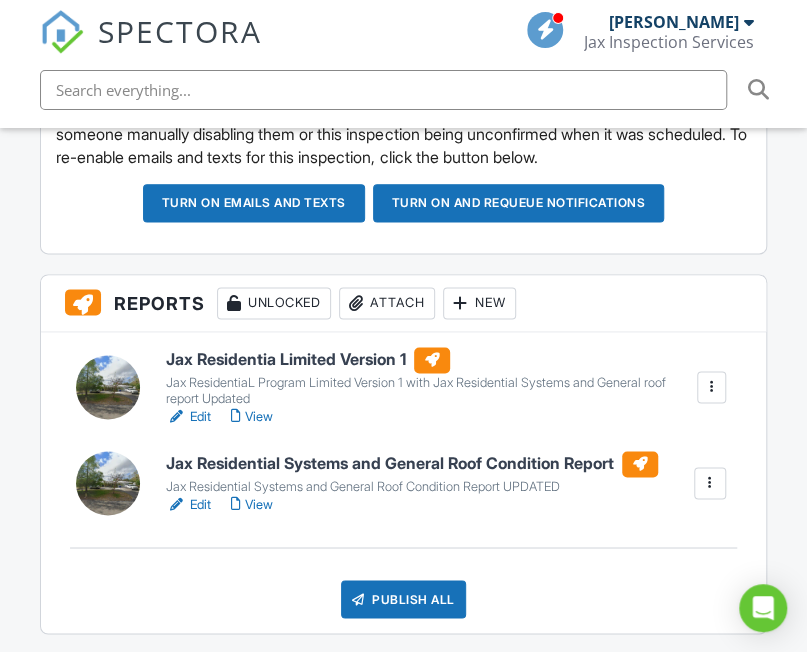 click at bounding box center (176, 417) 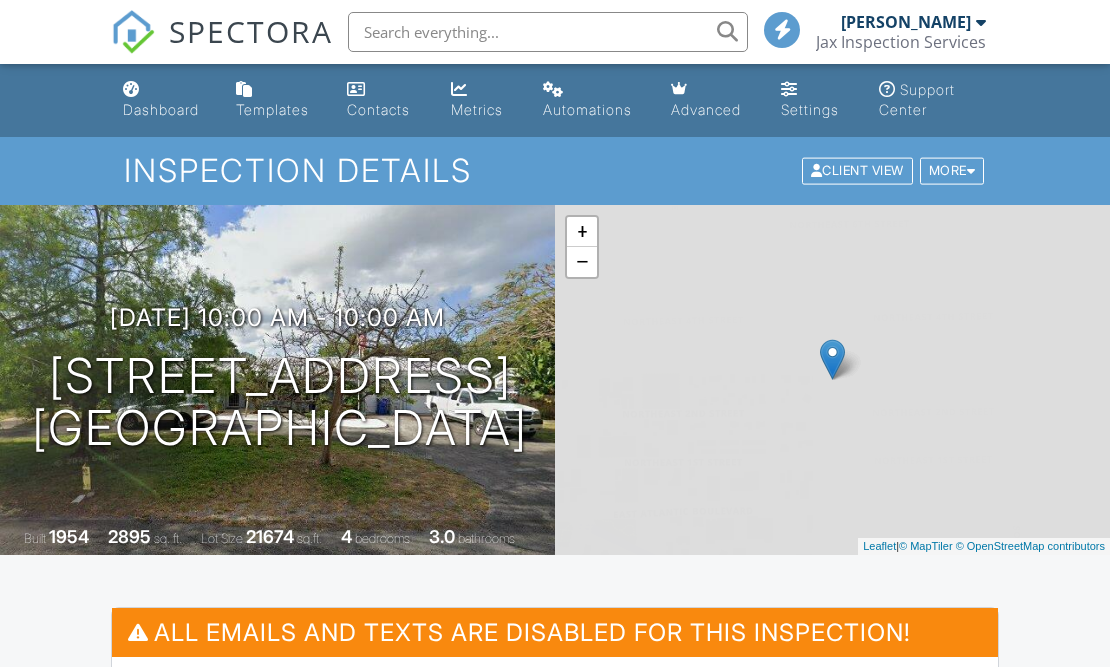 scroll, scrollTop: 0, scrollLeft: 0, axis: both 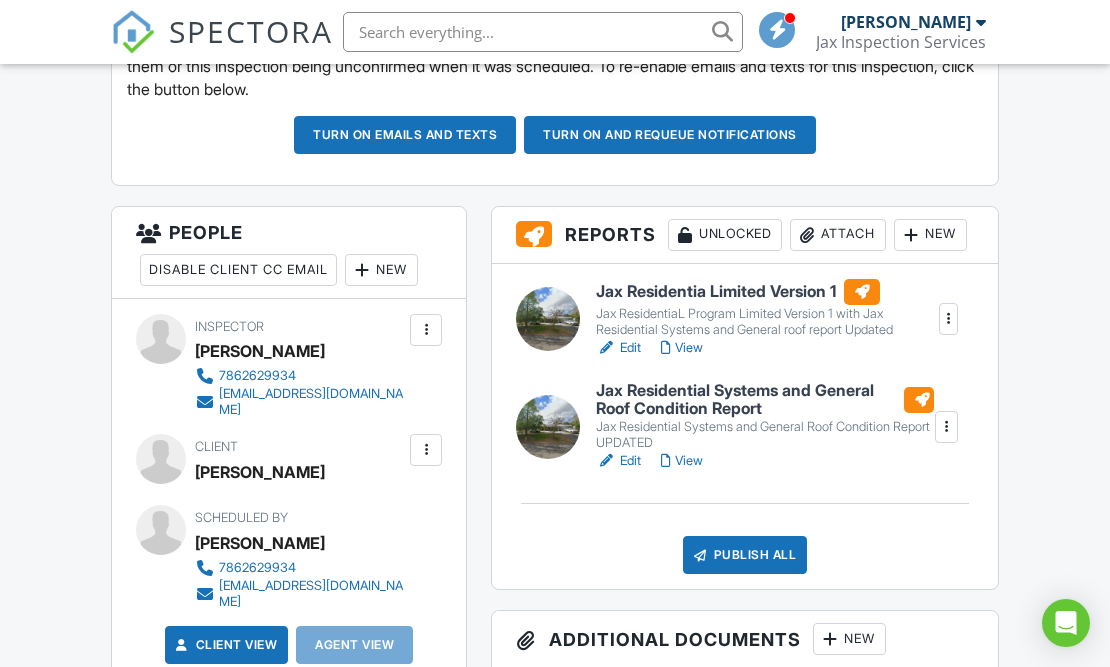 click at bounding box center (606, 461) 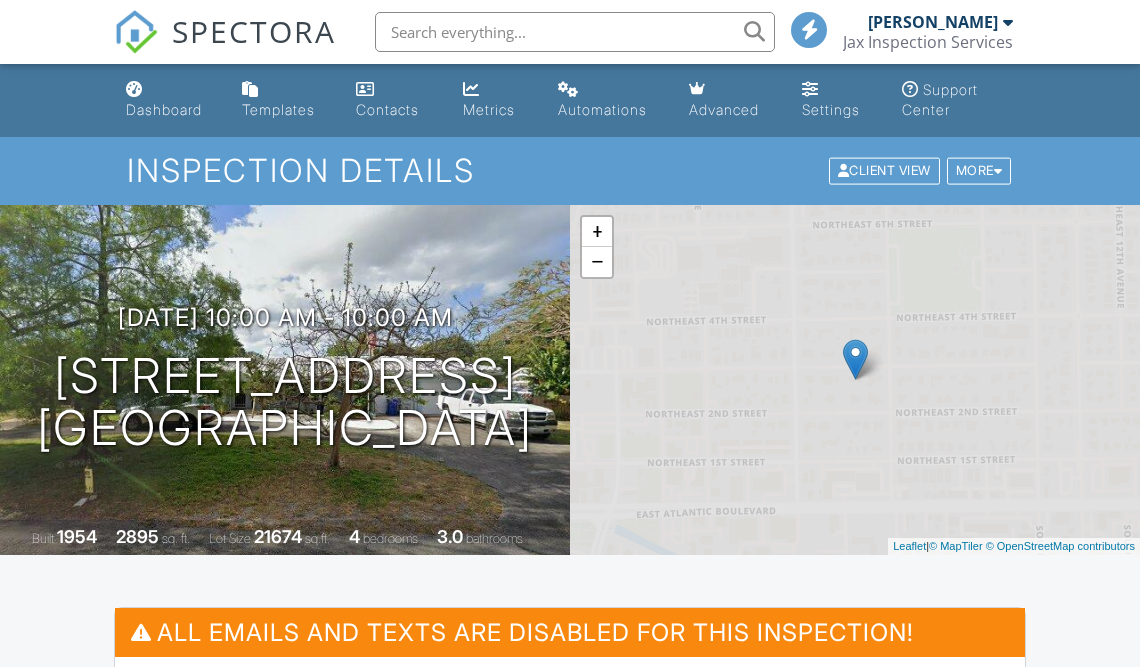 scroll, scrollTop: 369, scrollLeft: 0, axis: vertical 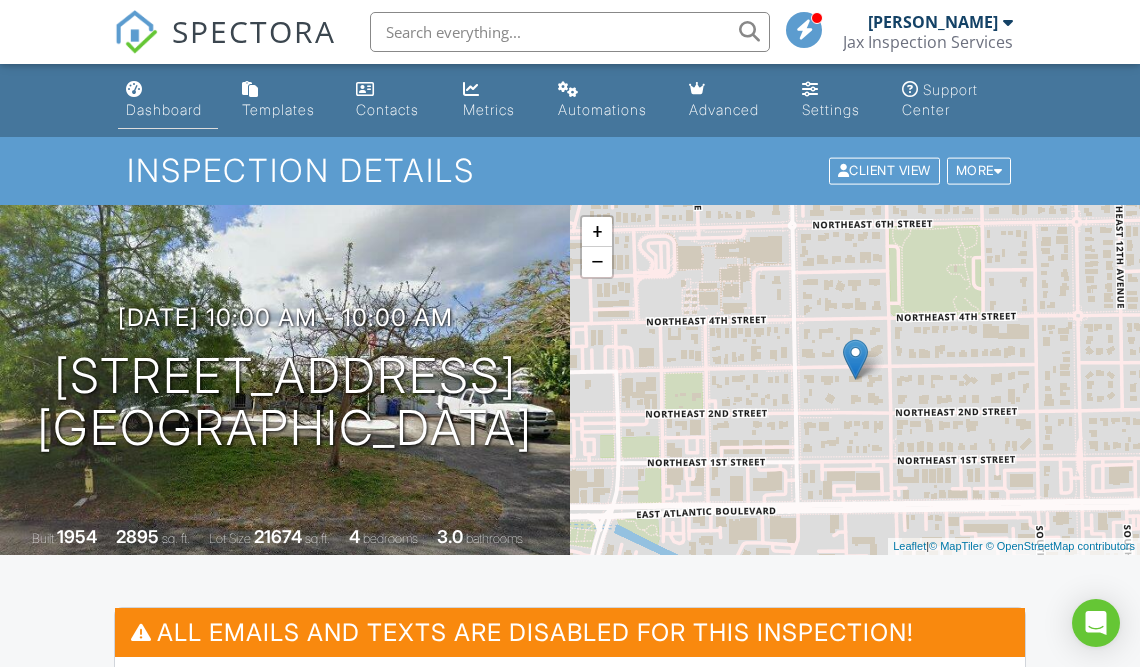 click on "Dashboard" at bounding box center [168, 100] 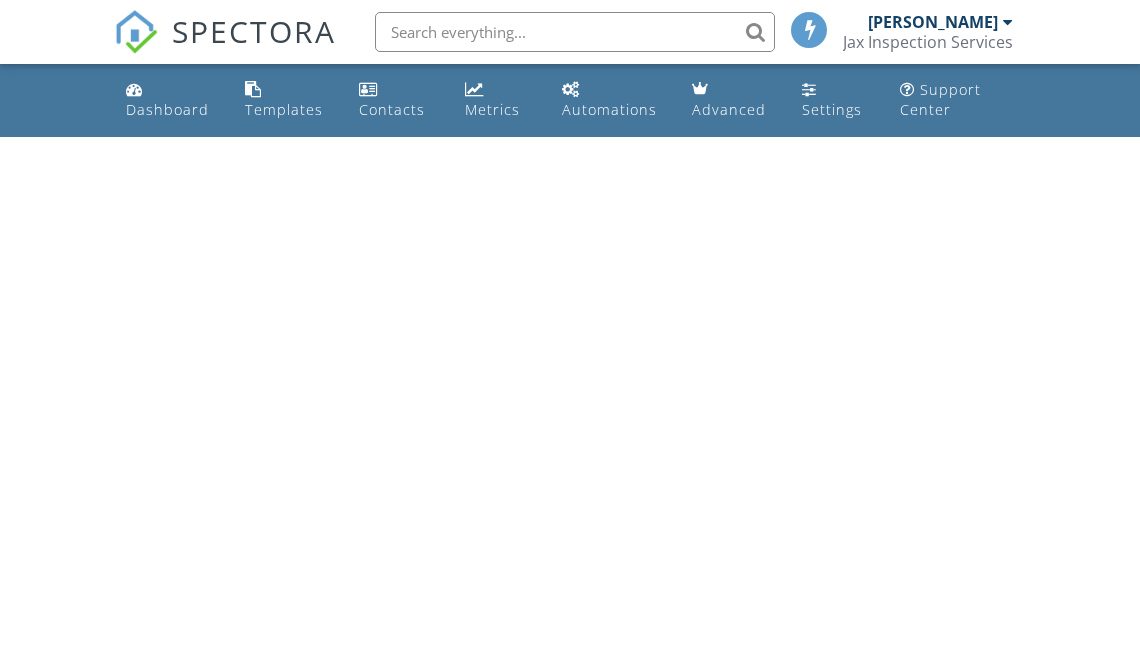 scroll, scrollTop: 0, scrollLeft: 0, axis: both 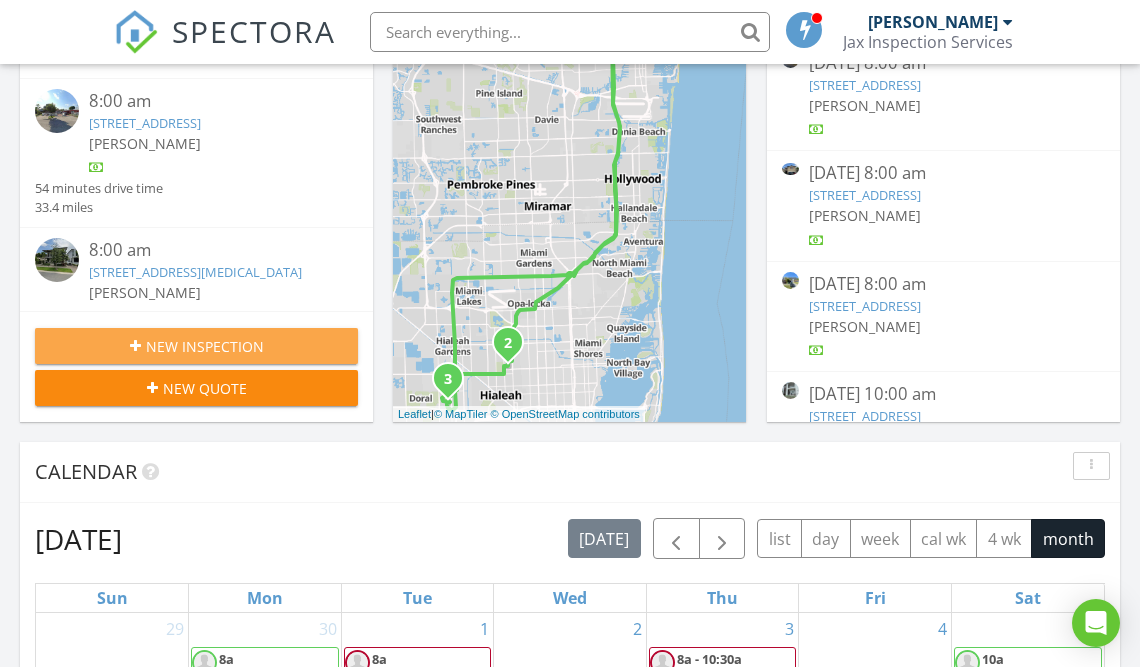 click on "New Inspection" at bounding box center (205, 346) 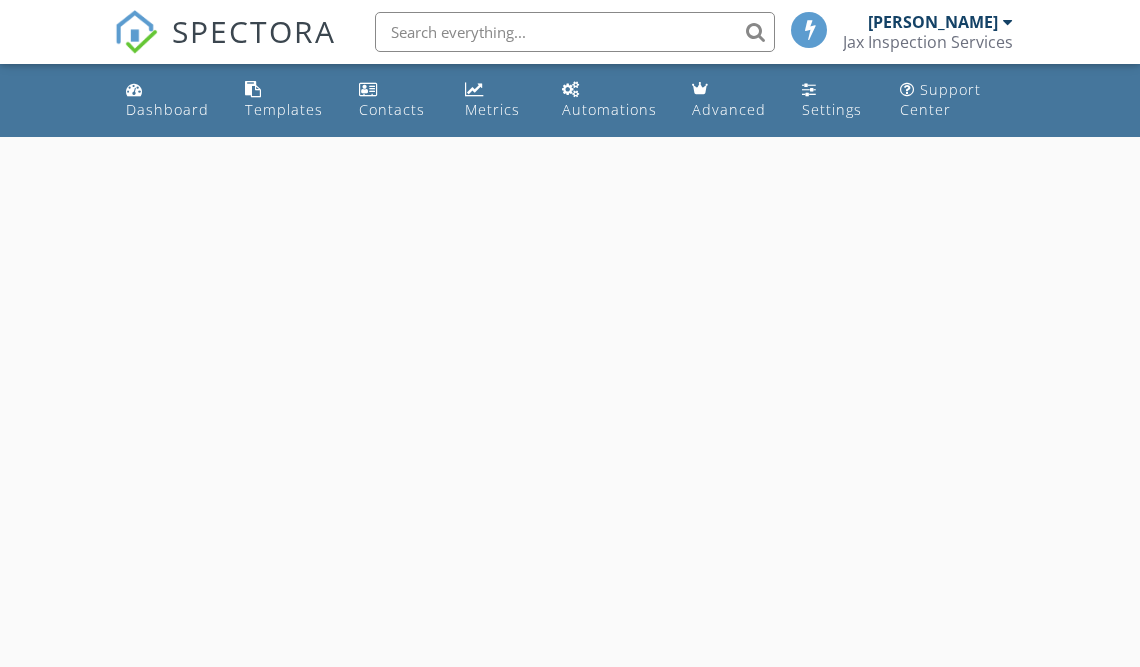 scroll, scrollTop: 0, scrollLeft: 0, axis: both 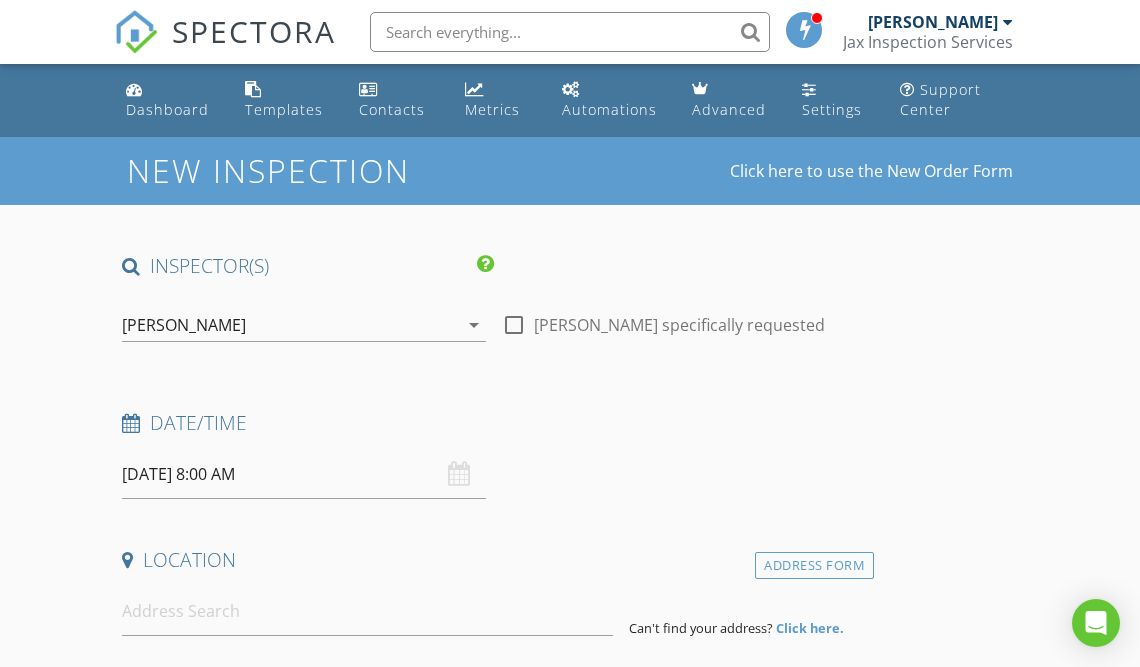 click on "[DATE] 8:00 AM" at bounding box center [304, 474] 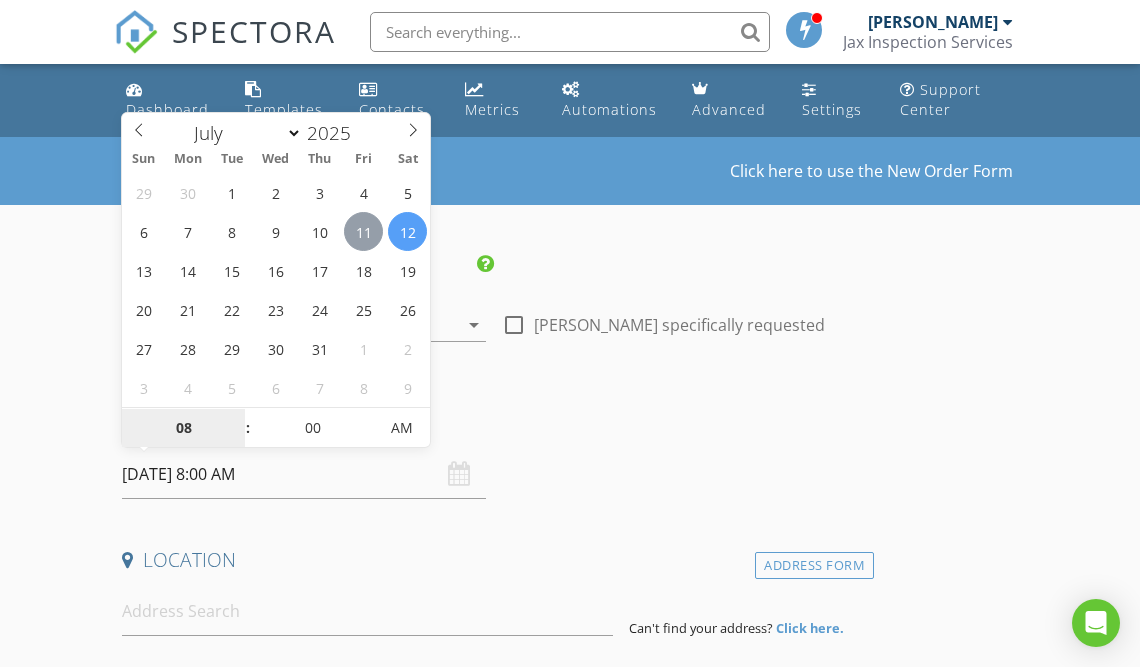 type on "[DATE] 8:00 AM" 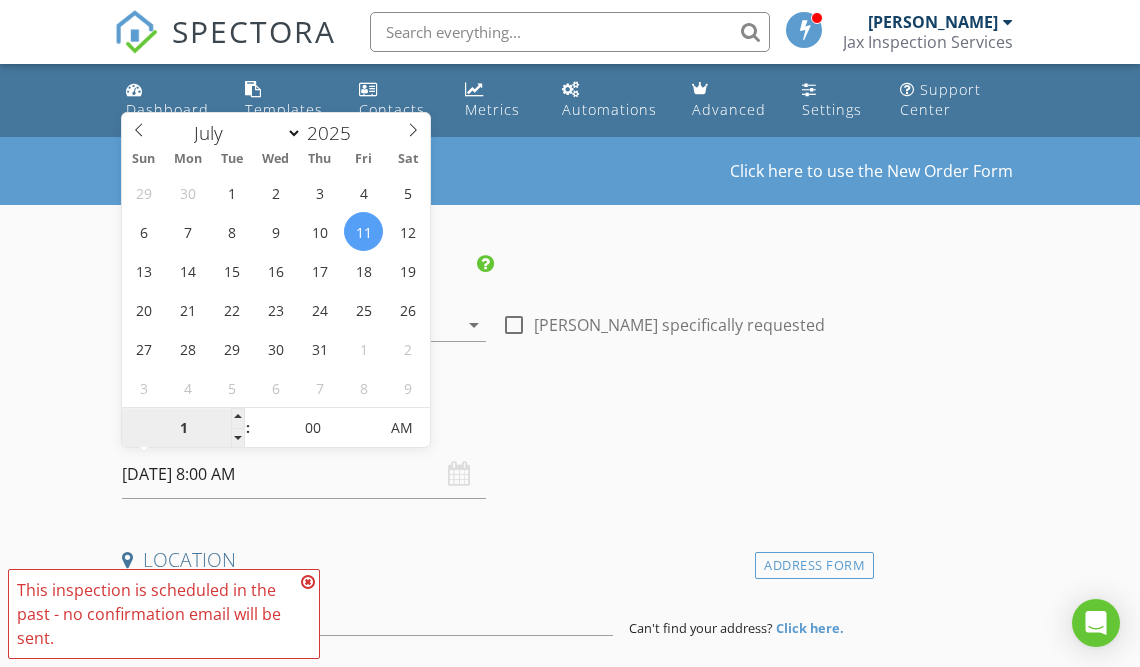 type on "11" 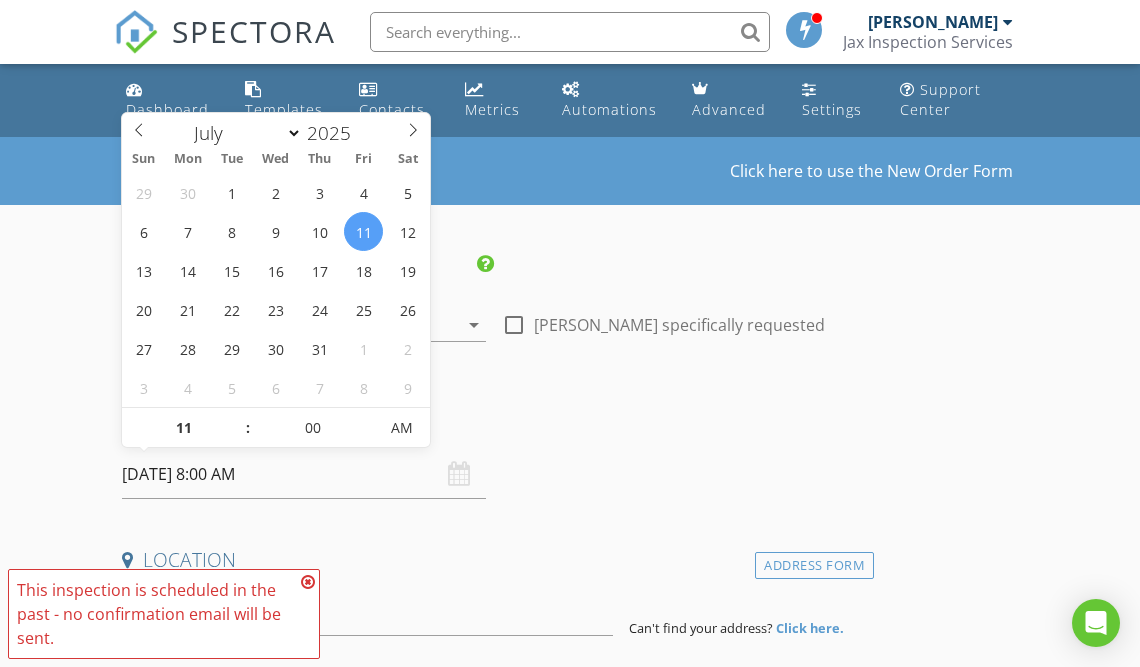 type on "[DATE] 11:00 AM" 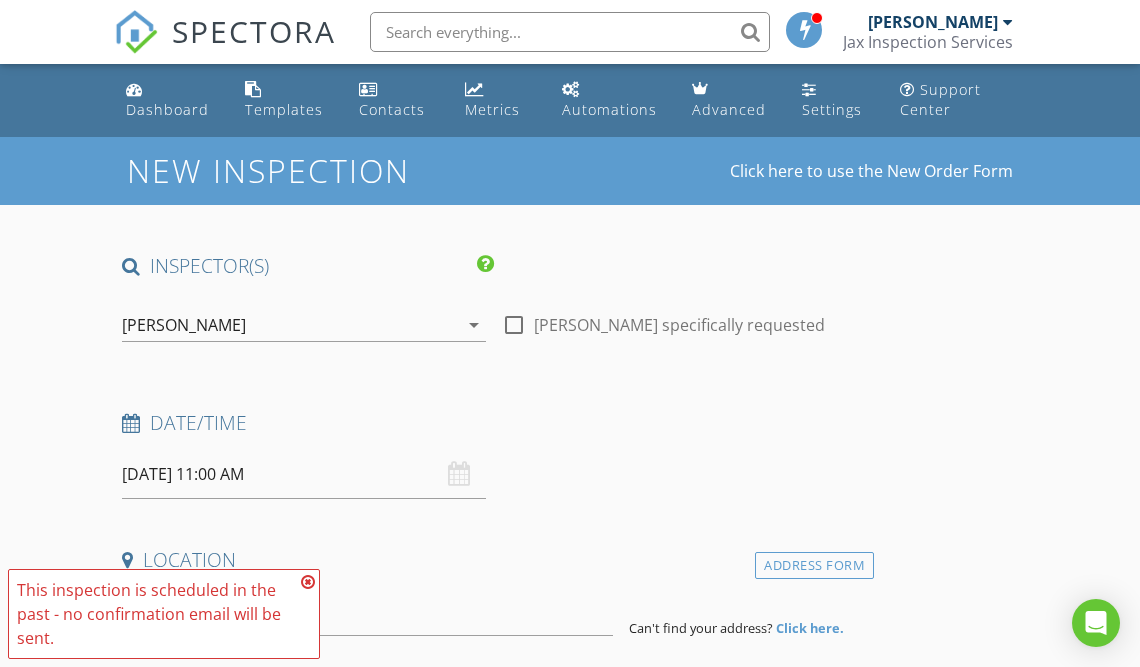 click on "Date/Time" at bounding box center (494, 423) 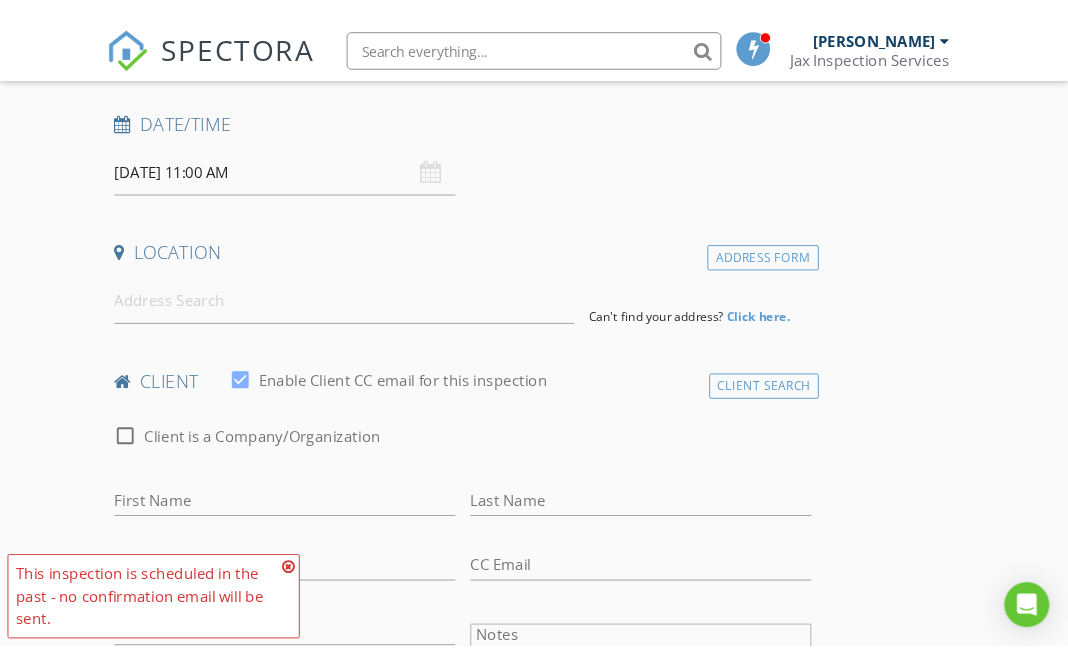 scroll, scrollTop: 314, scrollLeft: 0, axis: vertical 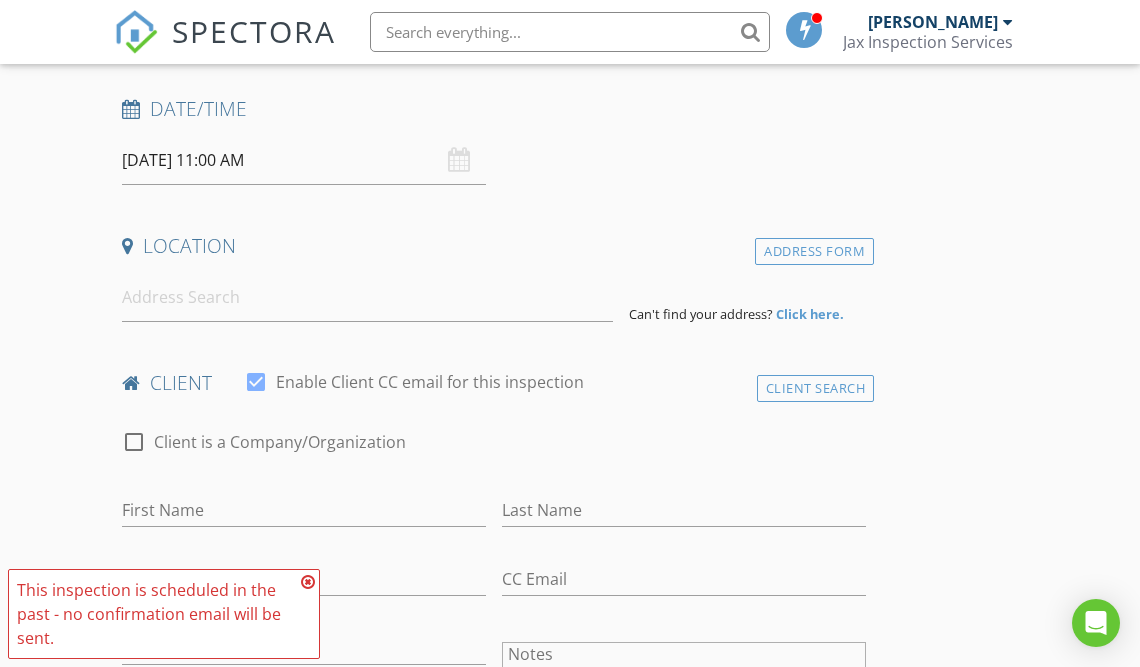 click on "07/11/2025 11:00 AM" at bounding box center (304, 160) 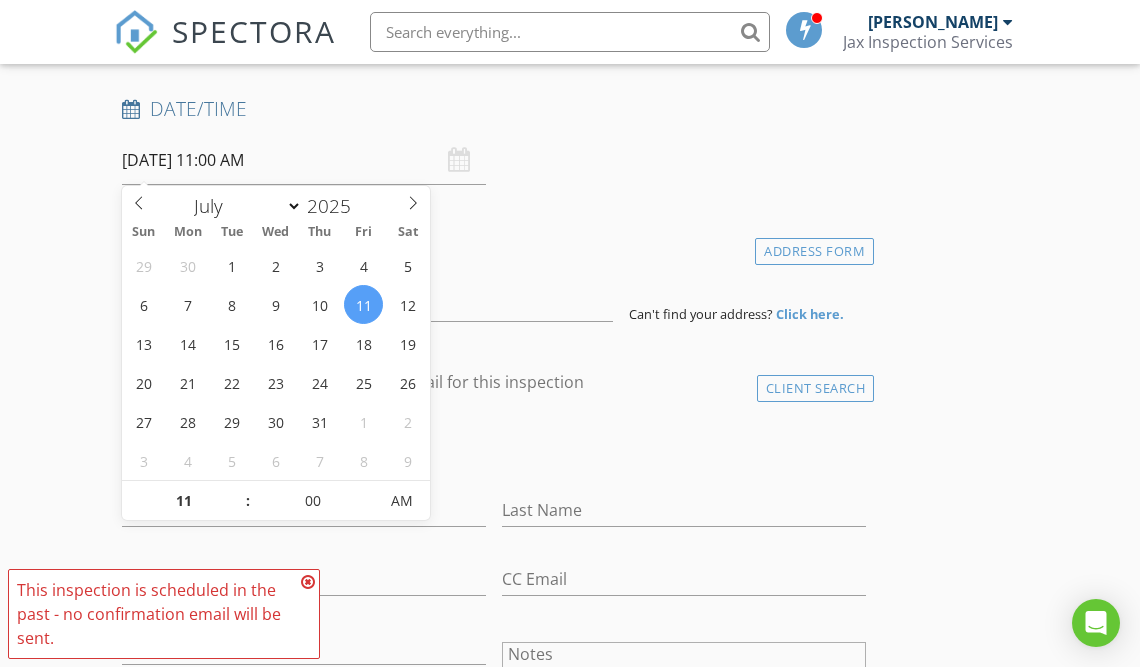 click on "07/11/2025 11:00 AM" at bounding box center [304, 160] 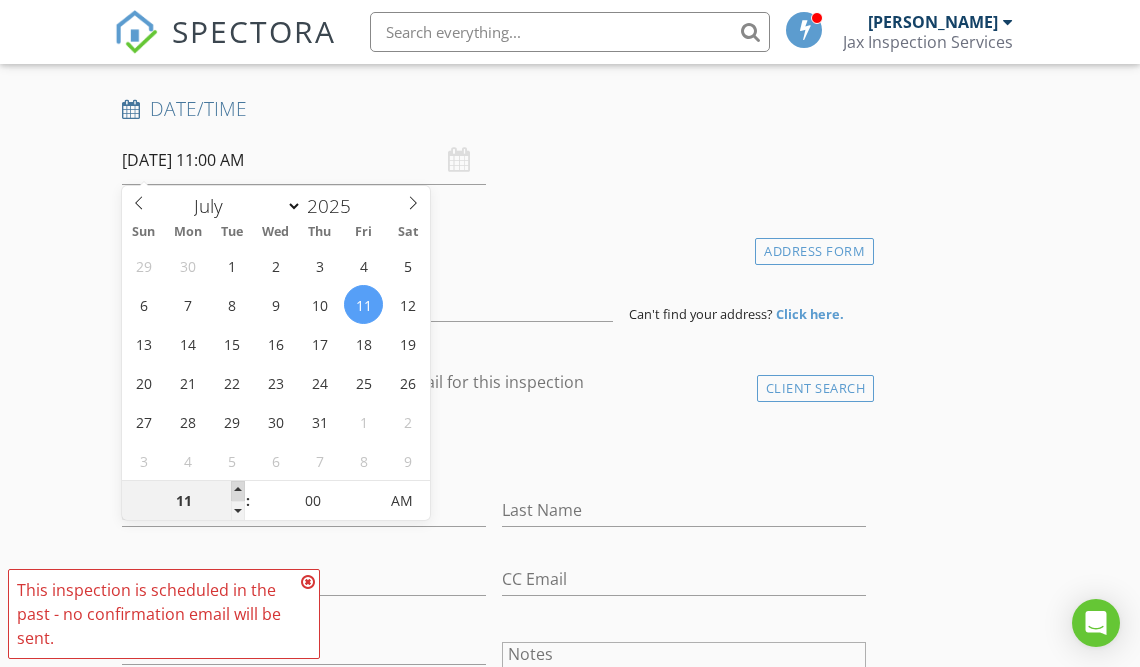 type on "12" 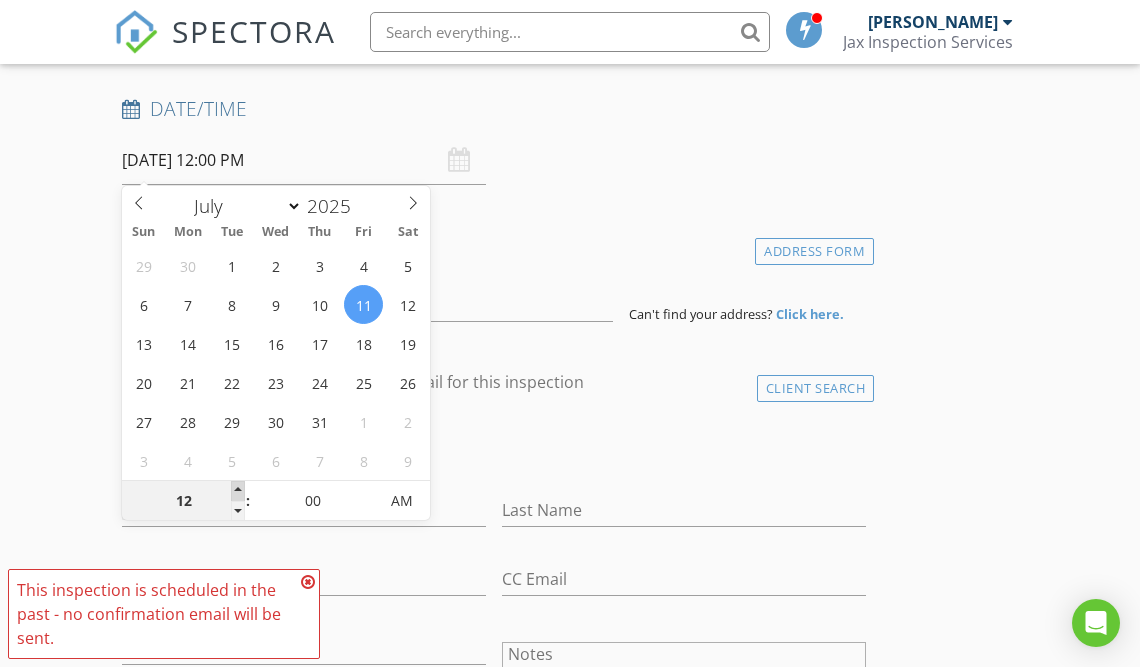 click at bounding box center (238, 491) 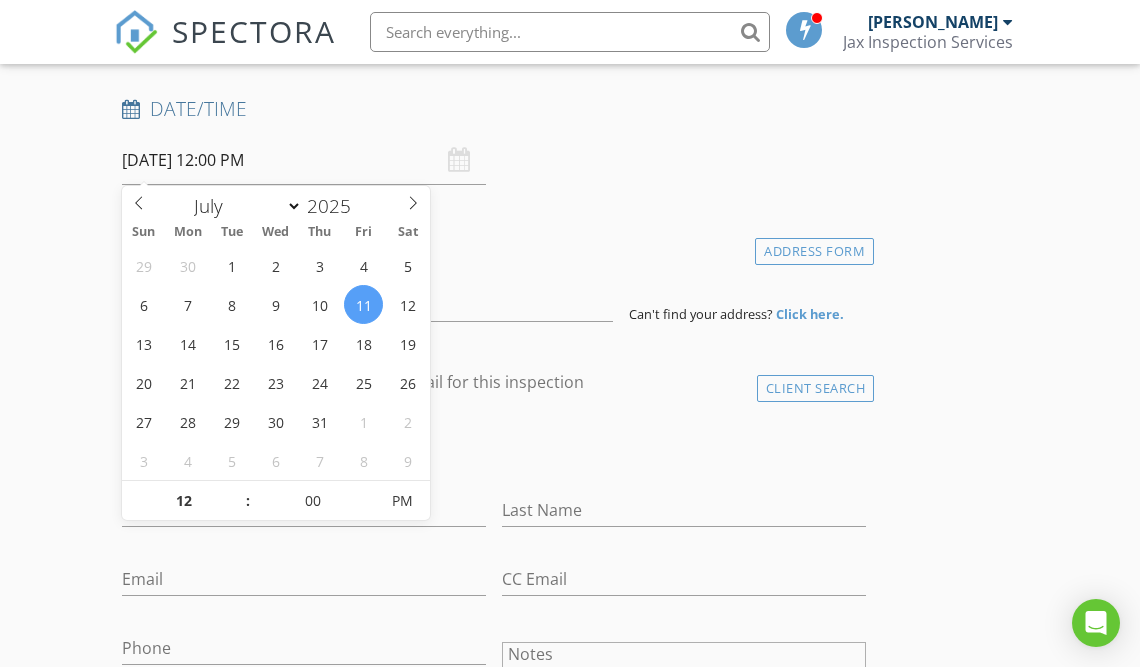 click on "INSPECTOR(S)
check_box   Thomas Jackson   PRIMARY   check_box_outline_blank   Beth Mirowsky     check_box_outline_blank   Joel Pita     Thomas Jackson arrow_drop_down   check_box_outline_blank Thomas Jackson specifically requested
Date/Time
07/11/2025 12:00 PM
Location
Address Form       Can't find your address?   Click here.
client
check_box Enable Client CC email for this inspection   Client Search     check_box_outline_blank Client is a Company/Organization     First Name   Last Name   Email   CC Email   Phone           Notes   Private Notes
ADD ADDITIONAL client
SERVICES
arrow_drop_down     Select Discount Code arrow_drop_down    Charges       TOTAL   $0.00    Duration    No services with durations selected      Templates    No templates selected    Agreements" at bounding box center (494, 1315) 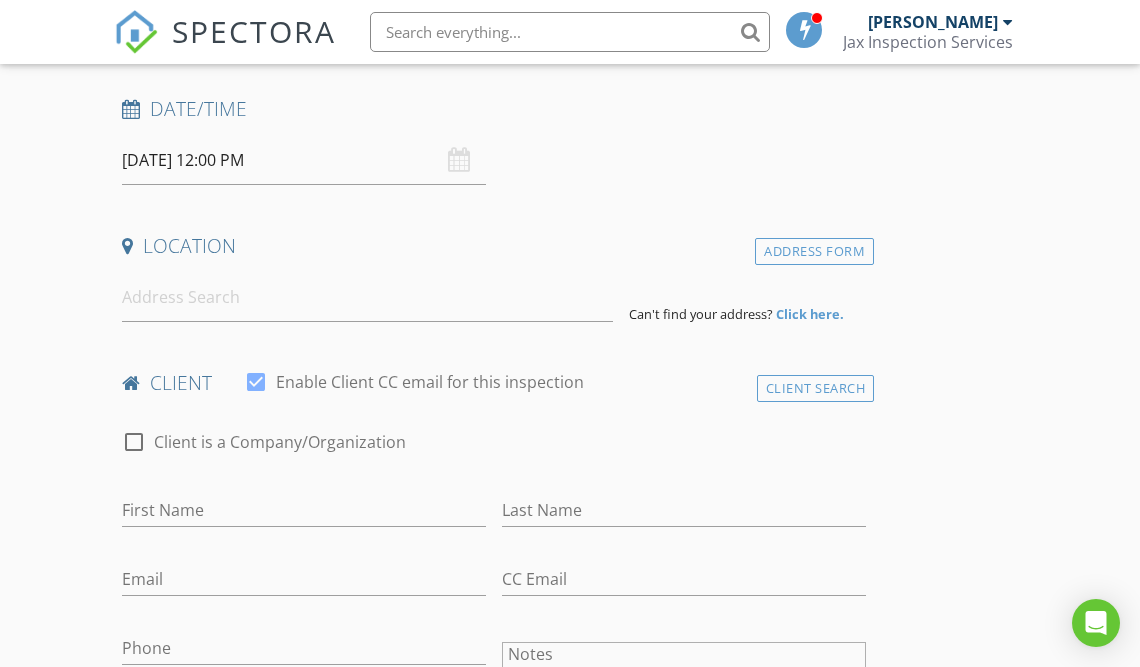 click on "Date/Time
07/11/2025 12:00 PM" at bounding box center (494, 140) 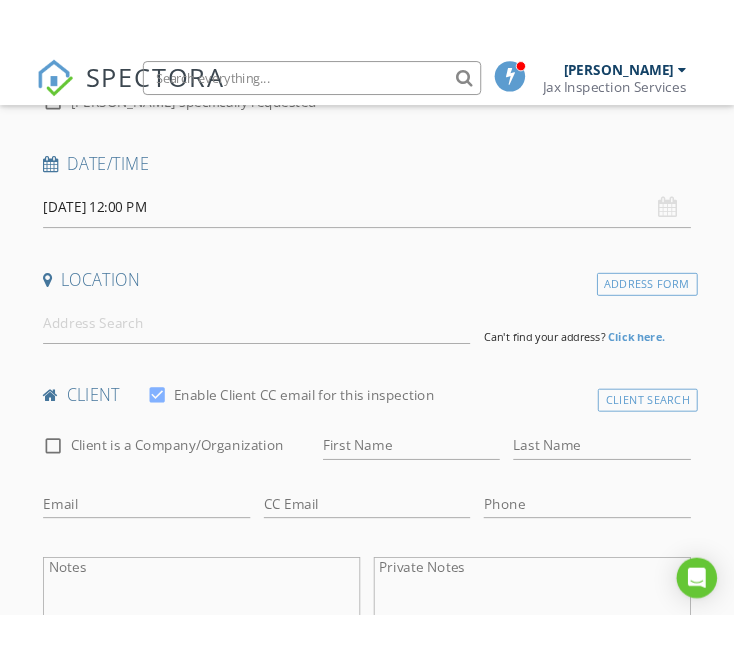 scroll, scrollTop: 389, scrollLeft: 0, axis: vertical 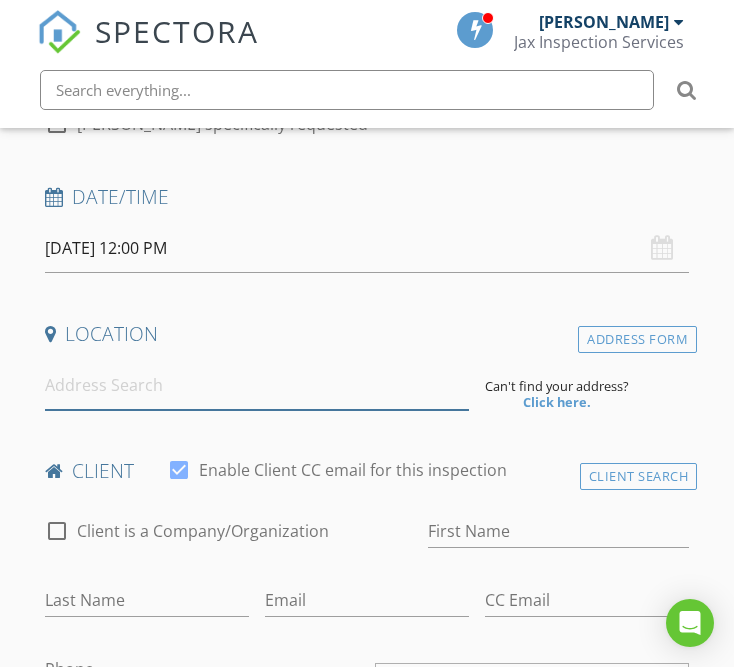 click at bounding box center [257, 385] 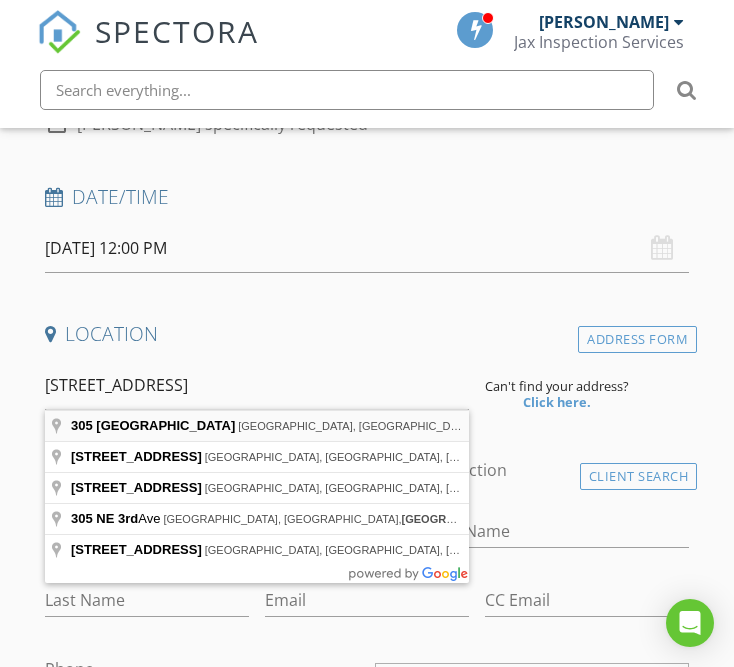 type on "305 Northeast 3rd Street, Pompano Beach, FL, USA" 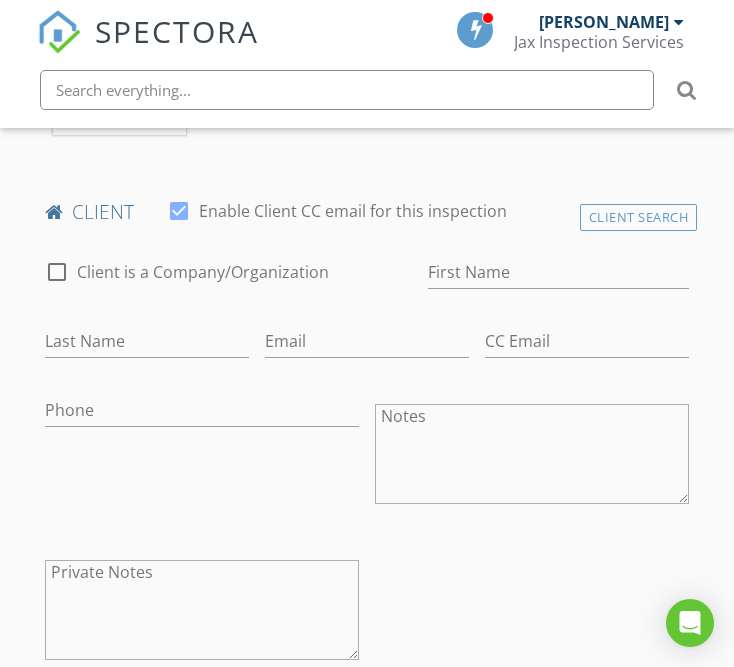 scroll, scrollTop: 1066, scrollLeft: 0, axis: vertical 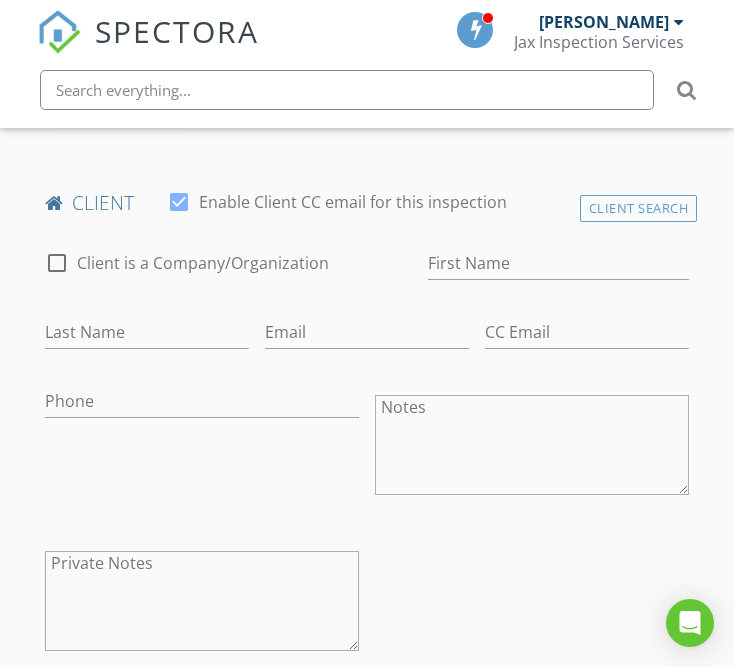 click on "Enable Client CC email for this inspection" at bounding box center (353, 202) 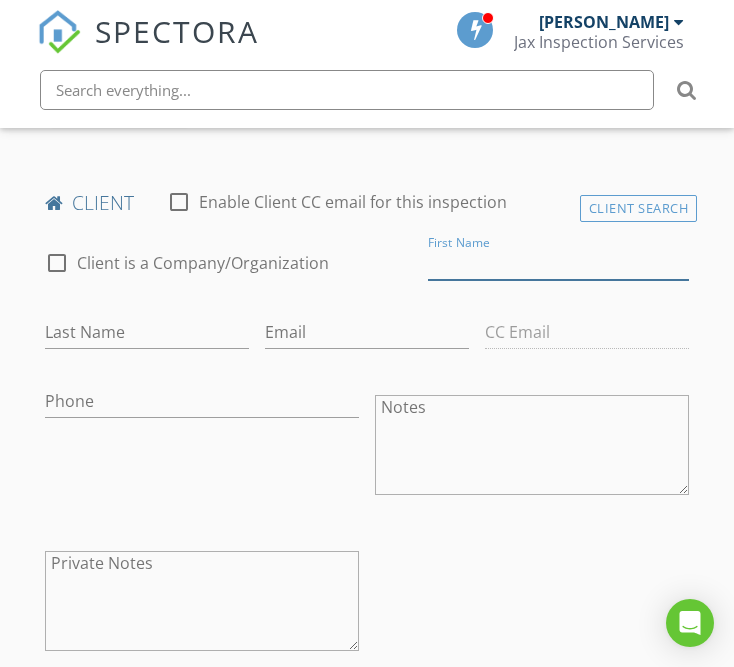 click on "First Name" at bounding box center [559, 263] 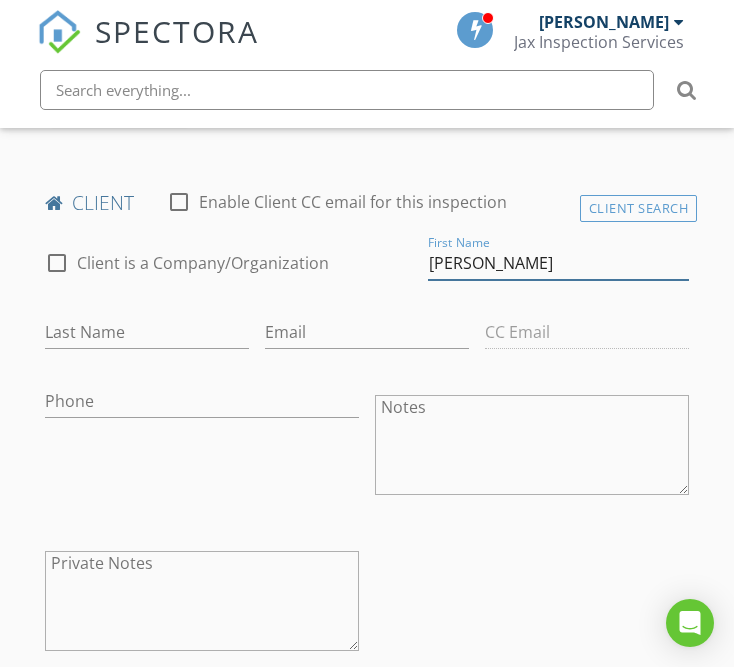 type on "Richard" 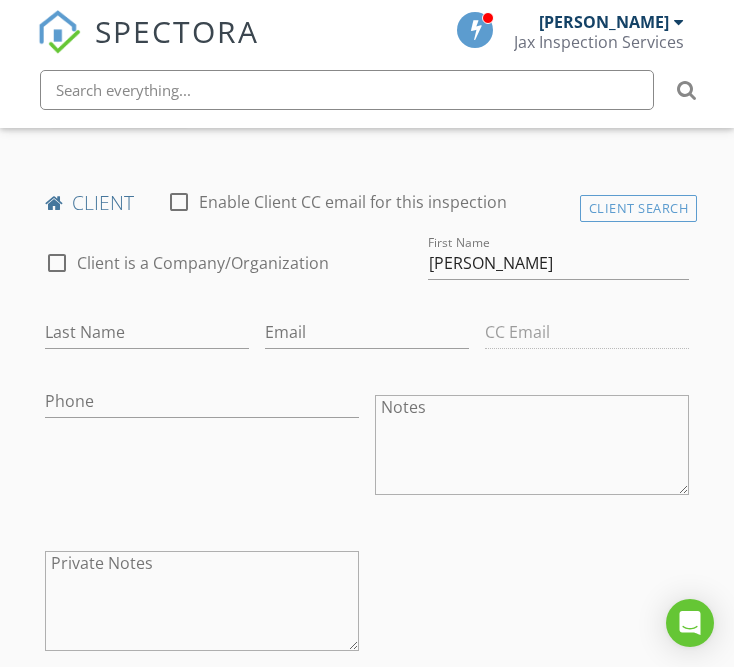 click on "Client is a Company/Organization" at bounding box center (203, 263) 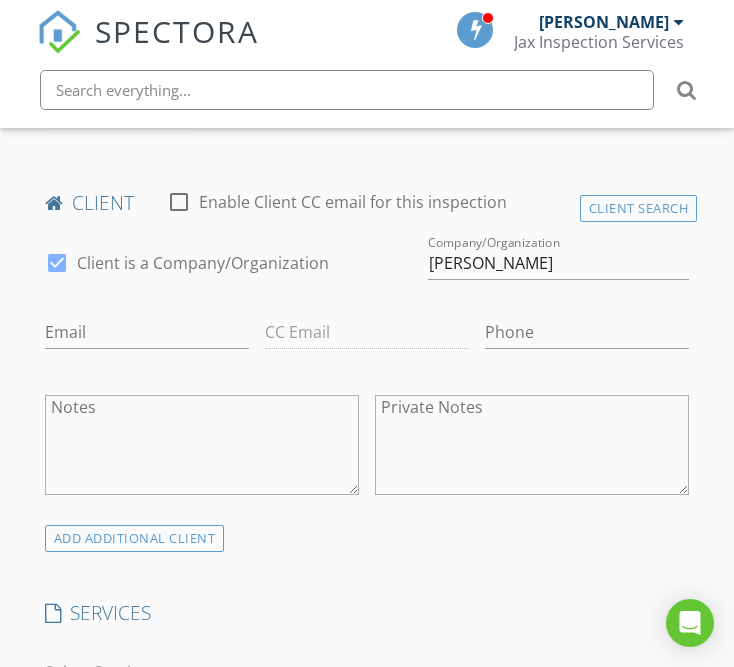 click on "Client is a Company/Organization" at bounding box center (203, 263) 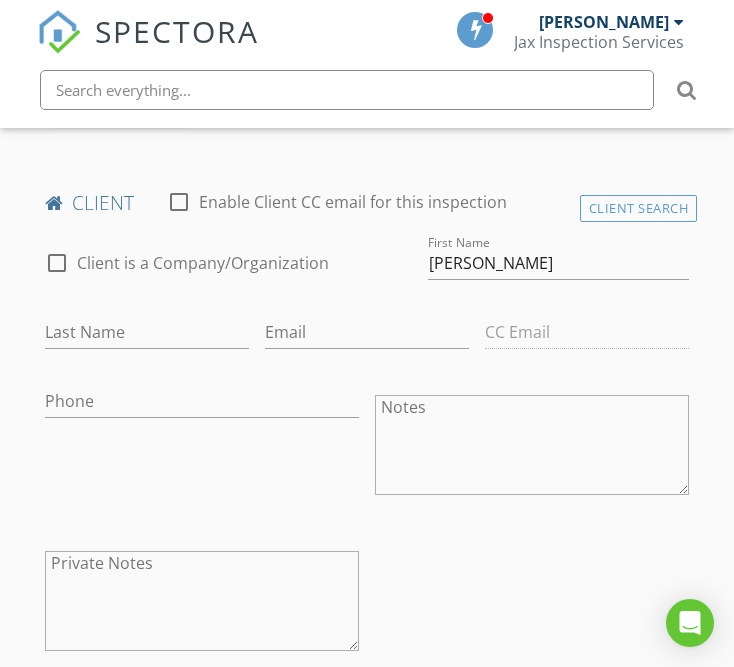 click on "Client is a Company/Organization" at bounding box center (203, 263) 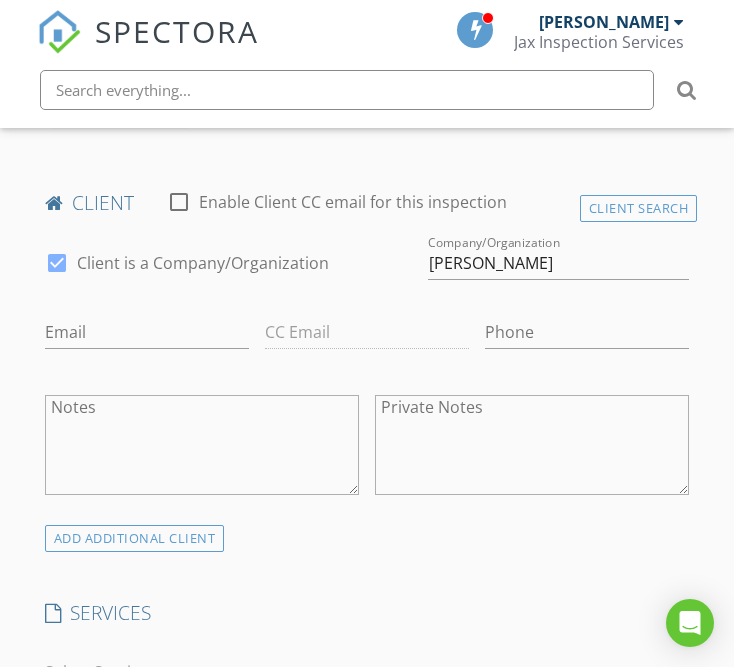 click on "Client is a Company/Organization" at bounding box center (203, 263) 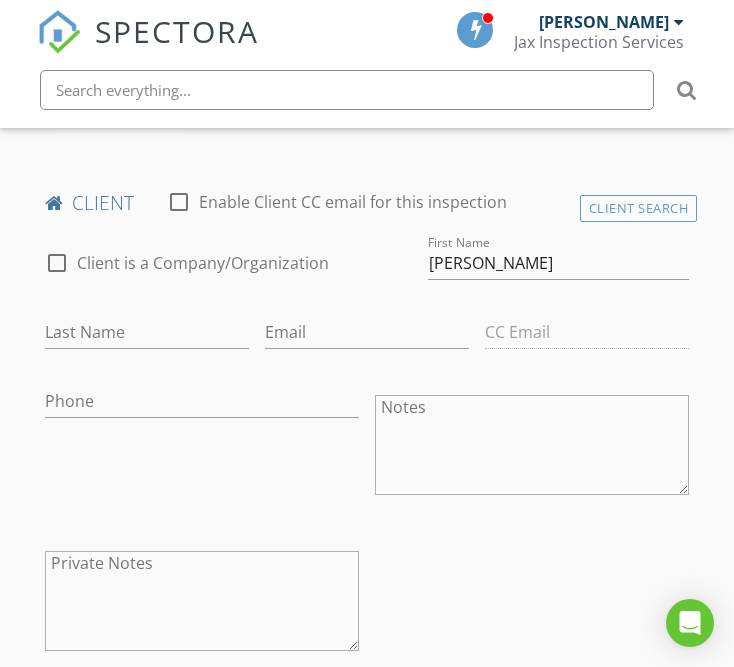 click on "Client is a Company/Organization" at bounding box center (203, 263) 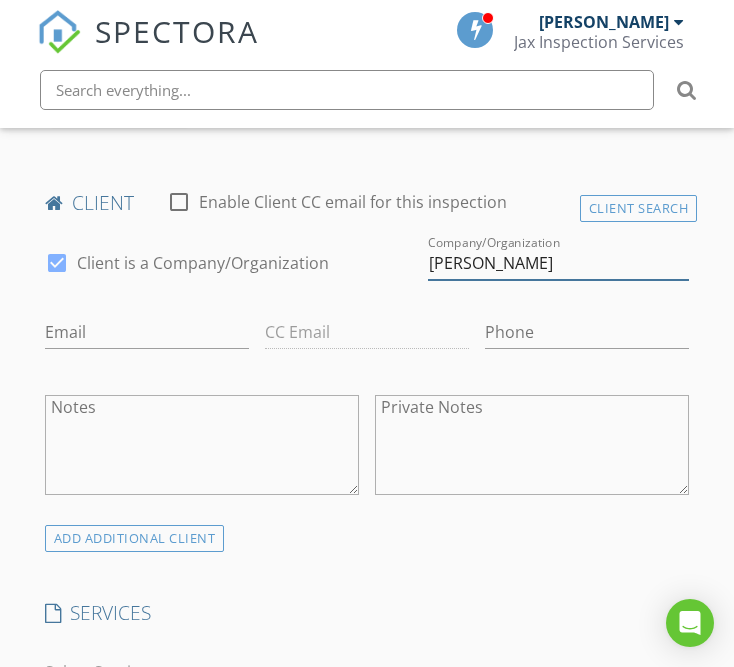 click on "Richard" at bounding box center (559, 263) 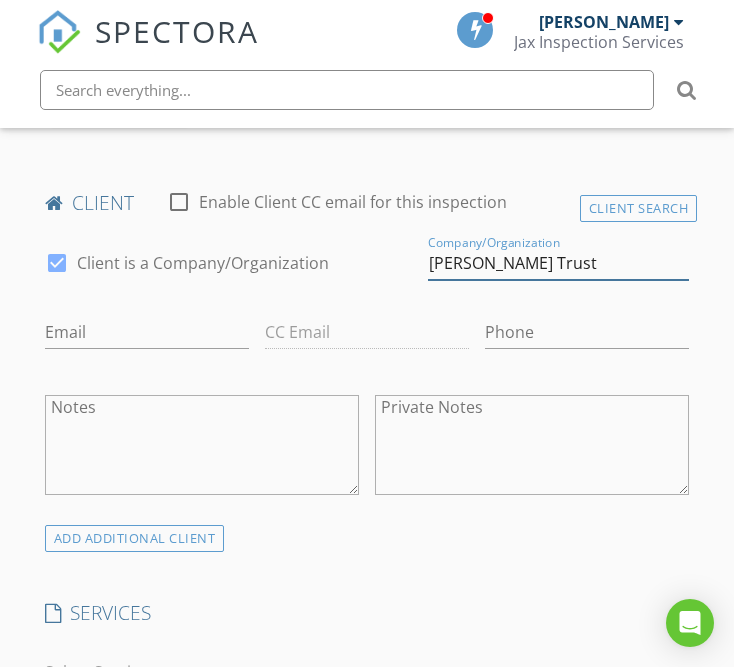 type on "[PERSON_NAME] Trust" 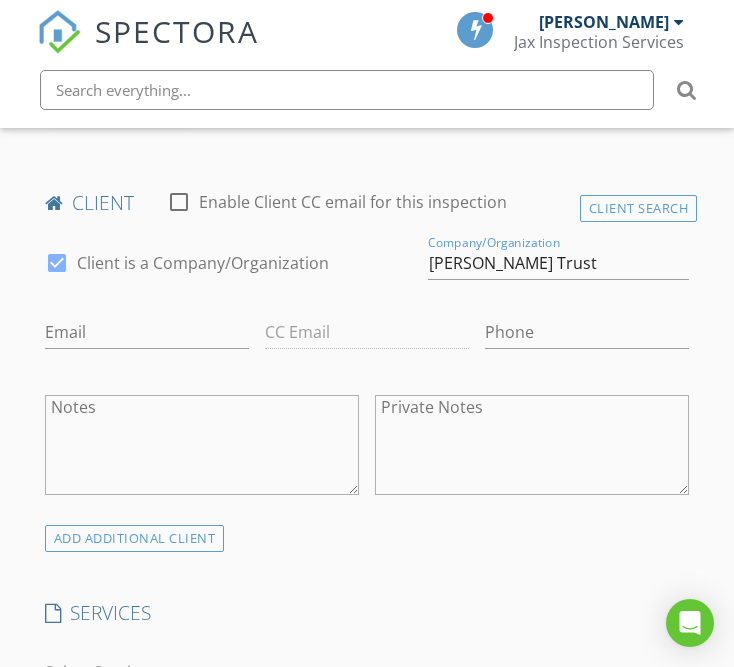 click on "check_box Client is a Company/Organization" at bounding box center (228, 273) 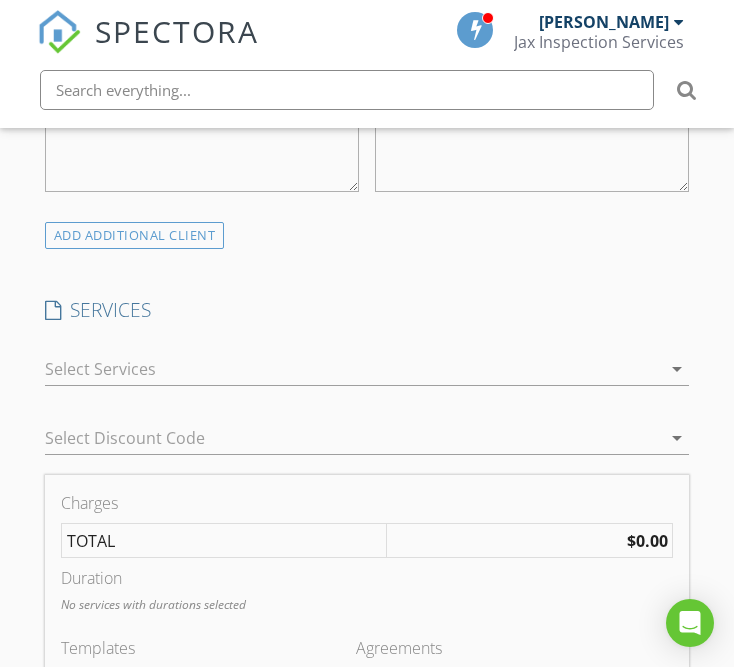 scroll, scrollTop: 1370, scrollLeft: 0, axis: vertical 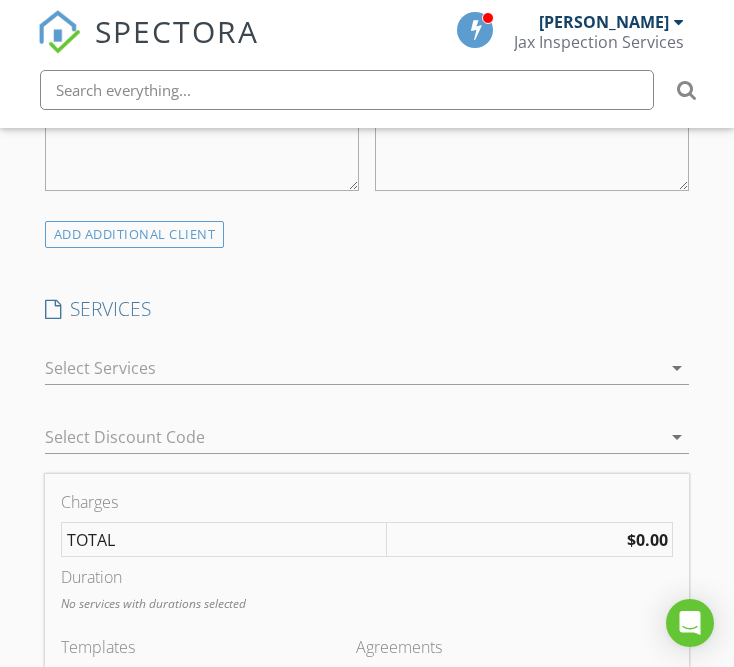 click at bounding box center (353, 368) 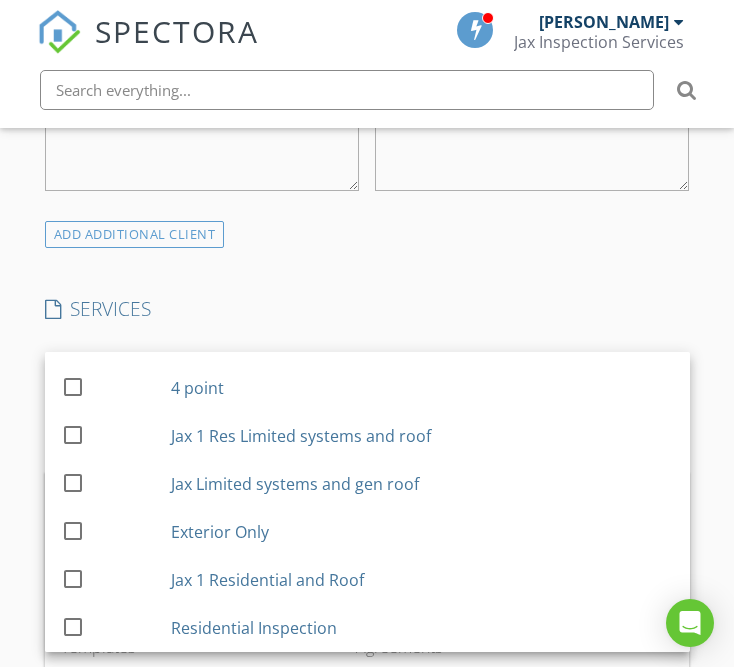 click on "INSPECTOR(S)
check_box   Thomas Jackson   PRIMARY   check_box_outline_blank   Beth Mirowsky     check_box_outline_blank   Joel Pita     Thomas Jackson arrow_drop_down   check_box_outline_blank Thomas Jackson specifically requested
Date/Time
07/11/2025 12:00 PM
Location
Address Search       Address 305 NE 3rd St   Unit   City Pompano Beach   State FL   Zip 33060   County Broward     Square Feet 1077   Year Built 1937   Foundation arrow_drop_down     Thomas Jackson     0.2 miles     (a minute)
client
check_box_outline_blank Enable Client CC email for this inspection   Client Search     check_box Client is a Company/Organization   Company/Organization Richard A Sweeney Trust       Email   CC Email   Phone           Notes   Private Notes
ADD ADDITIONAL client
SERVICES
4 point" at bounding box center [367, 547] 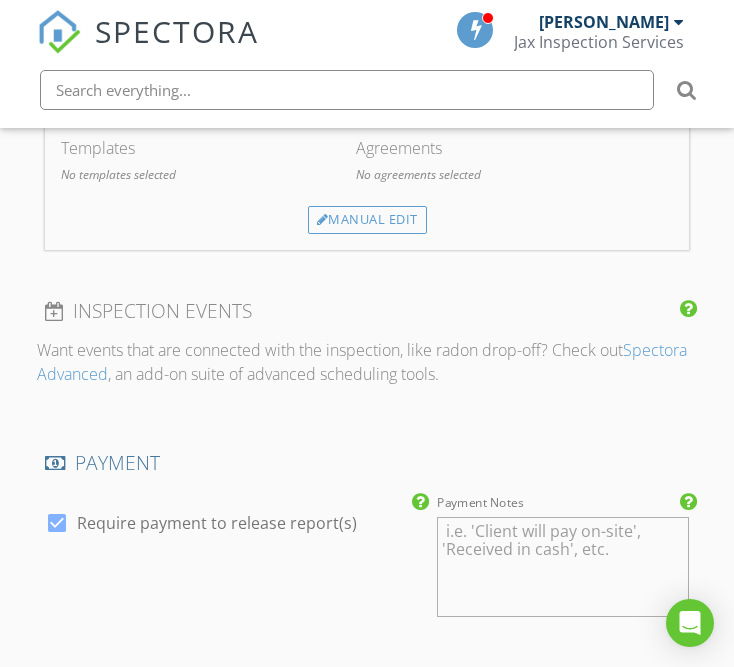 scroll, scrollTop: 1908, scrollLeft: 0, axis: vertical 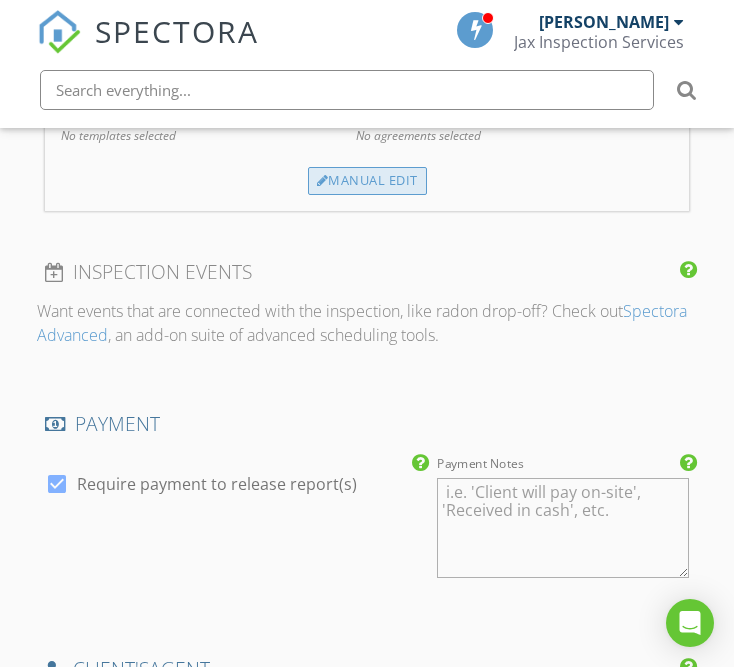 click on "Manual Edit" at bounding box center [367, 181] 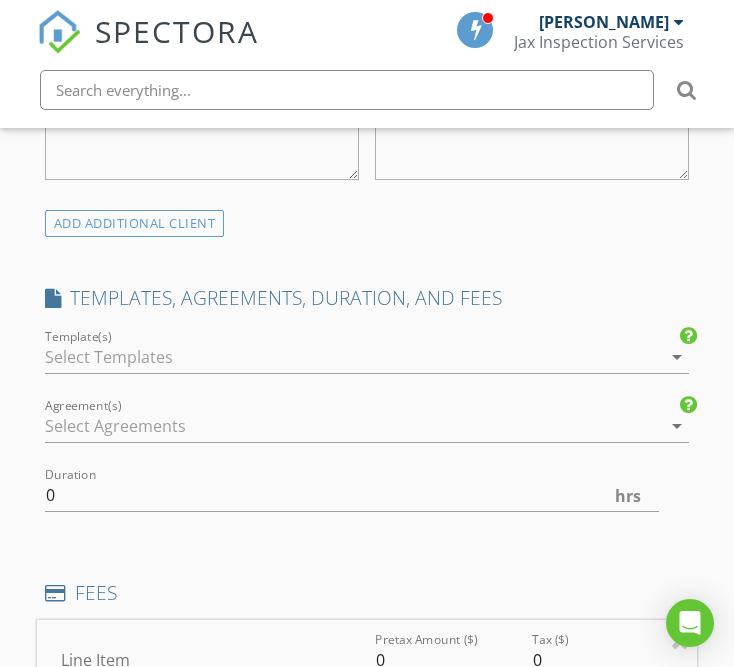 scroll, scrollTop: 1374, scrollLeft: 0, axis: vertical 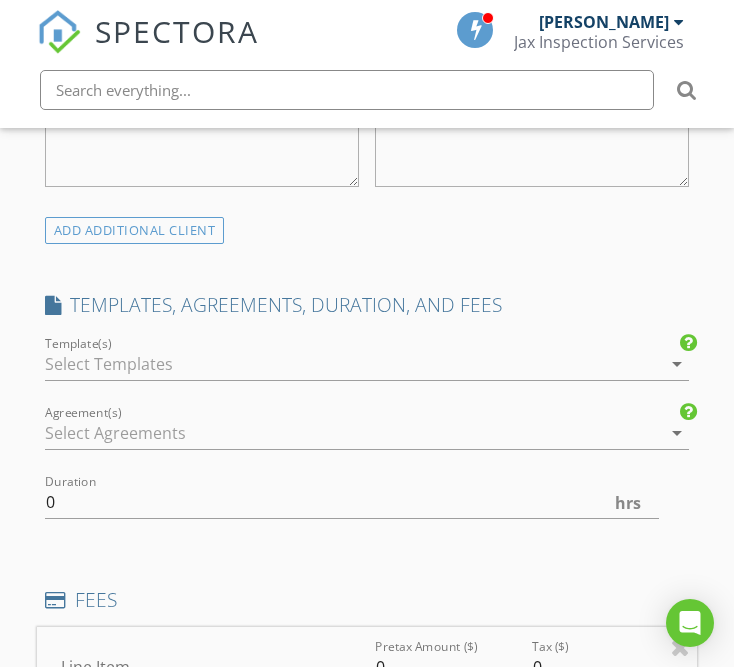 click at bounding box center (353, 364) 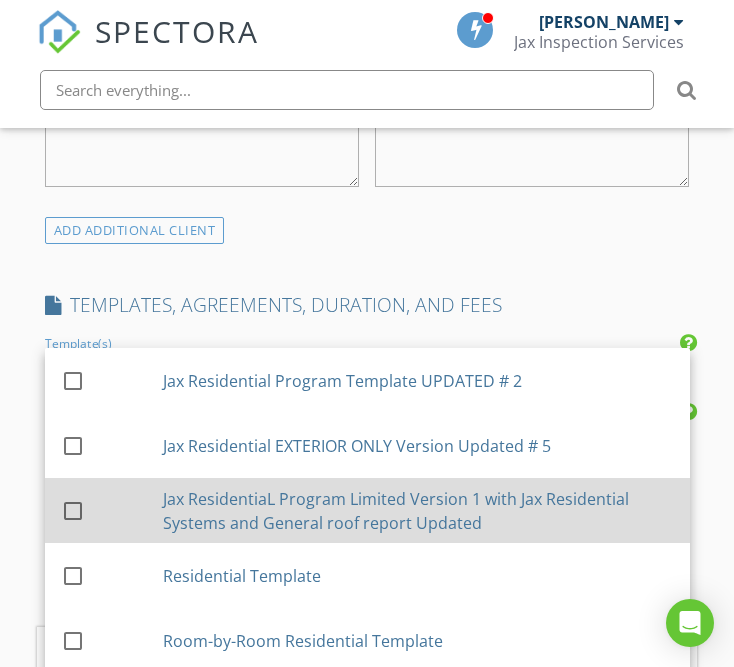 scroll, scrollTop: 24, scrollLeft: 0, axis: vertical 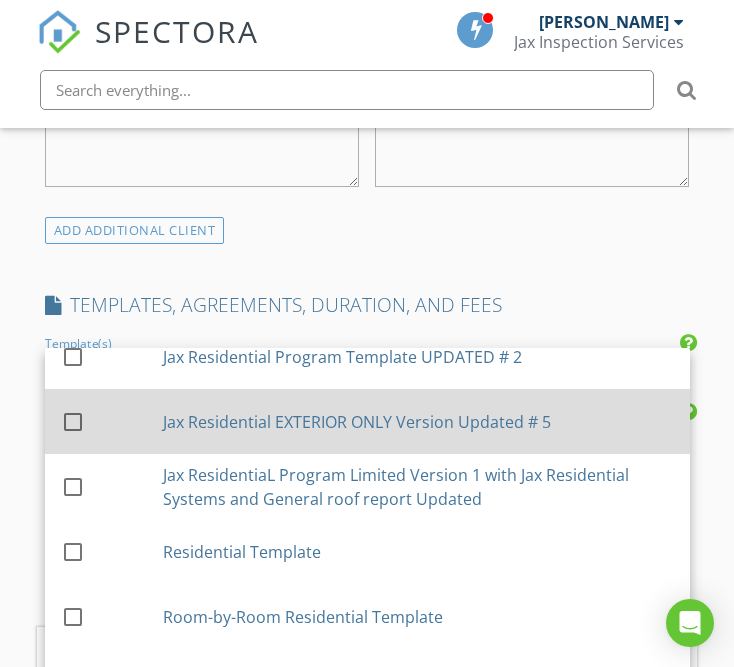 click on "Jax Residential EXTERIOR ONLY Version Updated # 5" at bounding box center (418, 421) 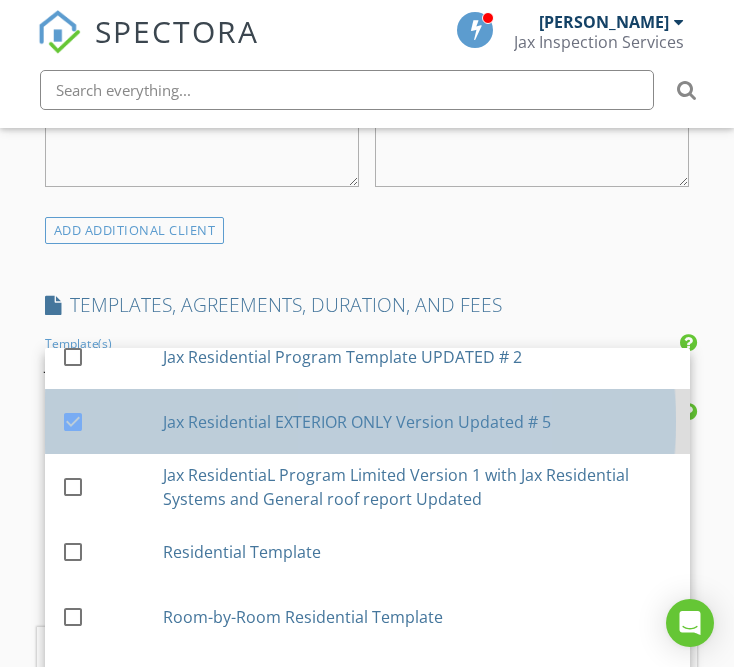 click on "Jax Residential EXTERIOR ONLY Version Updated # 5" at bounding box center [418, 421] 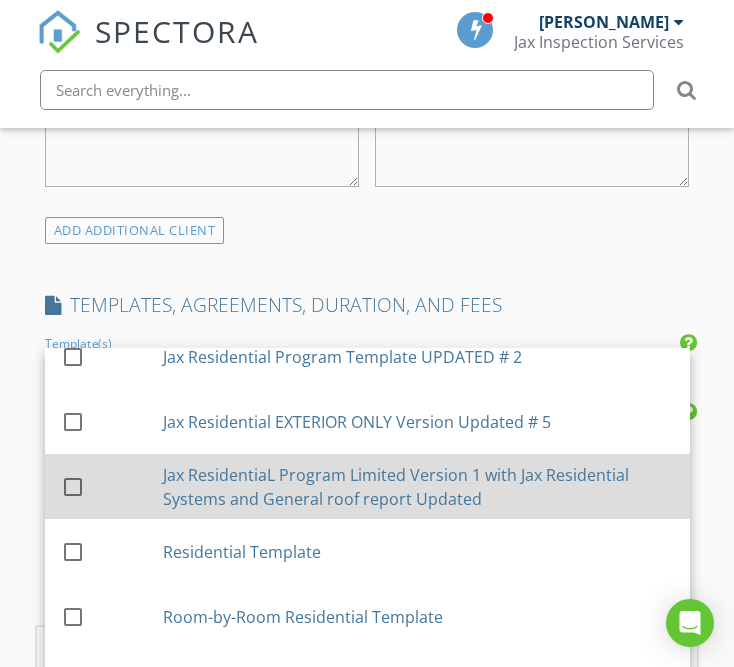 click on "Jax ResidentiaL Program Limited Version 1 with Jax Residential Systems and General roof report Updated" at bounding box center (418, 486) 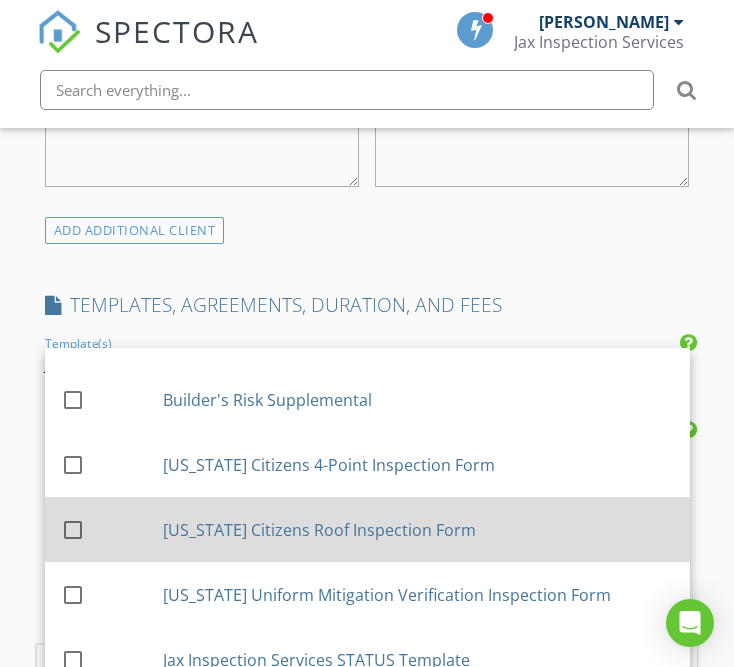 scroll, scrollTop: 445, scrollLeft: 0, axis: vertical 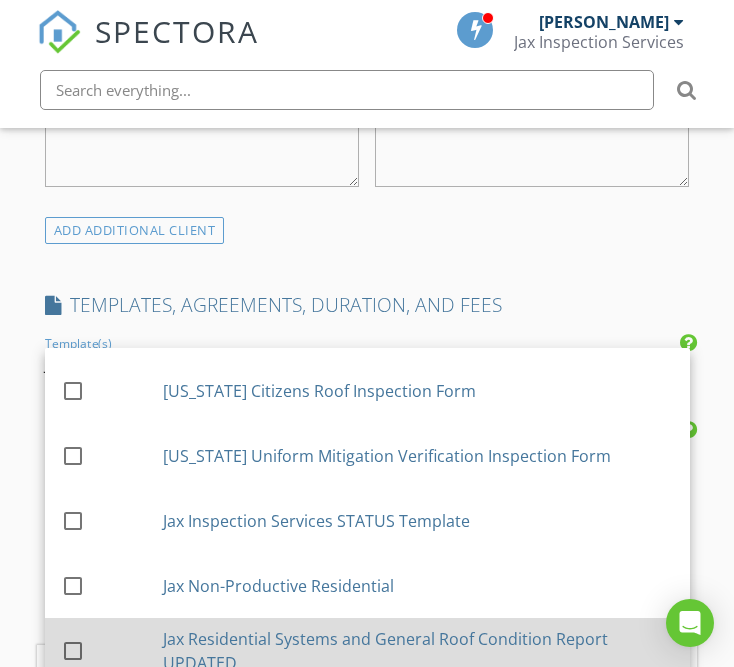 click on "Jax Residential Systems and General Roof Condition Report UPDATED" at bounding box center (418, 650) 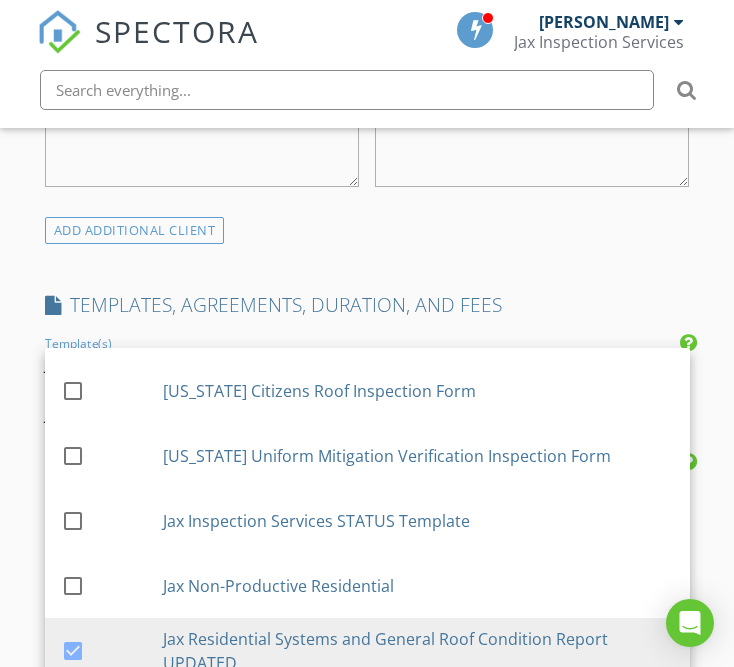 click on "INSPECTOR(S)
check_box   Thomas Jackson   PRIMARY   check_box_outline_blank   Beth Mirowsky     check_box_outline_blank   Joel Pita     Thomas Jackson arrow_drop_down   check_box_outline_blank Thomas Jackson specifically requested
Date/Time
07/11/2025 12:00 PM
Location
Address Search       Address 305 NE 3rd St   Unit   City Pompano Beach   State FL   Zip 33060   County Broward     Square Feet 1077   Year Built 1937   Foundation arrow_drop_down     Thomas Jackson     0.2 miles     (a minute)
client
check_box_outline_blank Enable Client CC email for this inspection   Client Search     check_box Client is a Company/Organization   Company/Organization Richard A Sweeney Trust       Email   CC Email   Phone           Notes   Private Notes
ADD ADDITIONAL client
SERVICES
4 point" at bounding box center (367, 692) 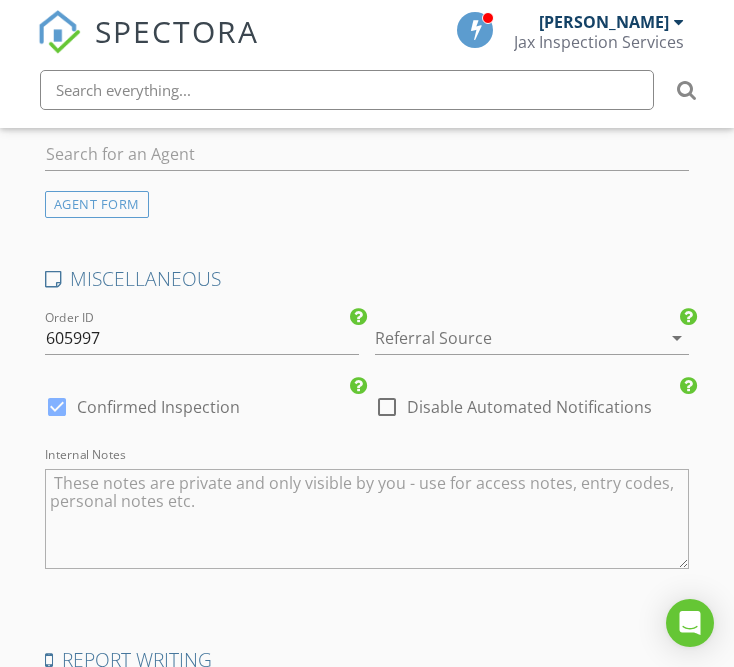 scroll, scrollTop: 2975, scrollLeft: 0, axis: vertical 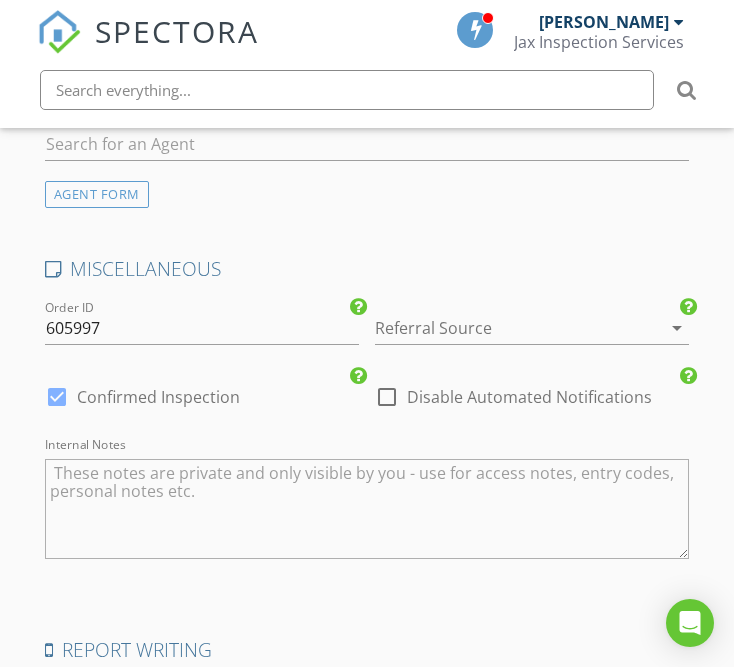 click on "check_box_outline_blank Disable Automated Notifications" at bounding box center (513, 397) 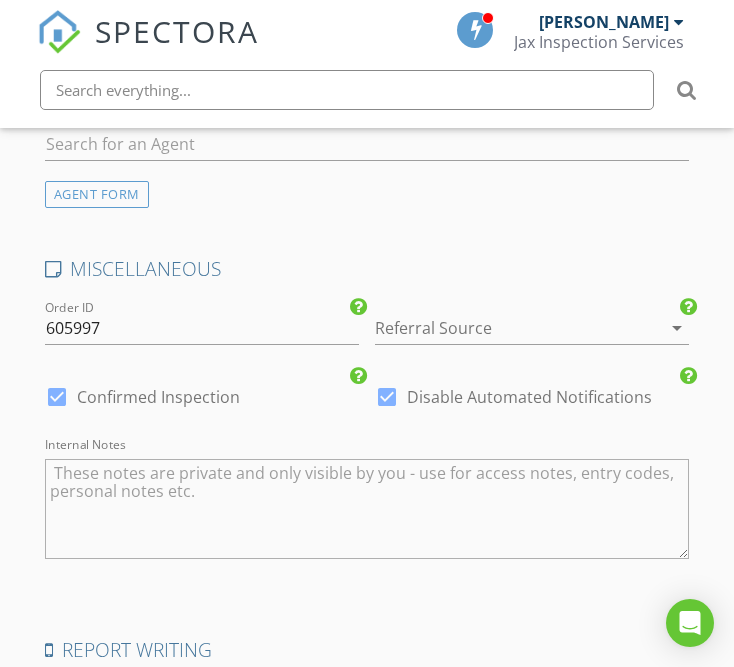 scroll, scrollTop: 3250, scrollLeft: 0, axis: vertical 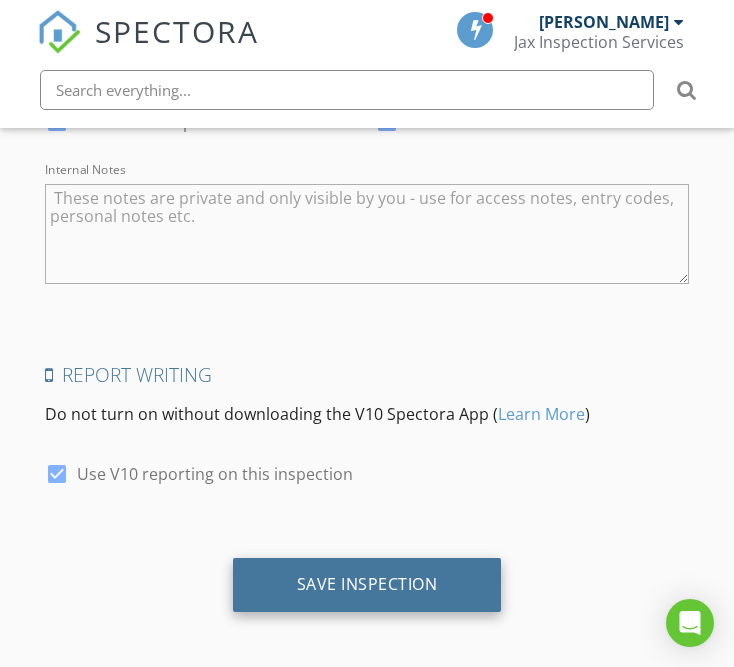 click on "Save Inspection" at bounding box center [367, 584] 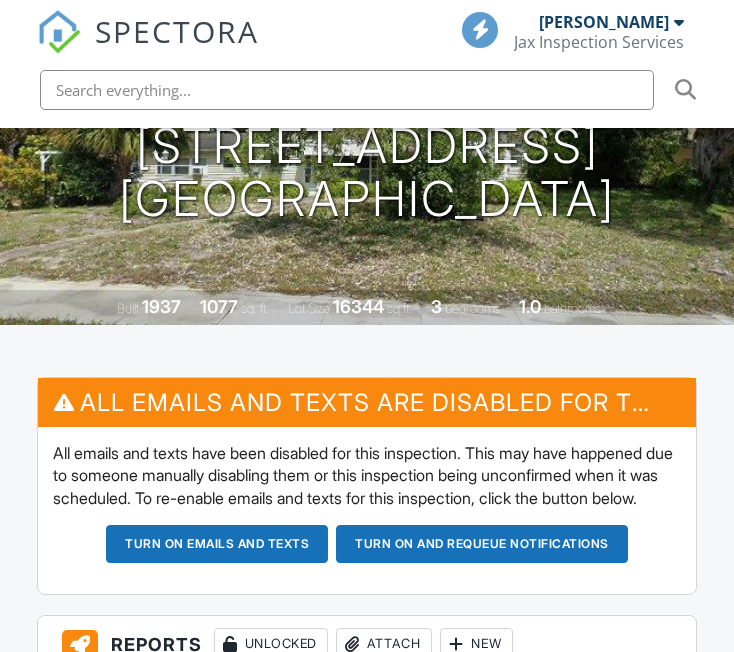 scroll, scrollTop: 0, scrollLeft: 0, axis: both 